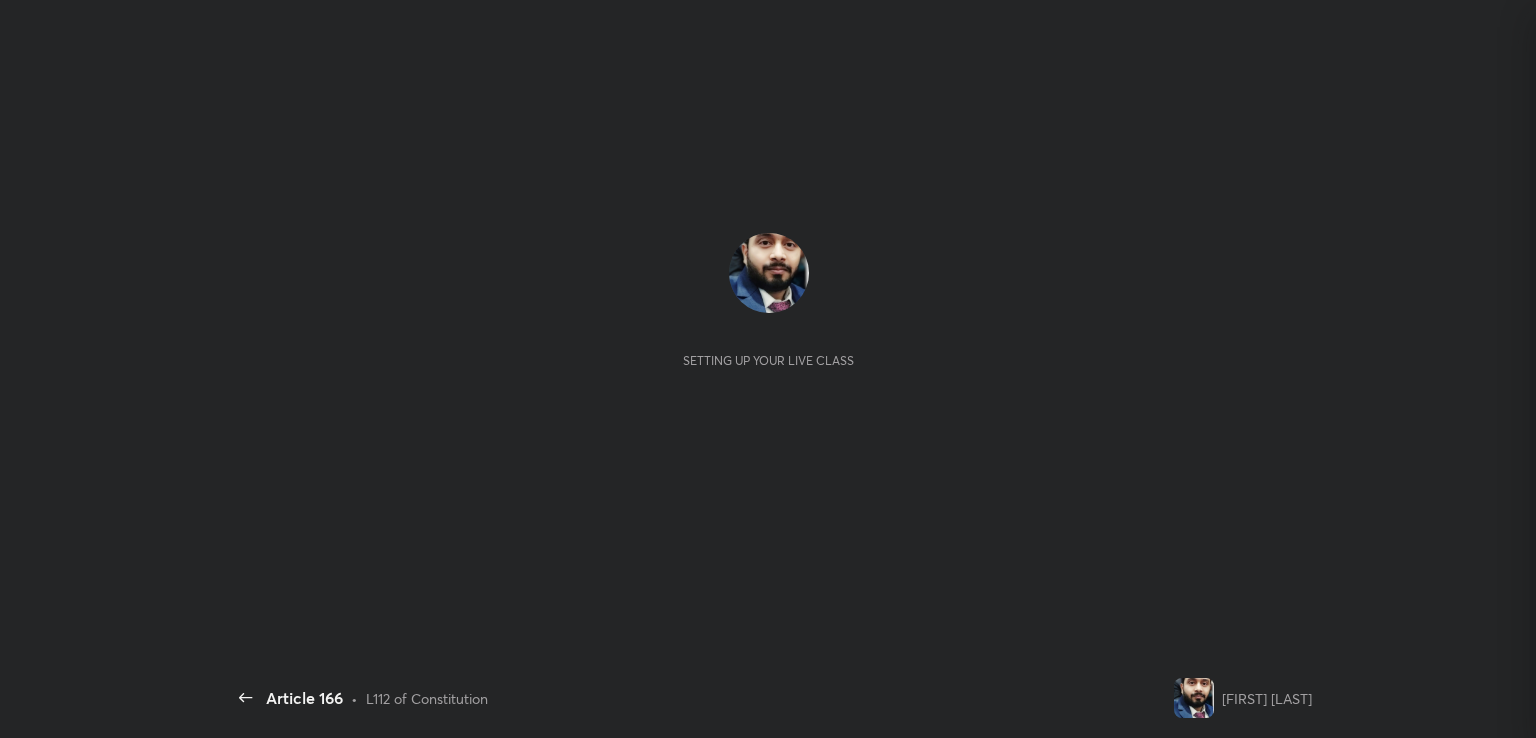 scroll, scrollTop: 0, scrollLeft: 0, axis: both 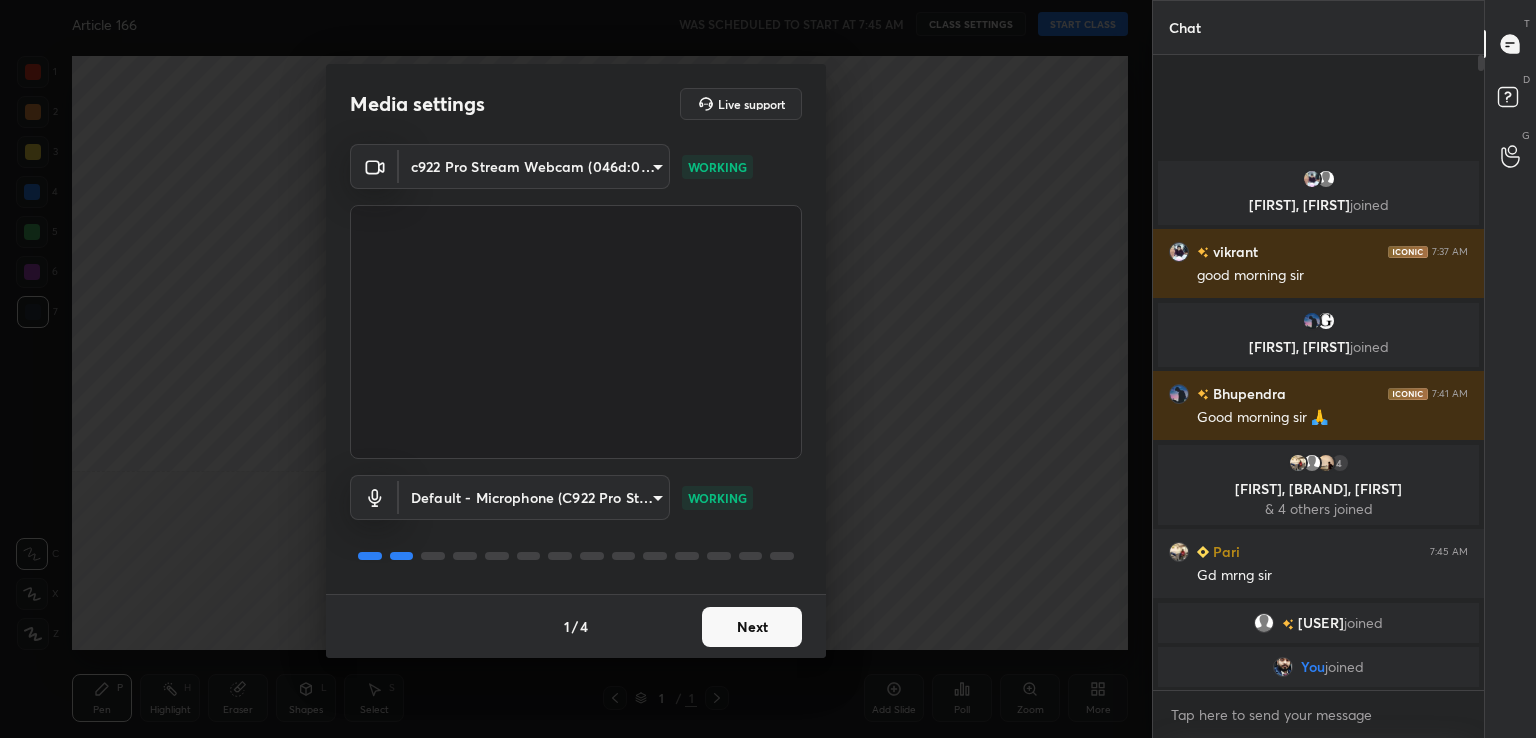click on "Next" at bounding box center (752, 627) 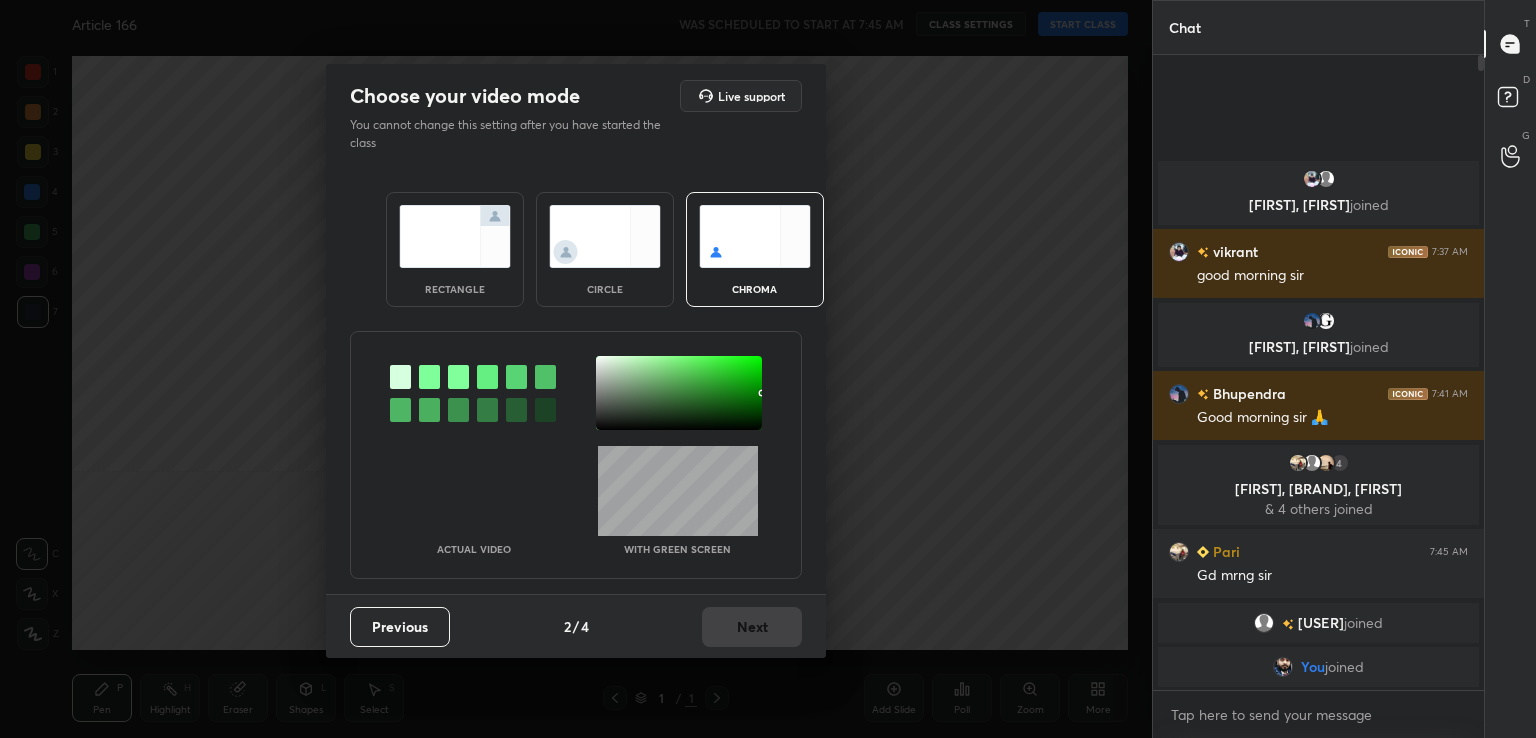 drag, startPoint x: 426, startPoint y: 371, endPoint x: 514, endPoint y: 366, distance: 88.14193 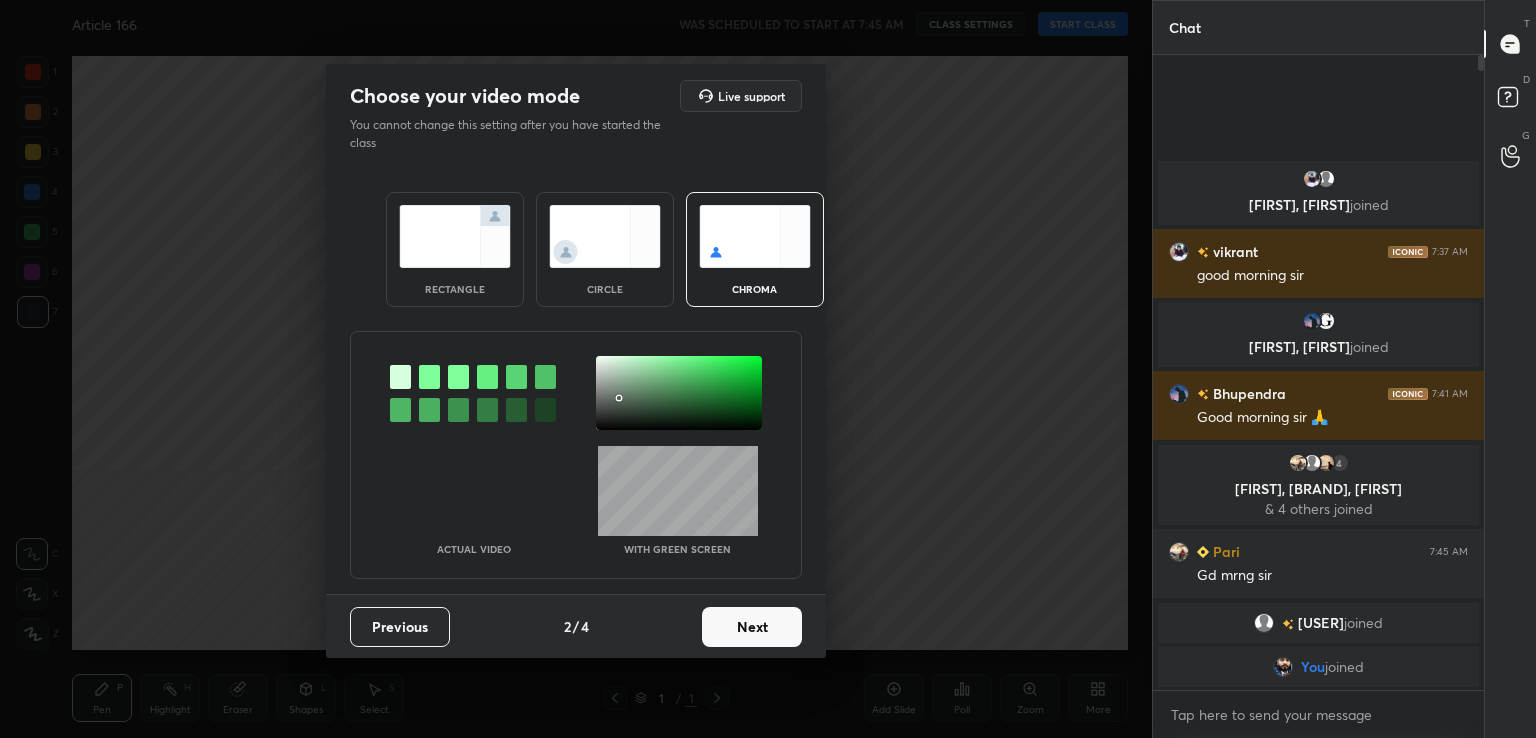 click at bounding box center [679, 393] 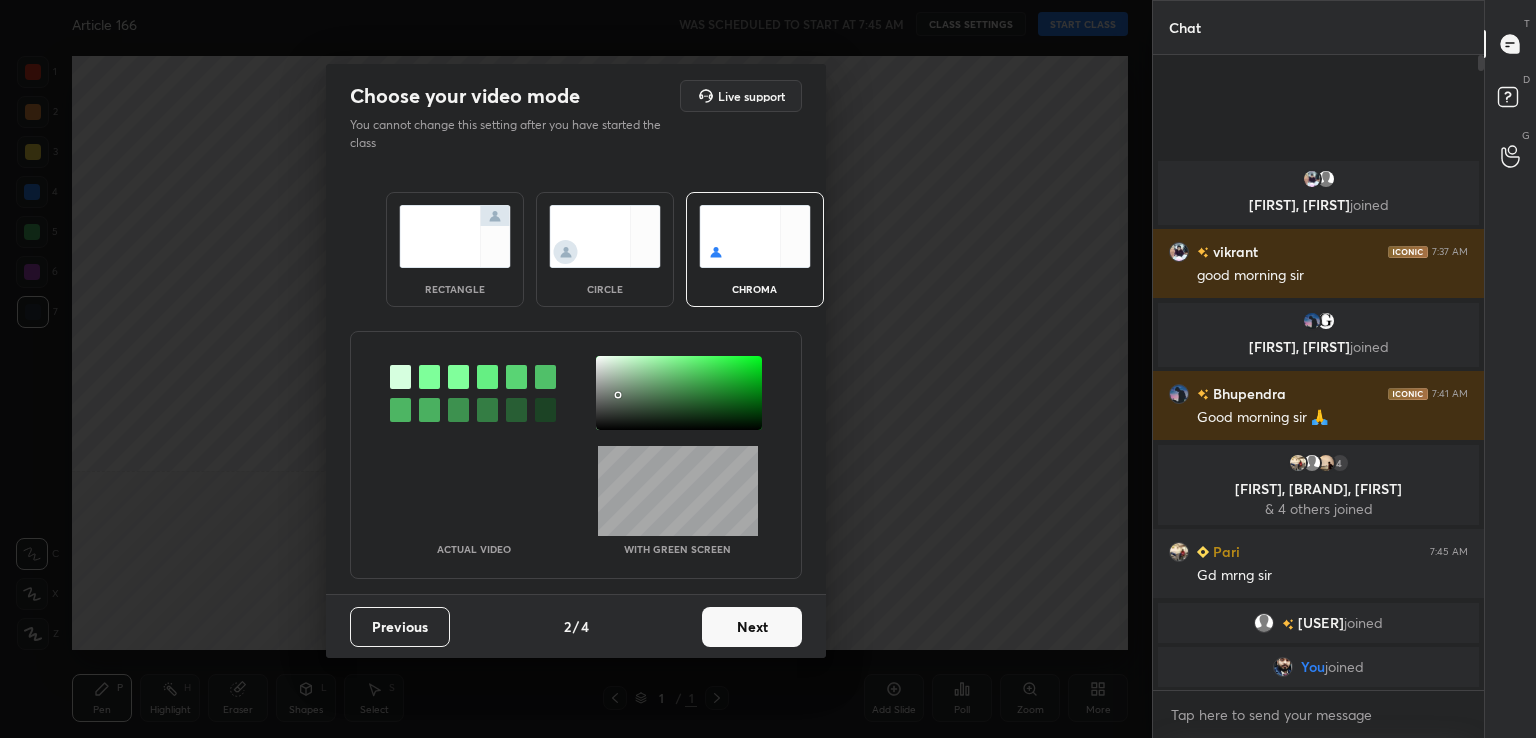 click on "Next" at bounding box center [752, 627] 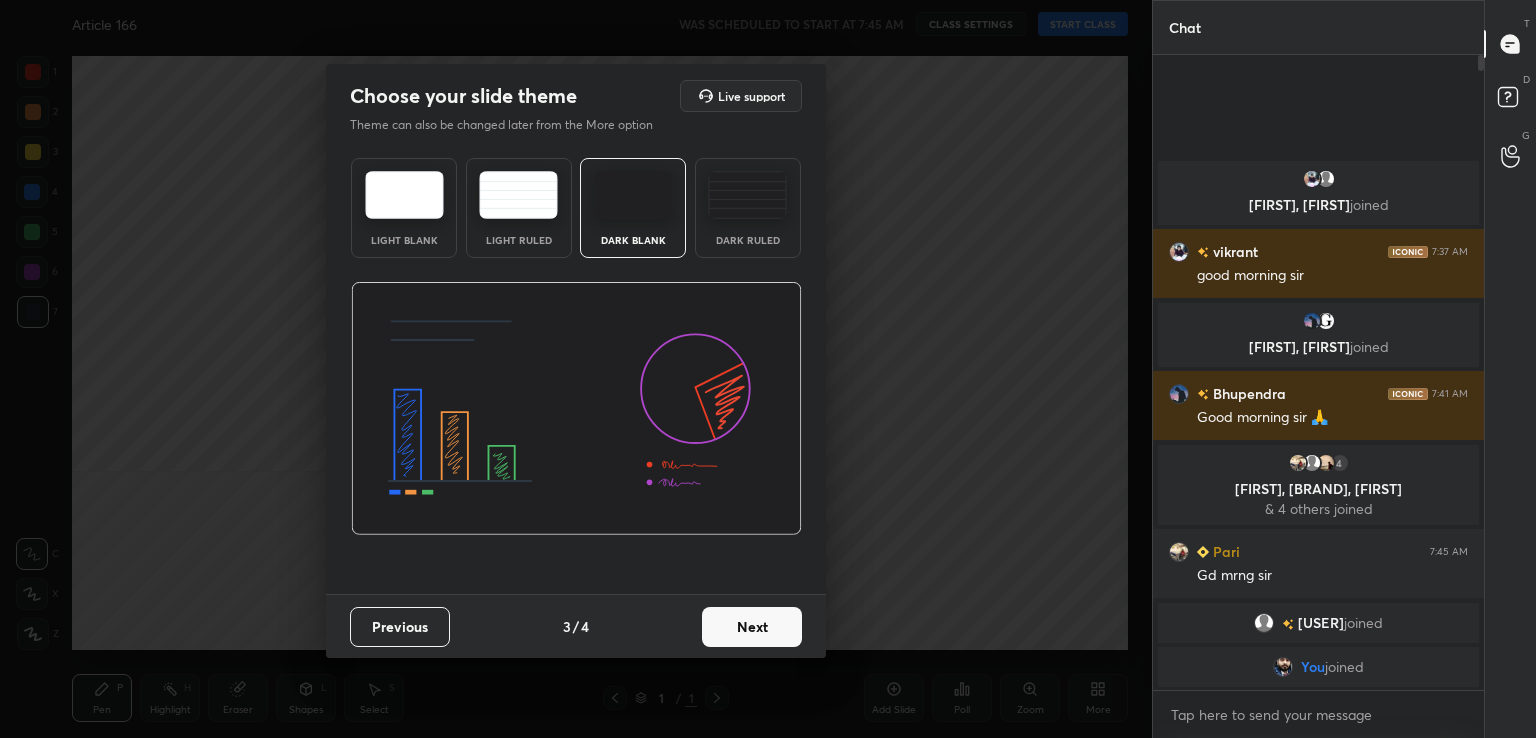 click on "Next" at bounding box center [752, 627] 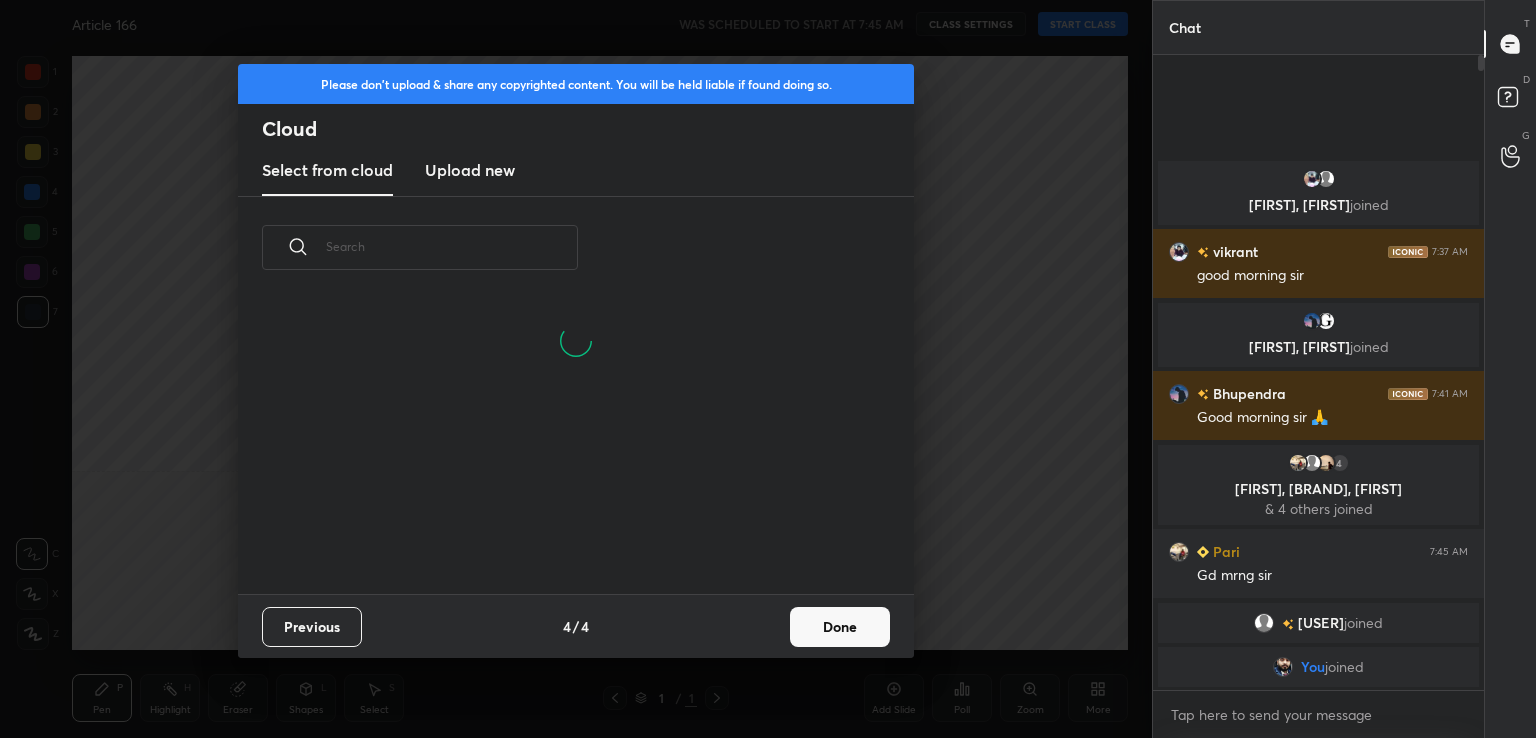 click on "Done" at bounding box center [840, 627] 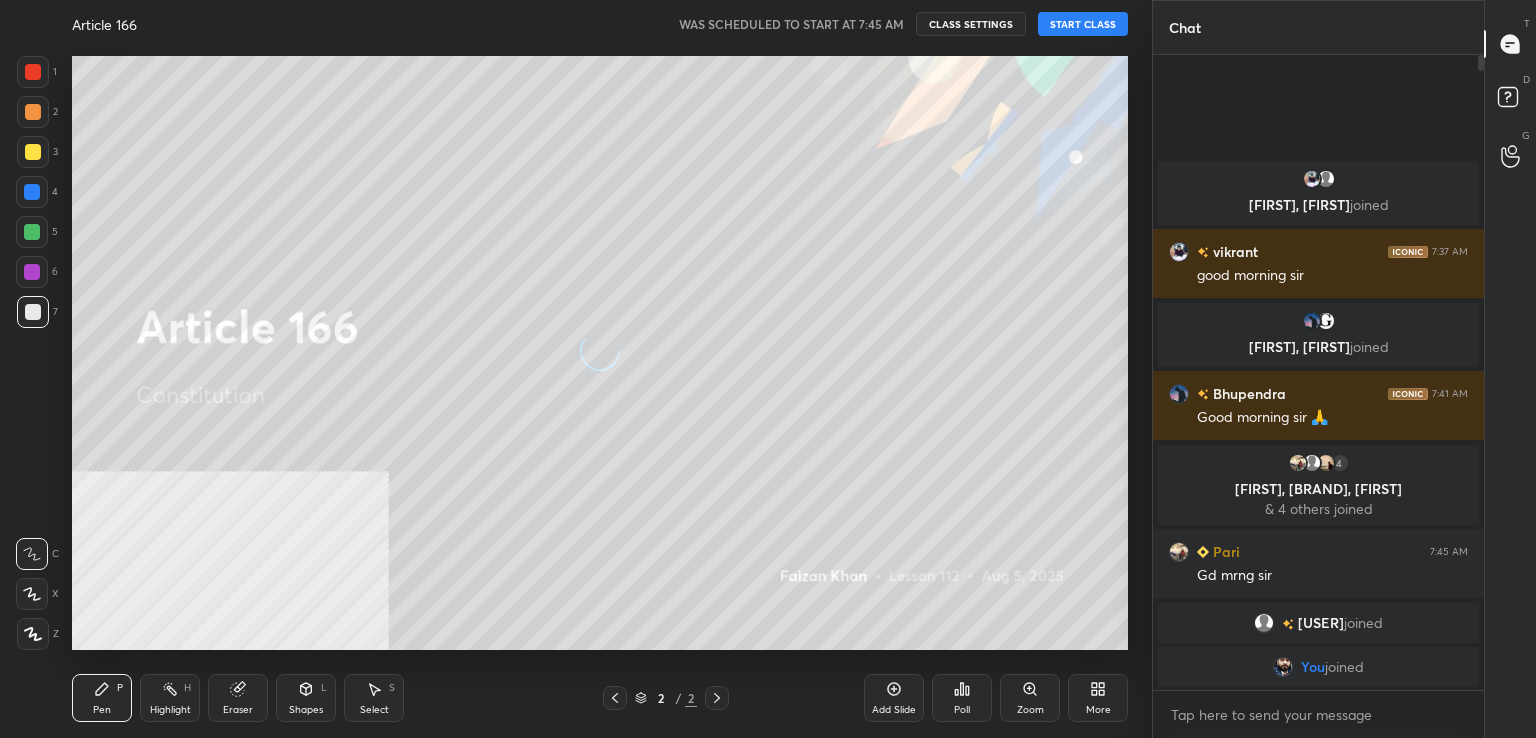 scroll, scrollTop: 6, scrollLeft: 10, axis: both 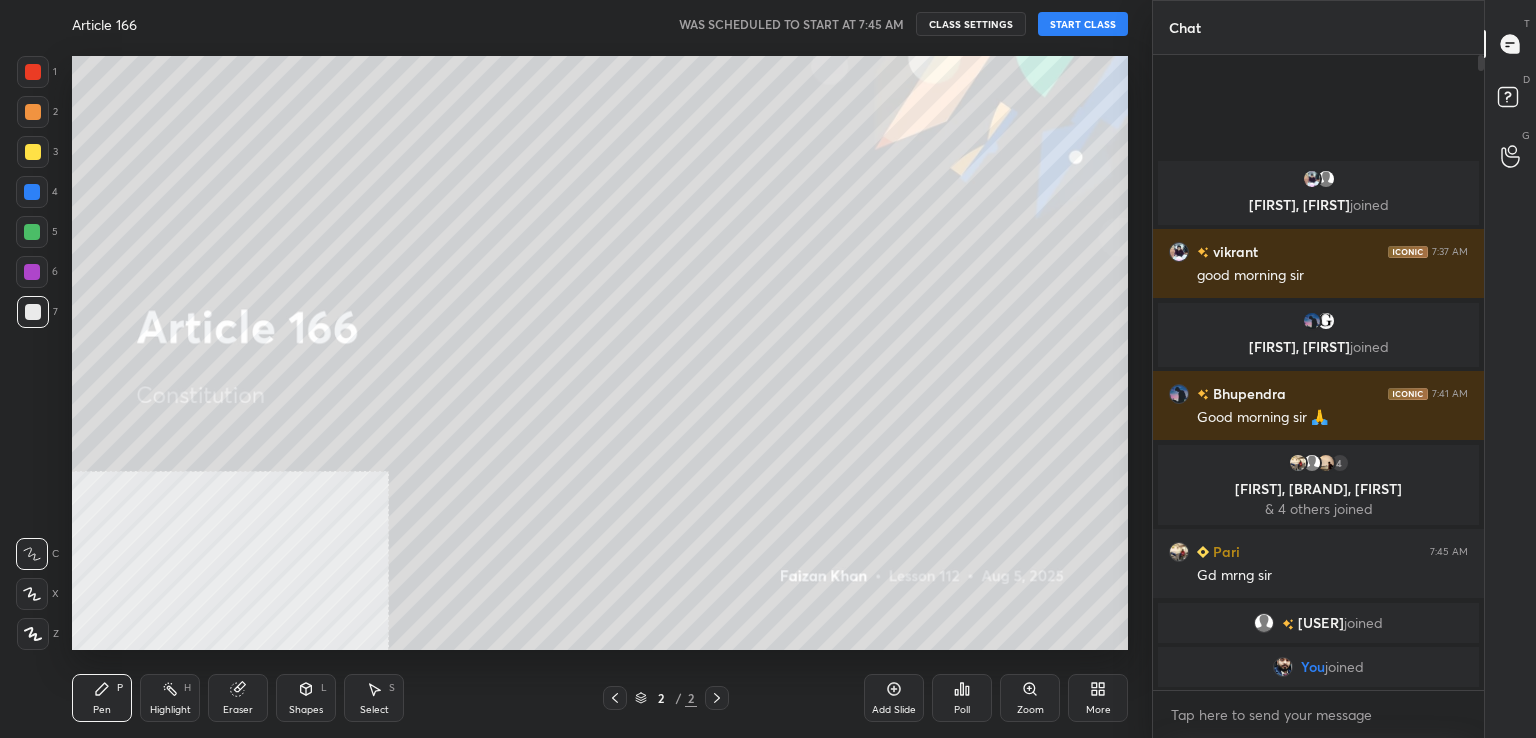 click on "START CLASS" at bounding box center [1083, 24] 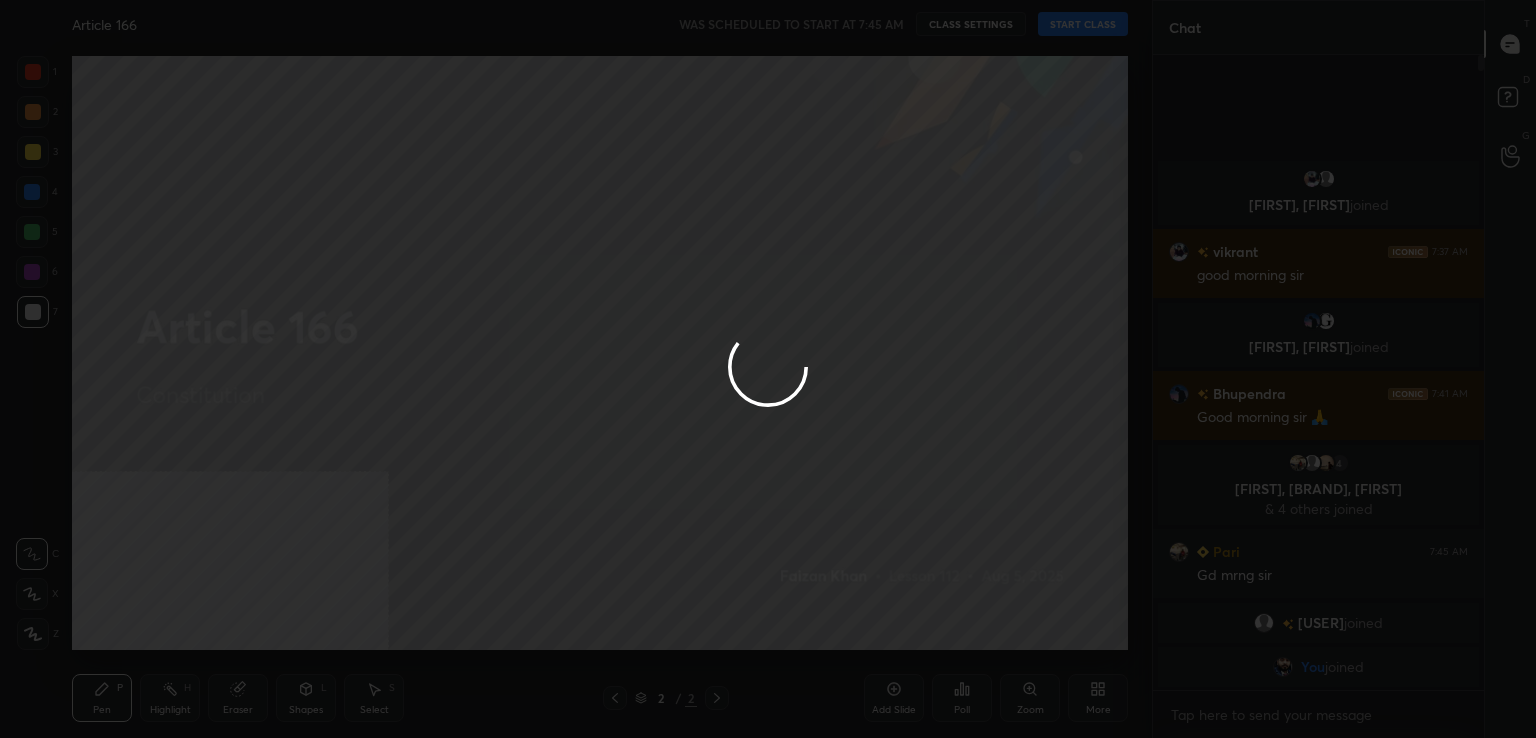type on "x" 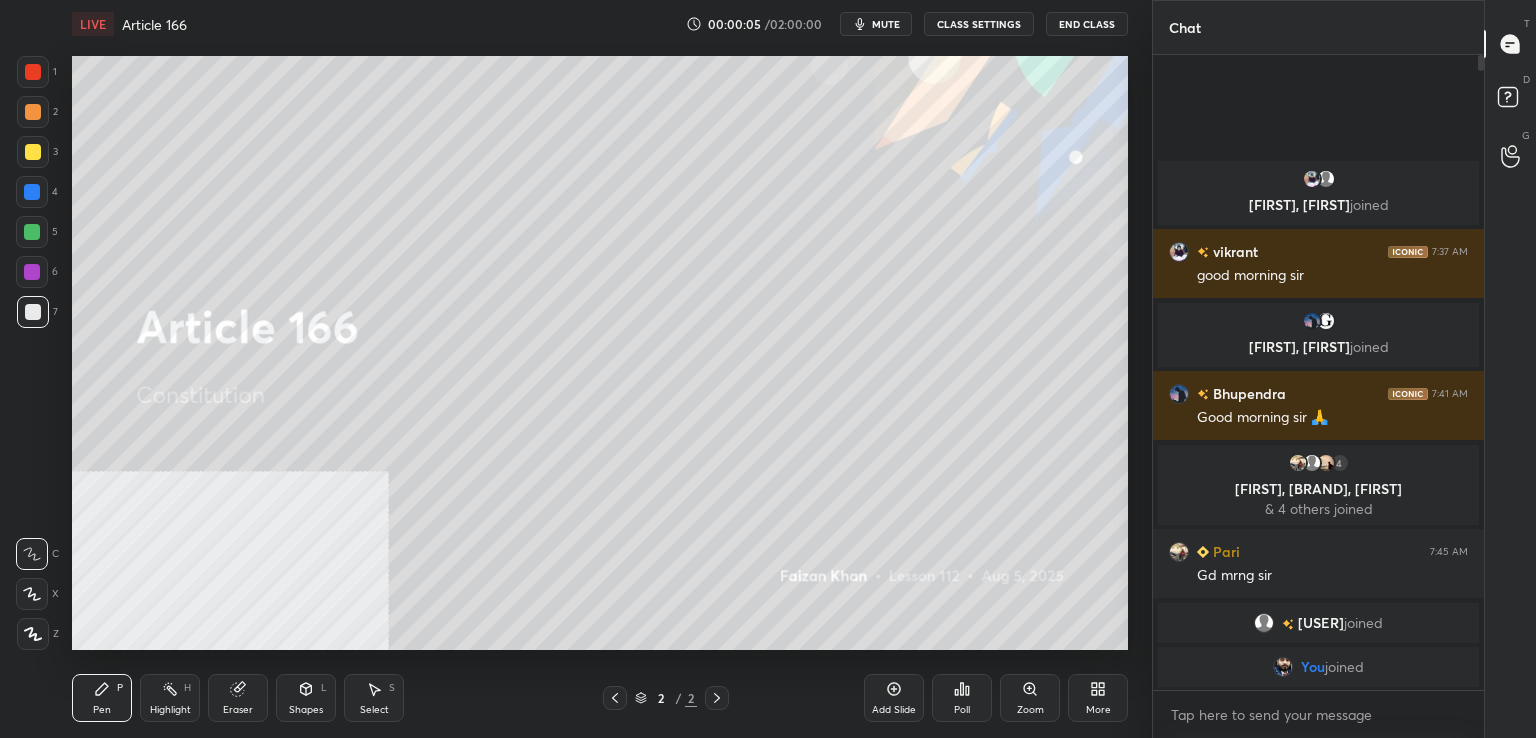type 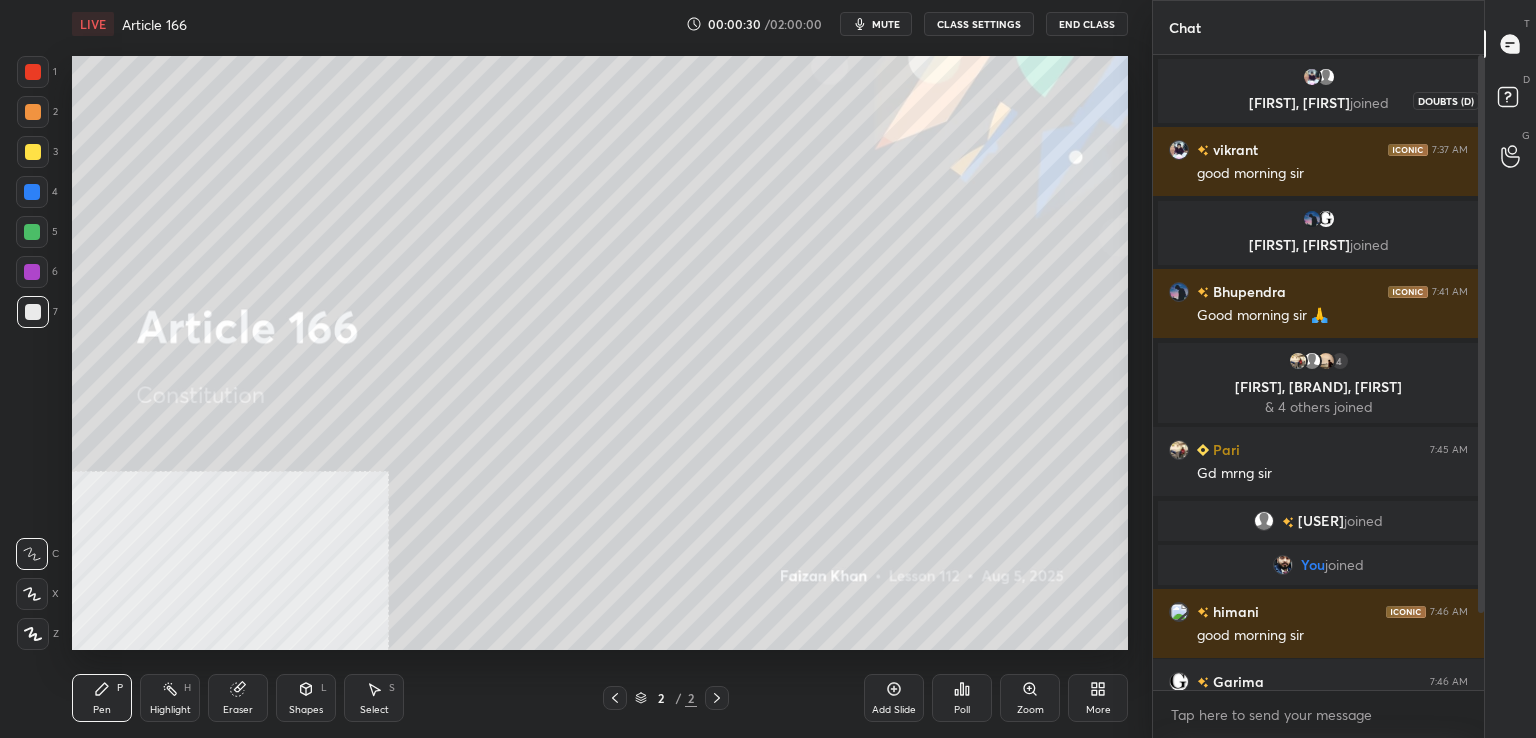 drag, startPoint x: 1509, startPoint y: 98, endPoint x: 1506, endPoint y: 46, distance: 52.086468 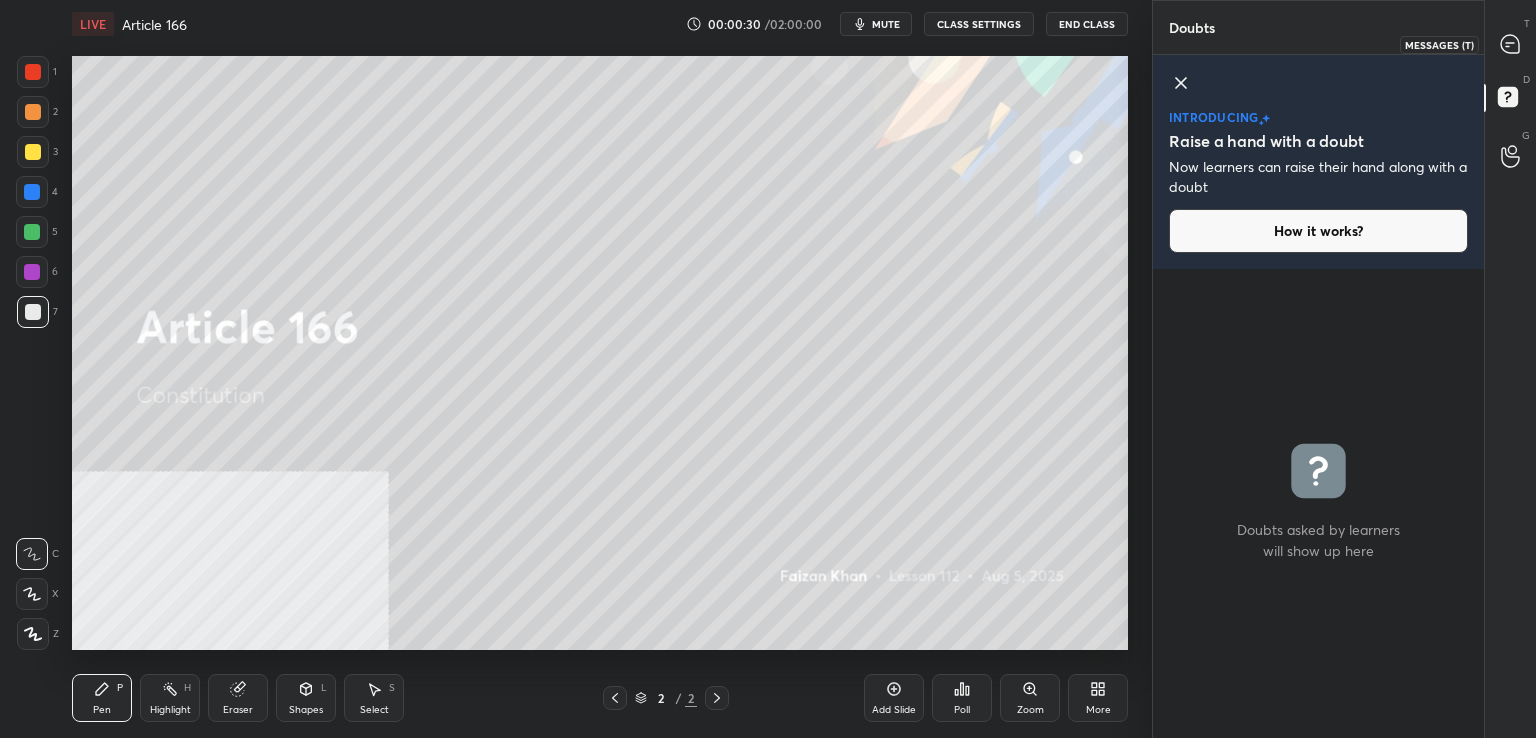 drag, startPoint x: 1511, startPoint y: 31, endPoint x: 1507, endPoint y: 42, distance: 11.7046995 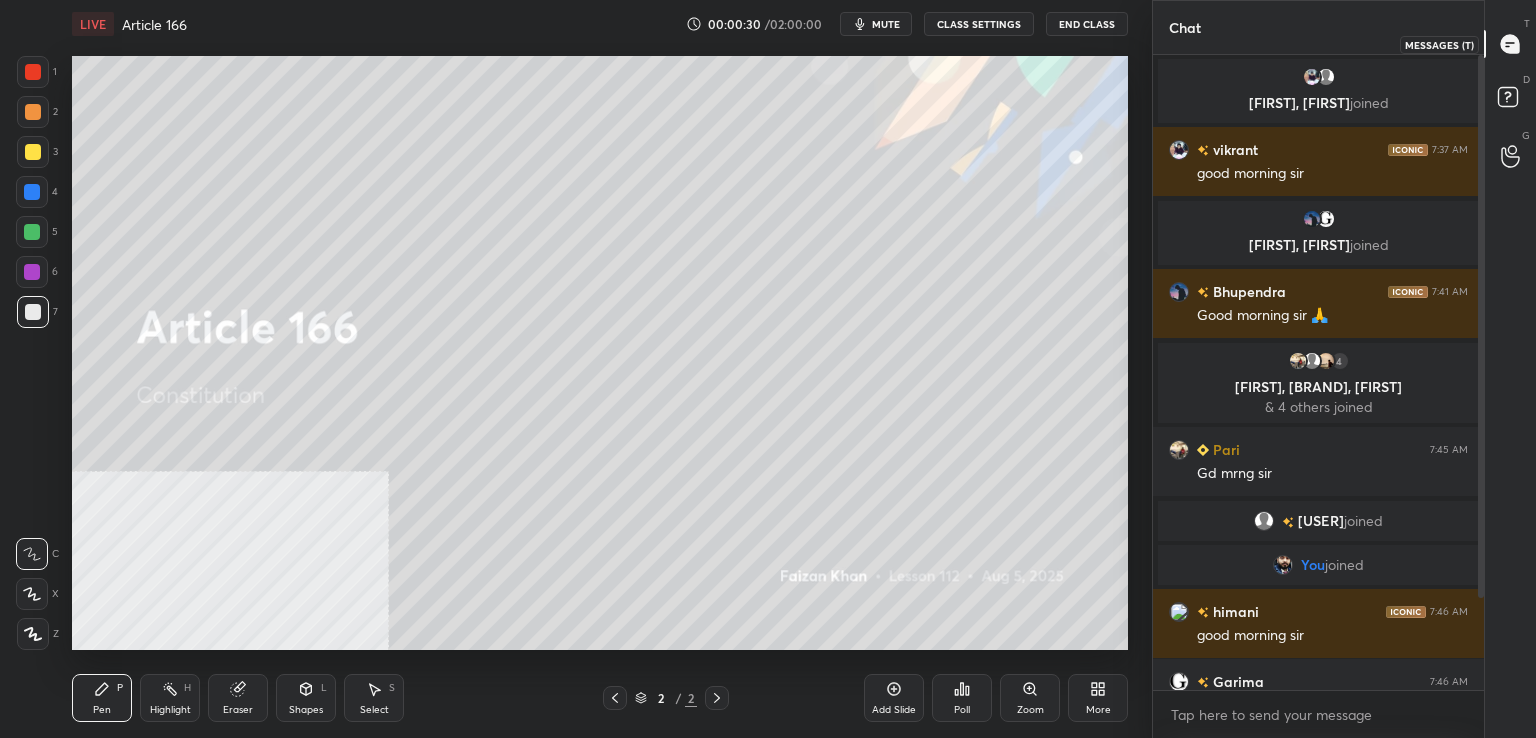 scroll, scrollTop: 108, scrollLeft: 0, axis: vertical 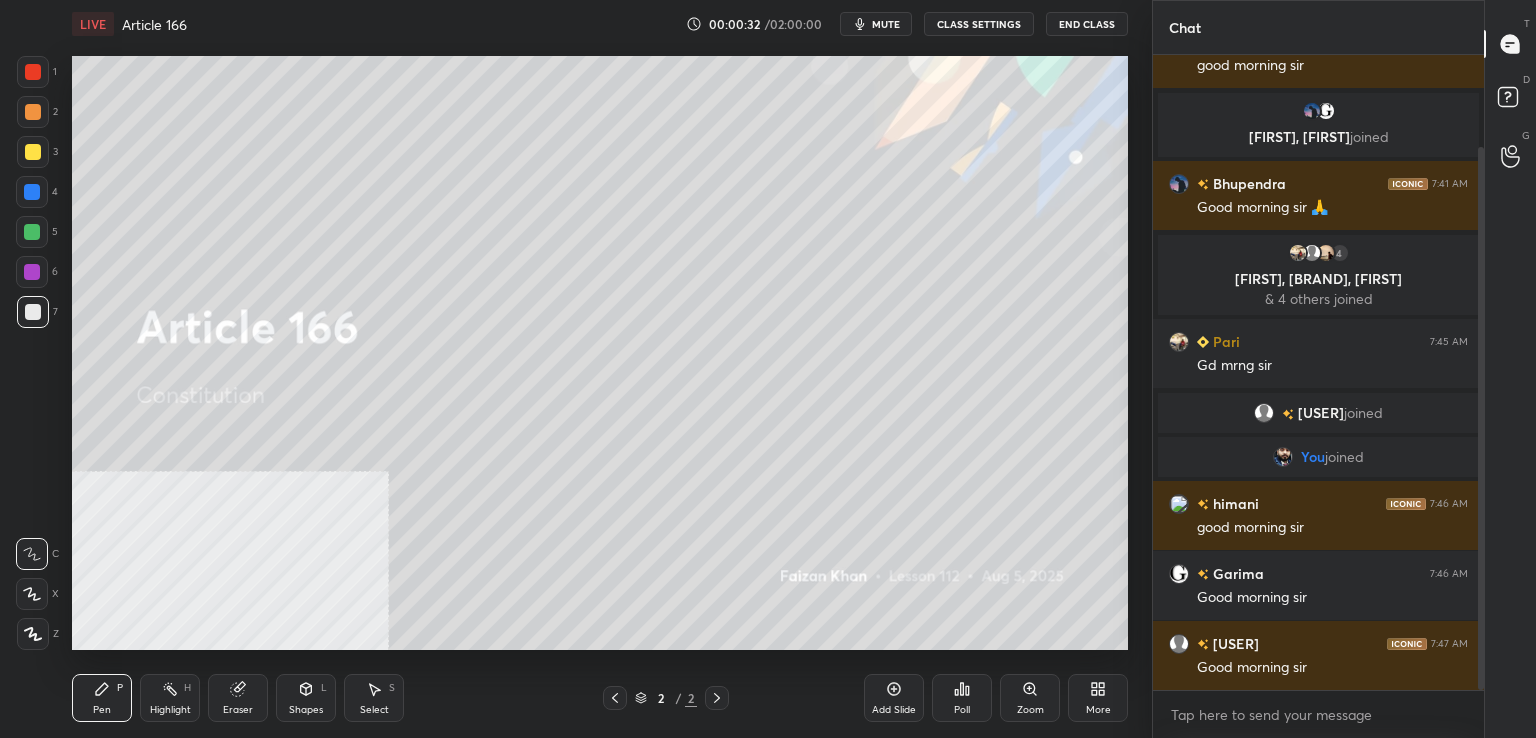 drag, startPoint x: 898, startPoint y: 696, endPoint x: 878, endPoint y: 674, distance: 29.732138 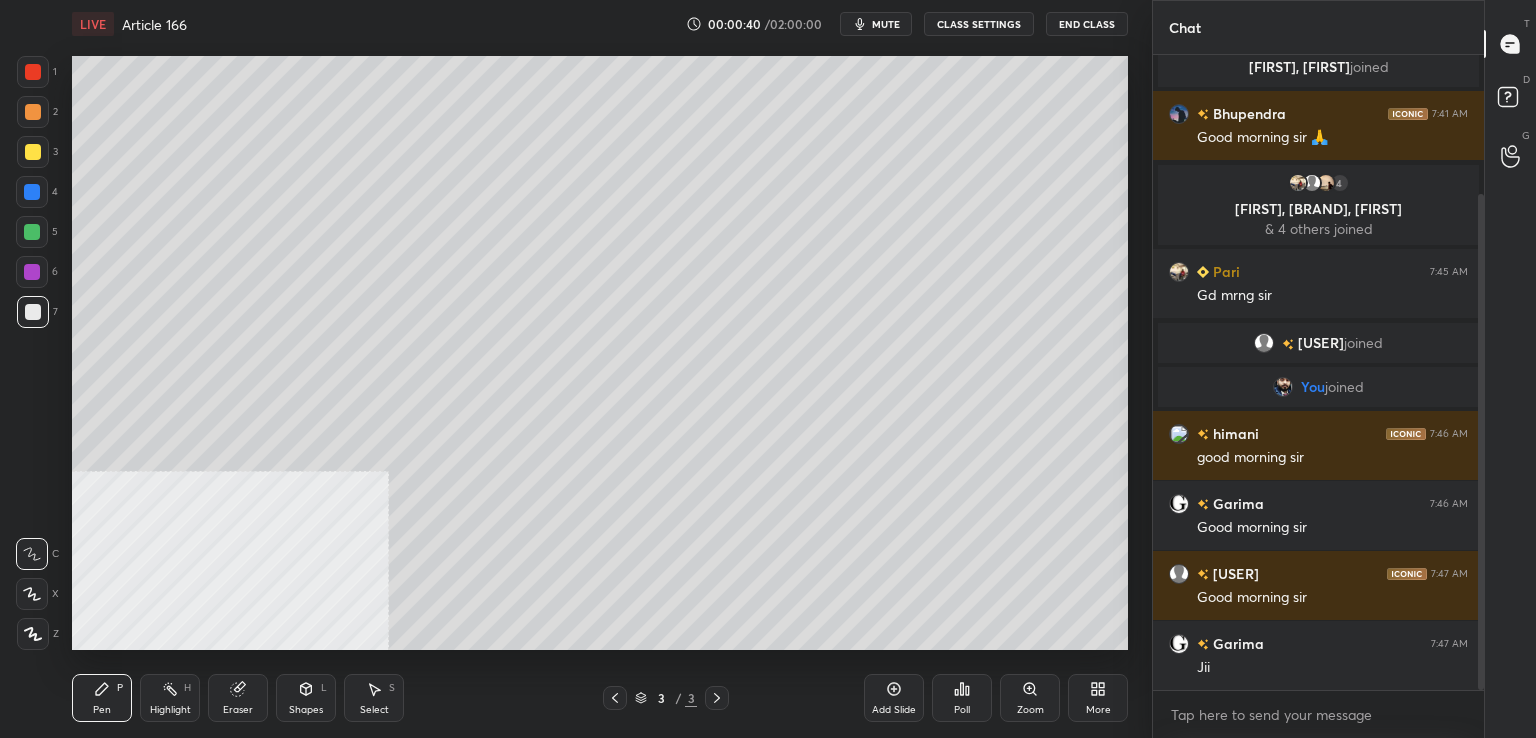 scroll, scrollTop: 248, scrollLeft: 0, axis: vertical 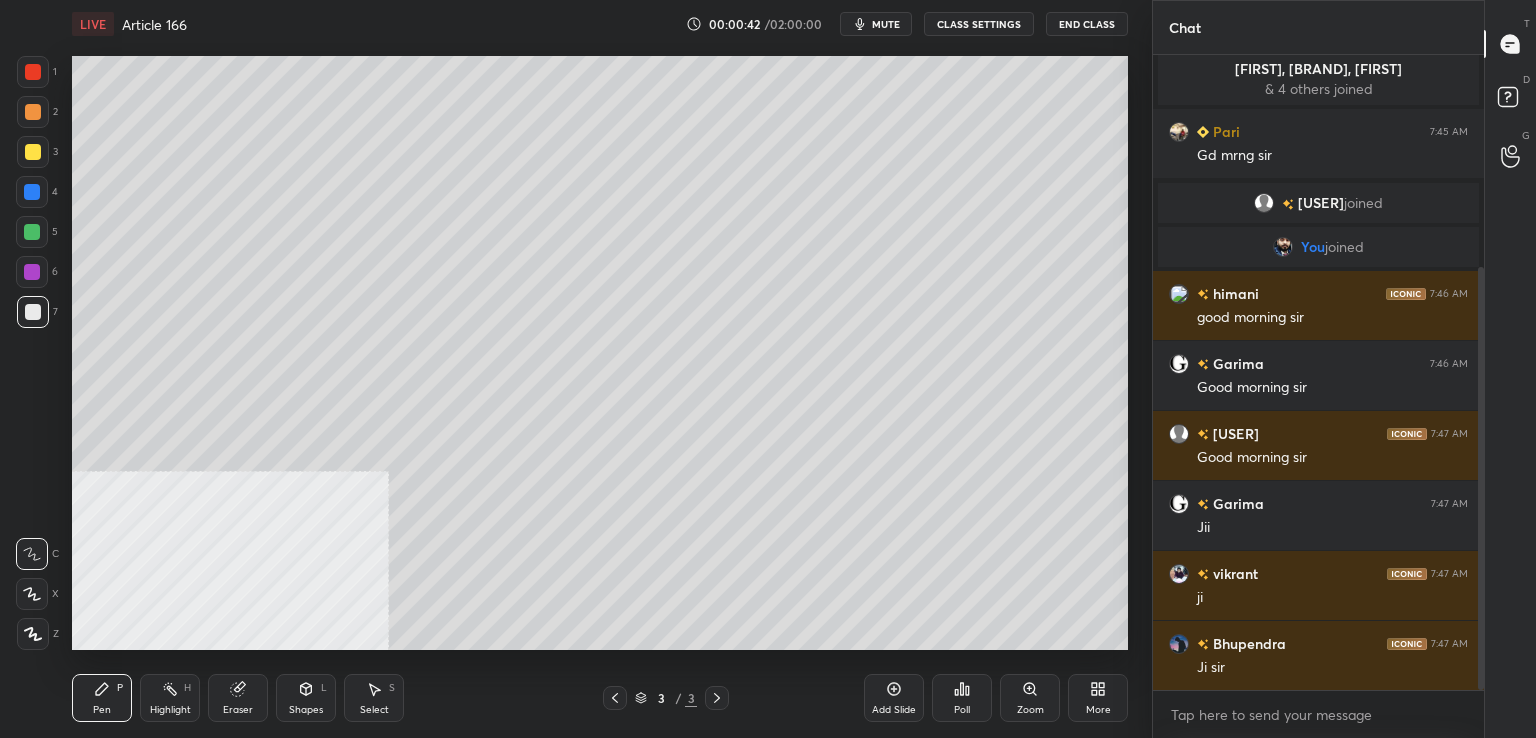 drag, startPoint x: 888, startPoint y: 30, endPoint x: 899, endPoint y: 25, distance: 12.083046 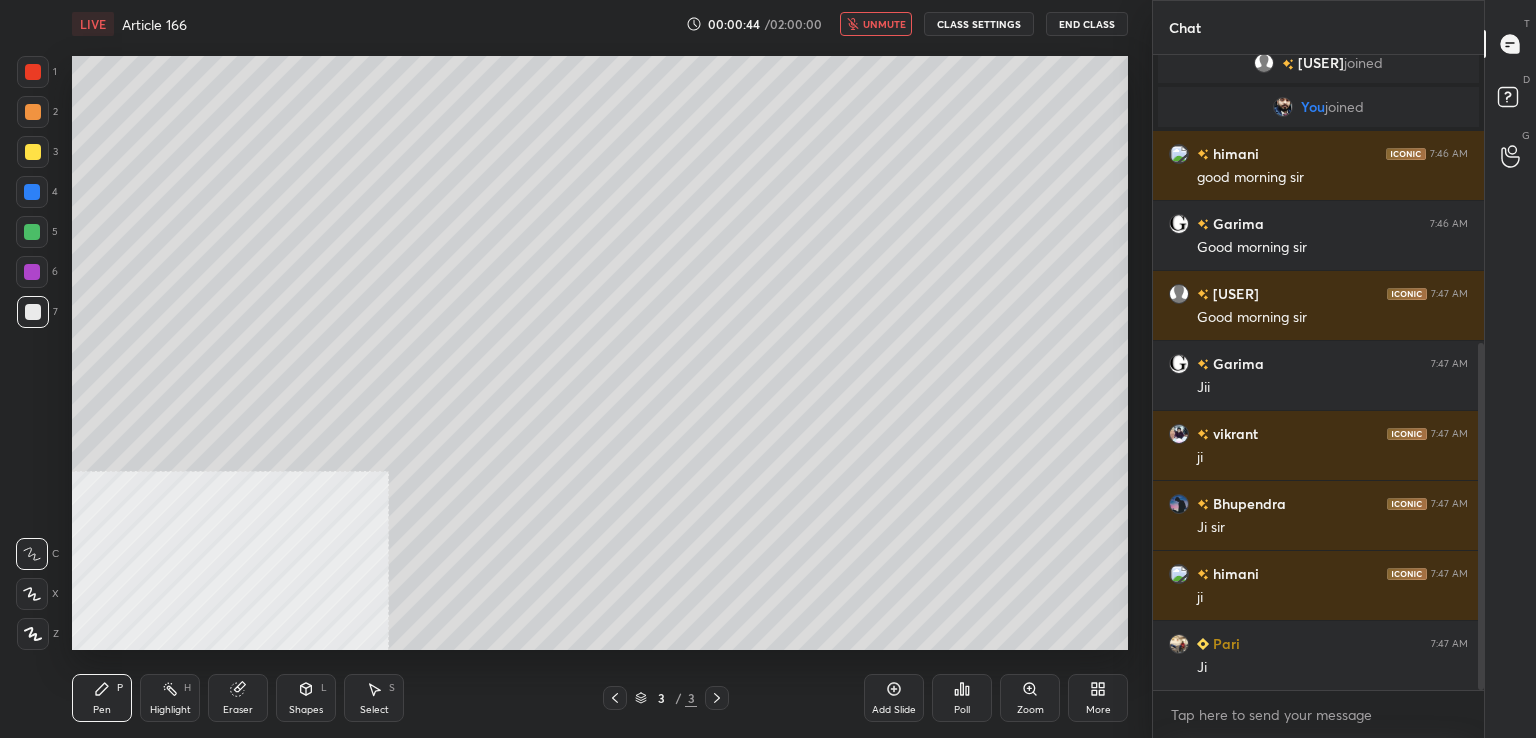 scroll, scrollTop: 528, scrollLeft: 0, axis: vertical 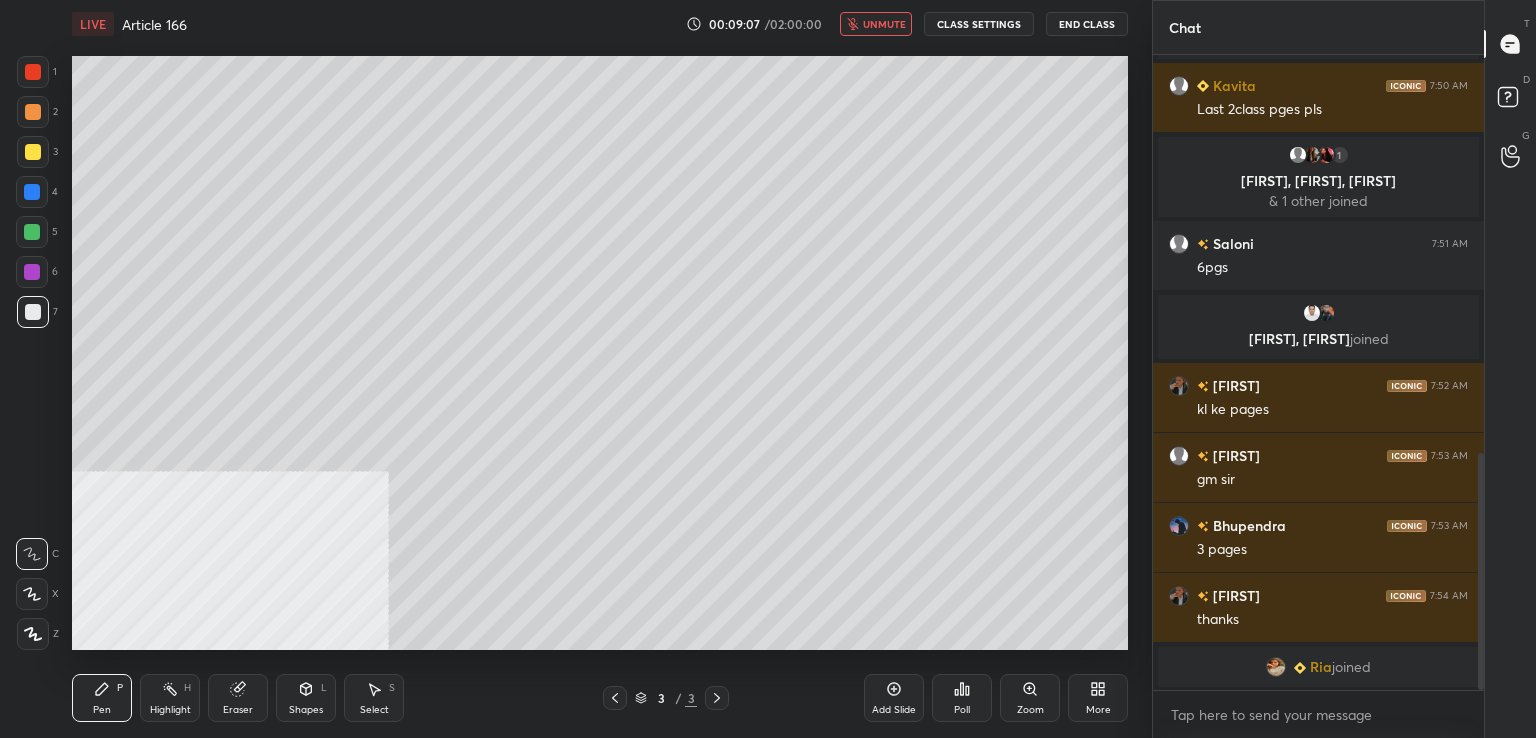 click on "unmute" at bounding box center (884, 24) 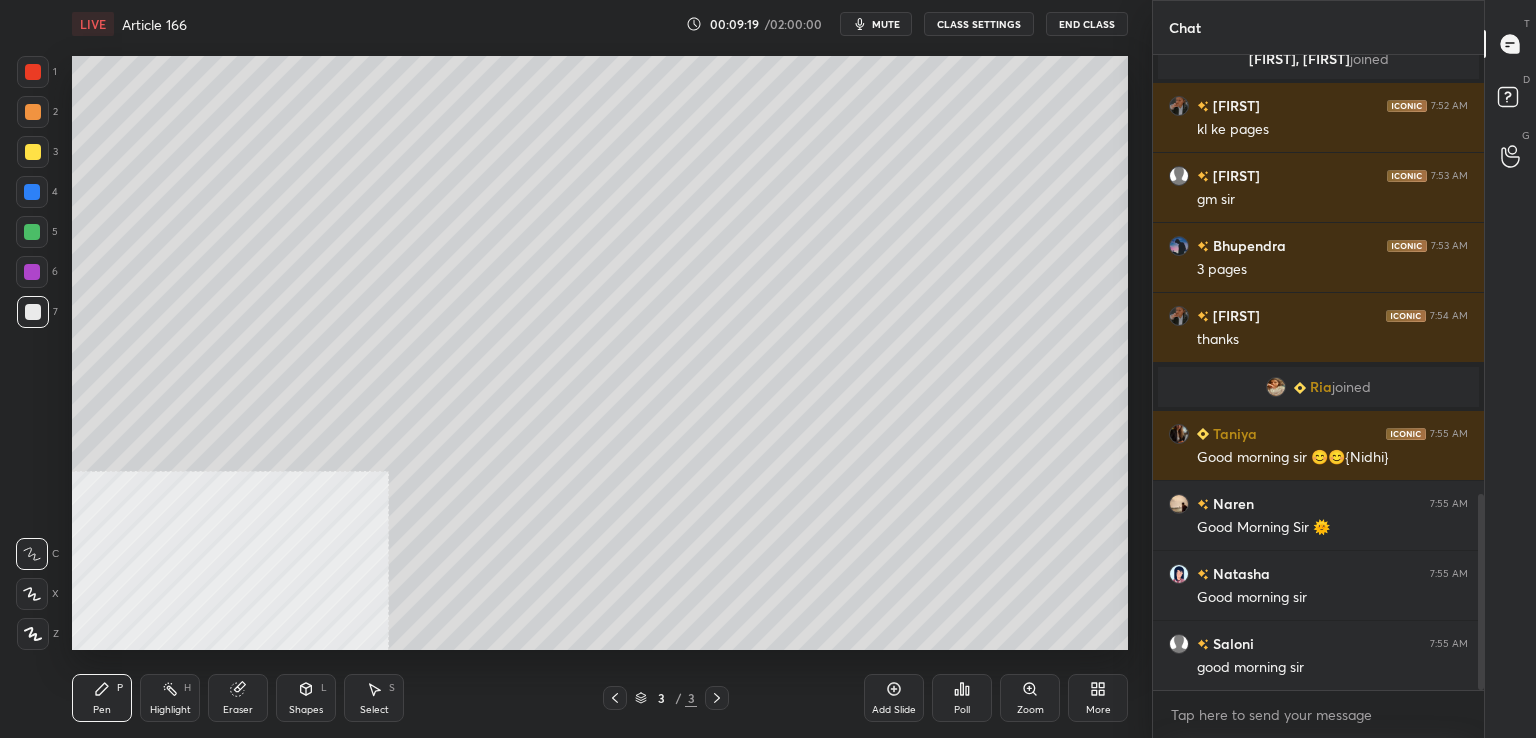 scroll, scrollTop: 1420, scrollLeft: 0, axis: vertical 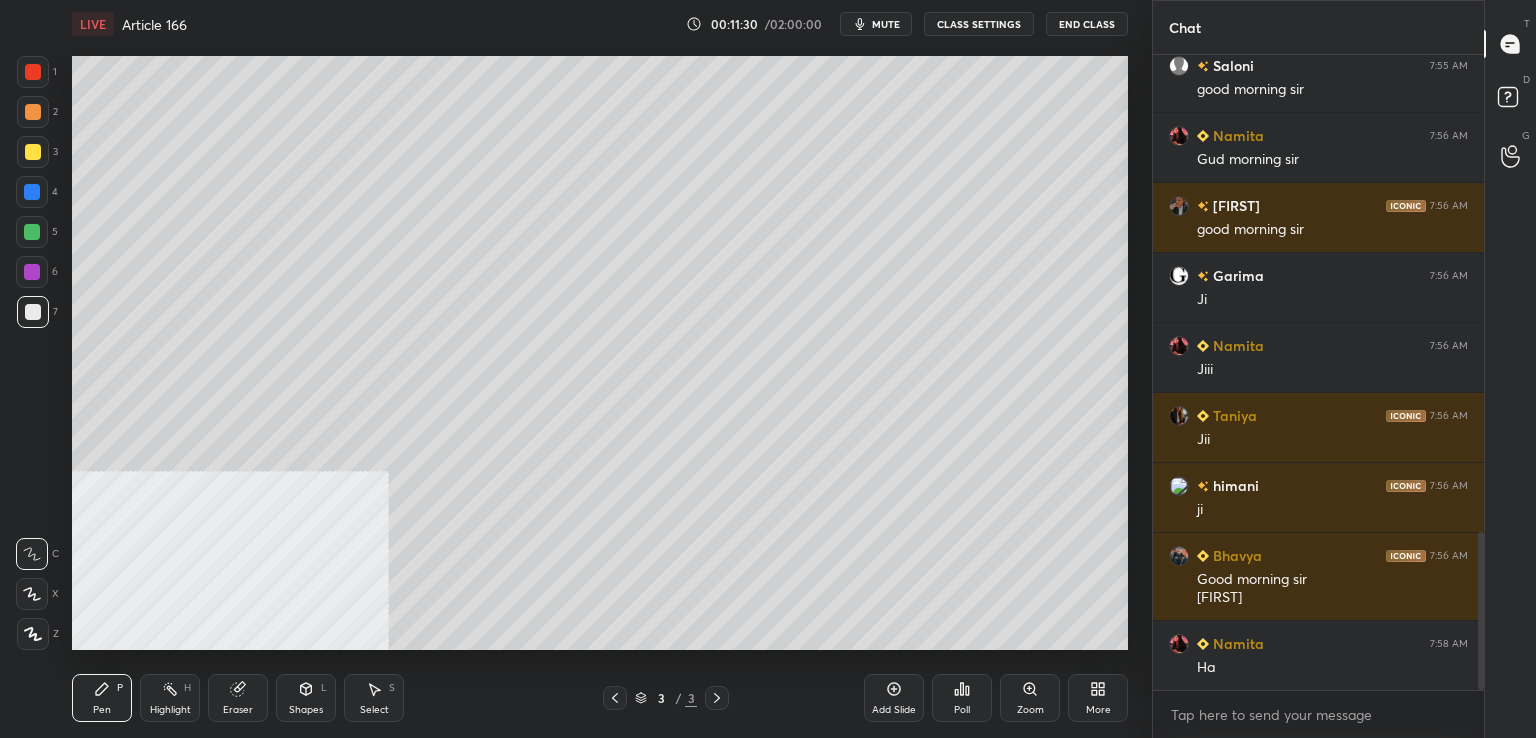 click 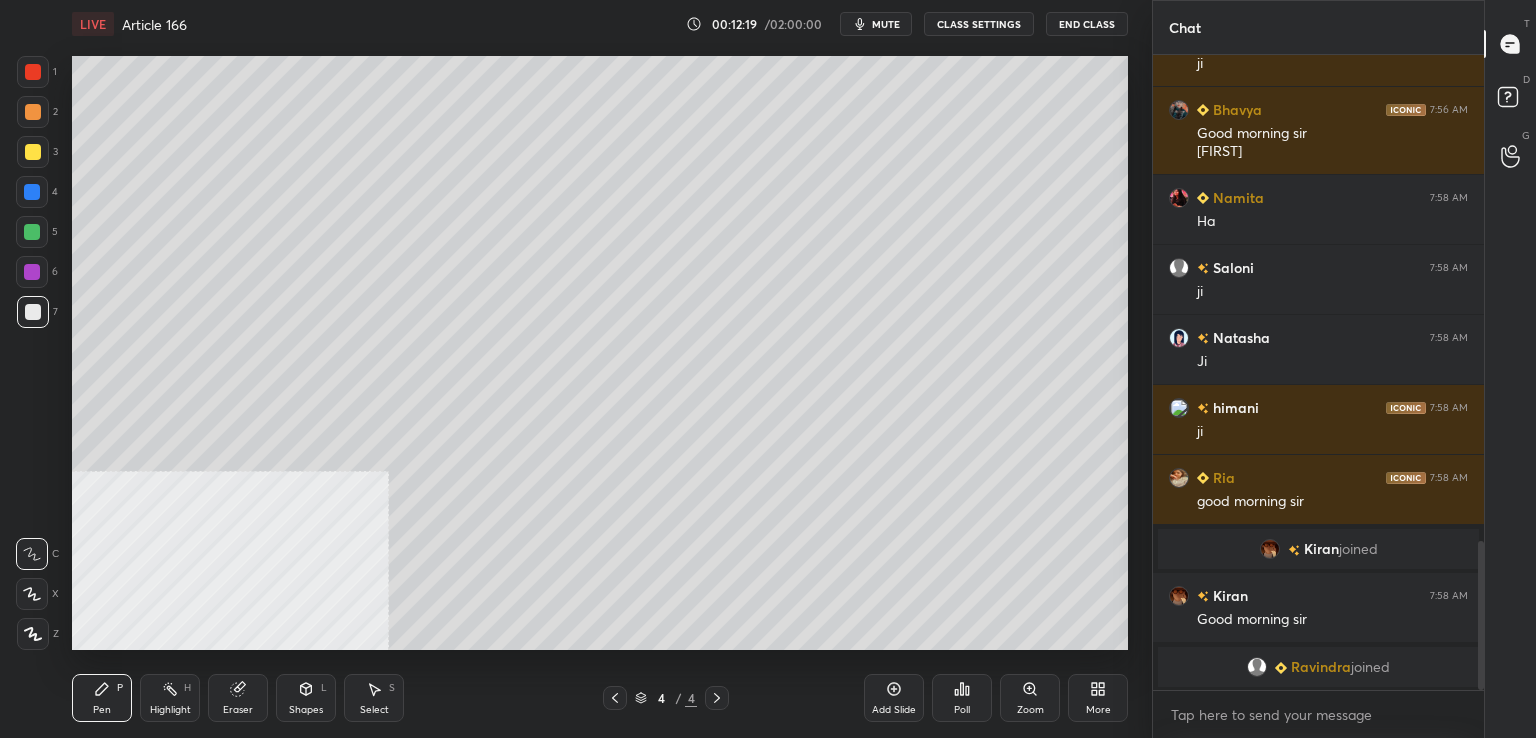 scroll, scrollTop: 2100, scrollLeft: 0, axis: vertical 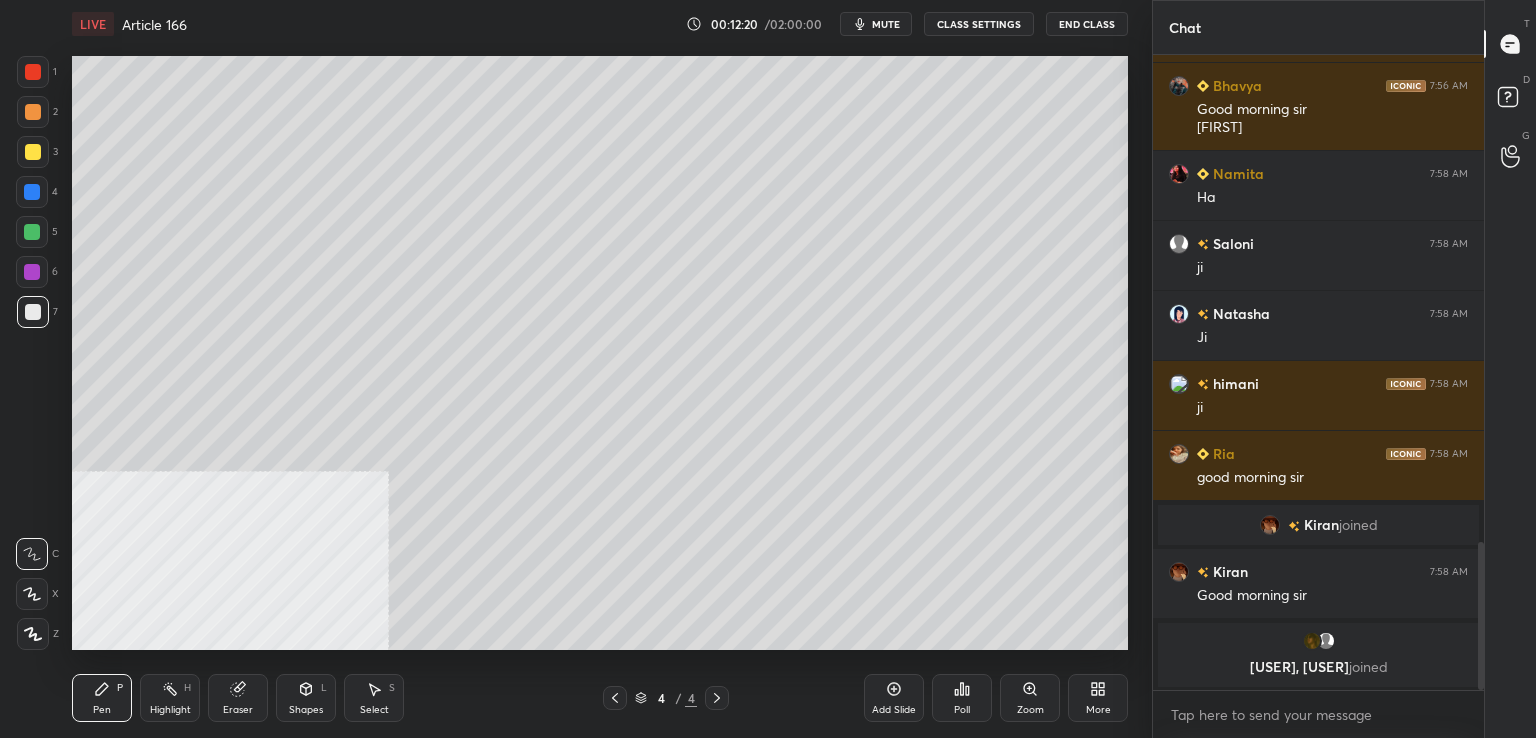 drag, startPoint x: 35, startPoint y: 244, endPoint x: 44, endPoint y: 258, distance: 16.643316 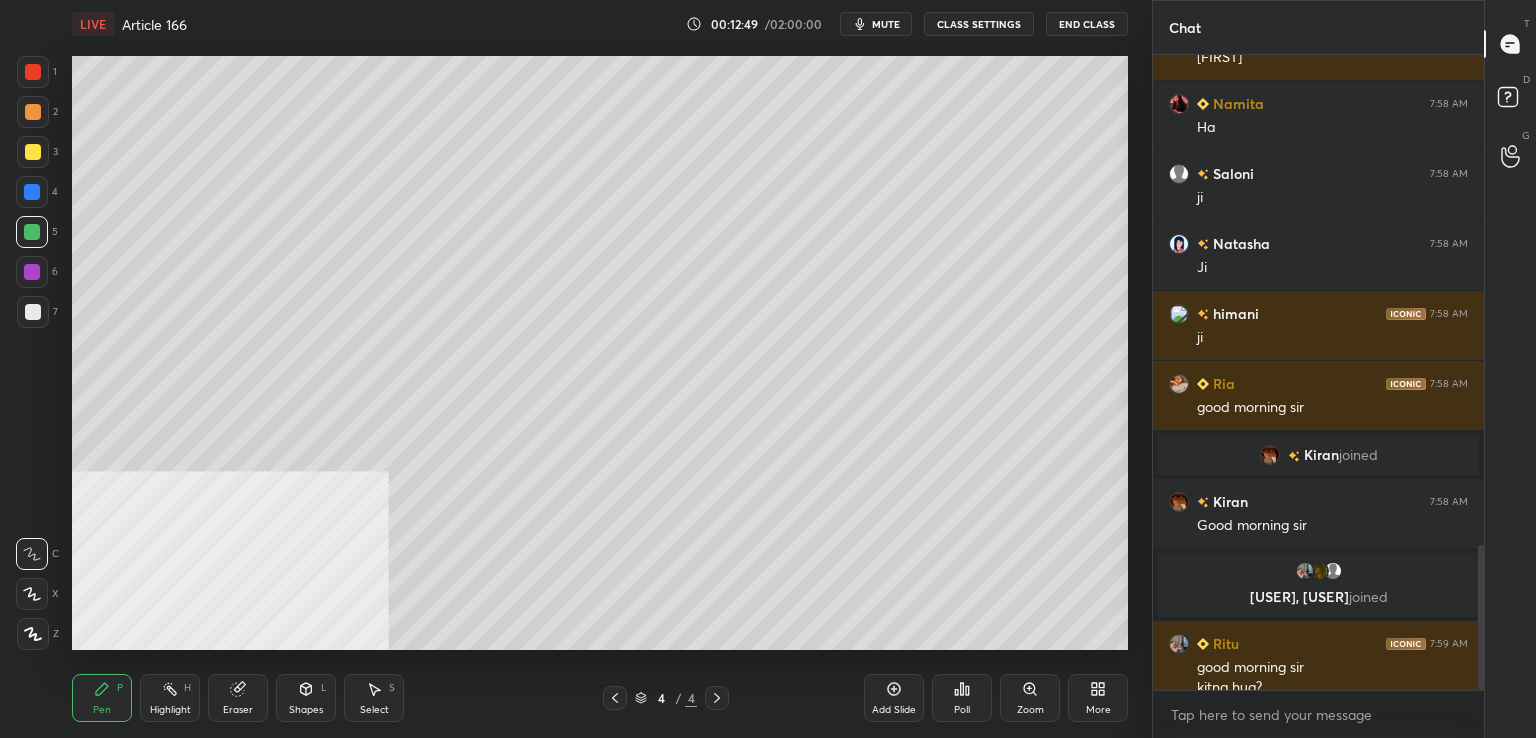 scroll, scrollTop: 2150, scrollLeft: 0, axis: vertical 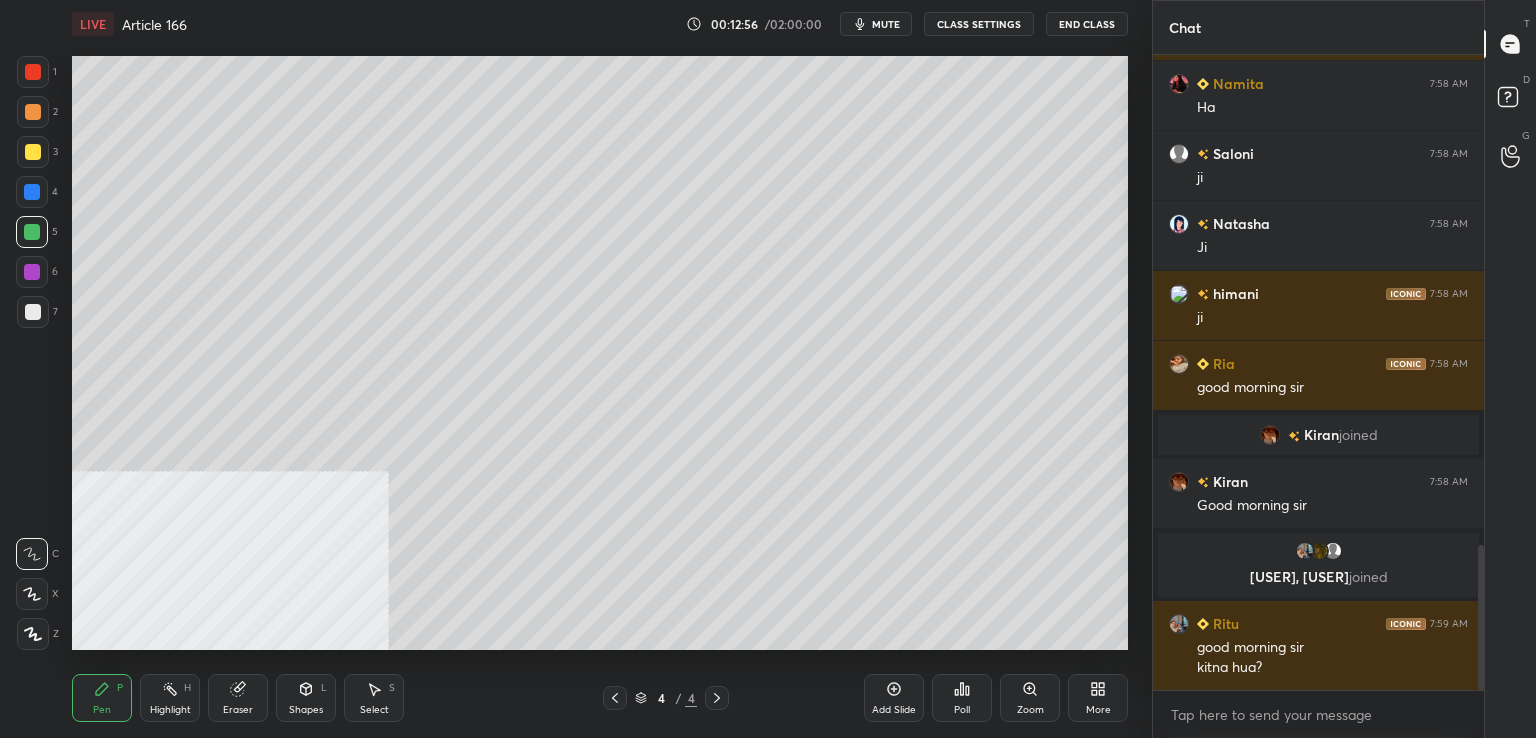 click at bounding box center (33, 312) 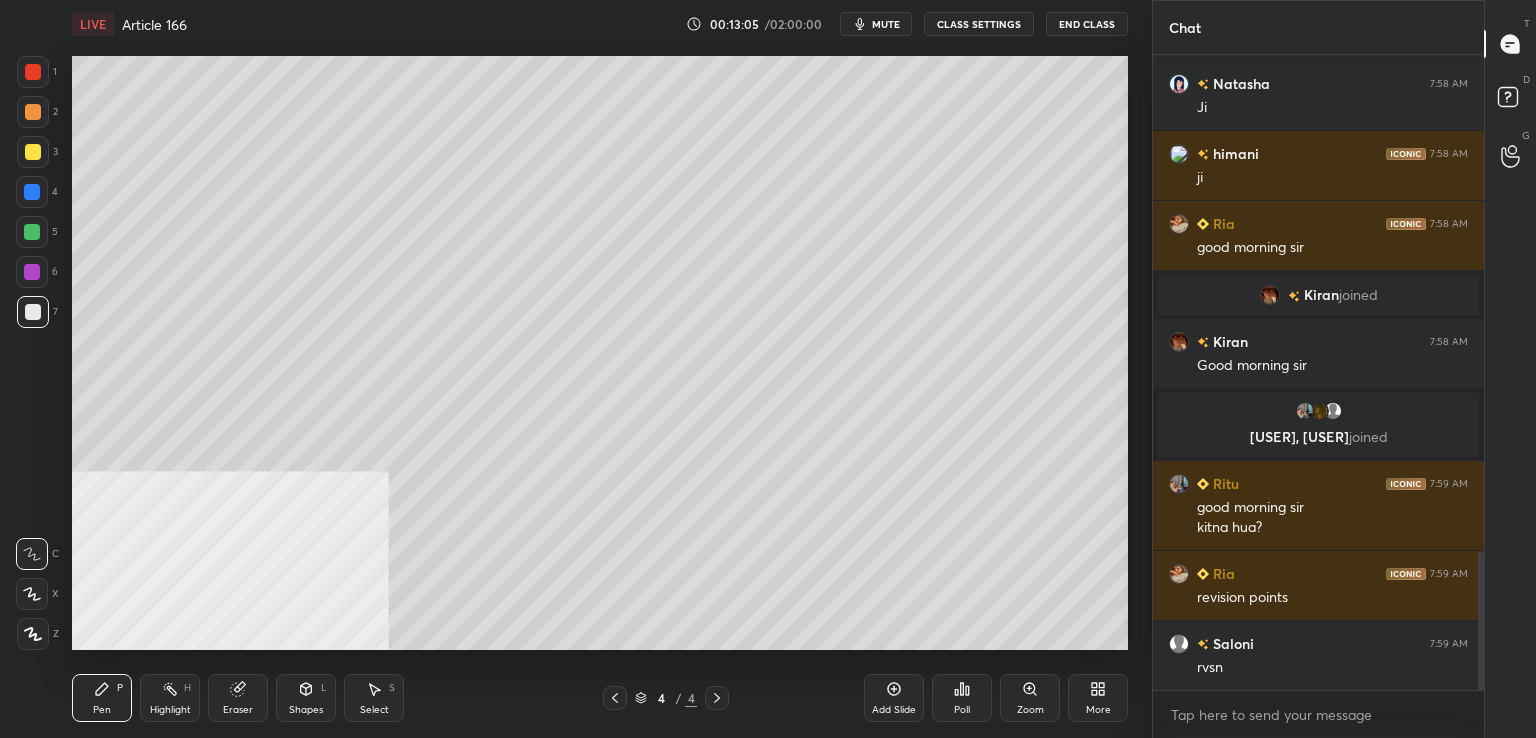 scroll, scrollTop: 2360, scrollLeft: 0, axis: vertical 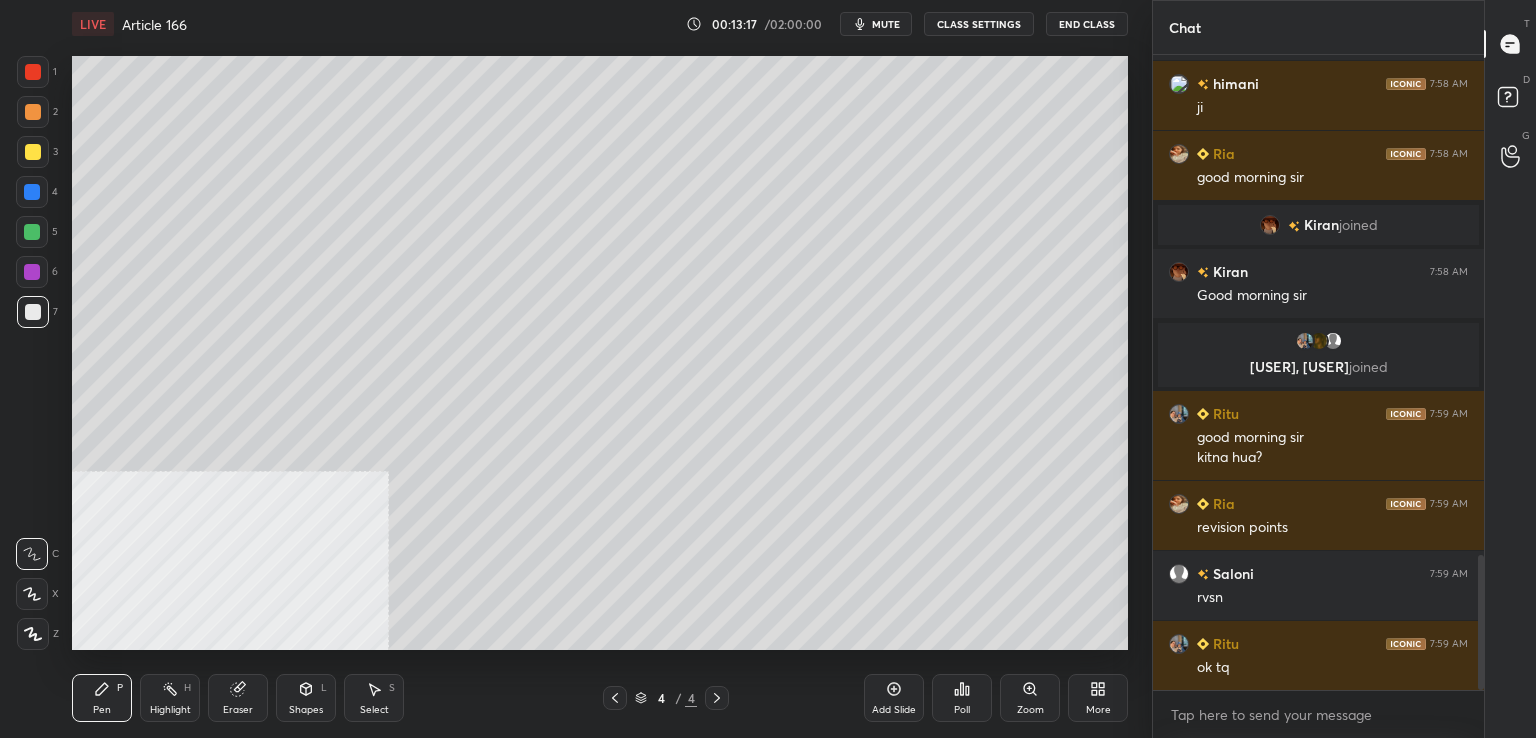 click at bounding box center [33, 152] 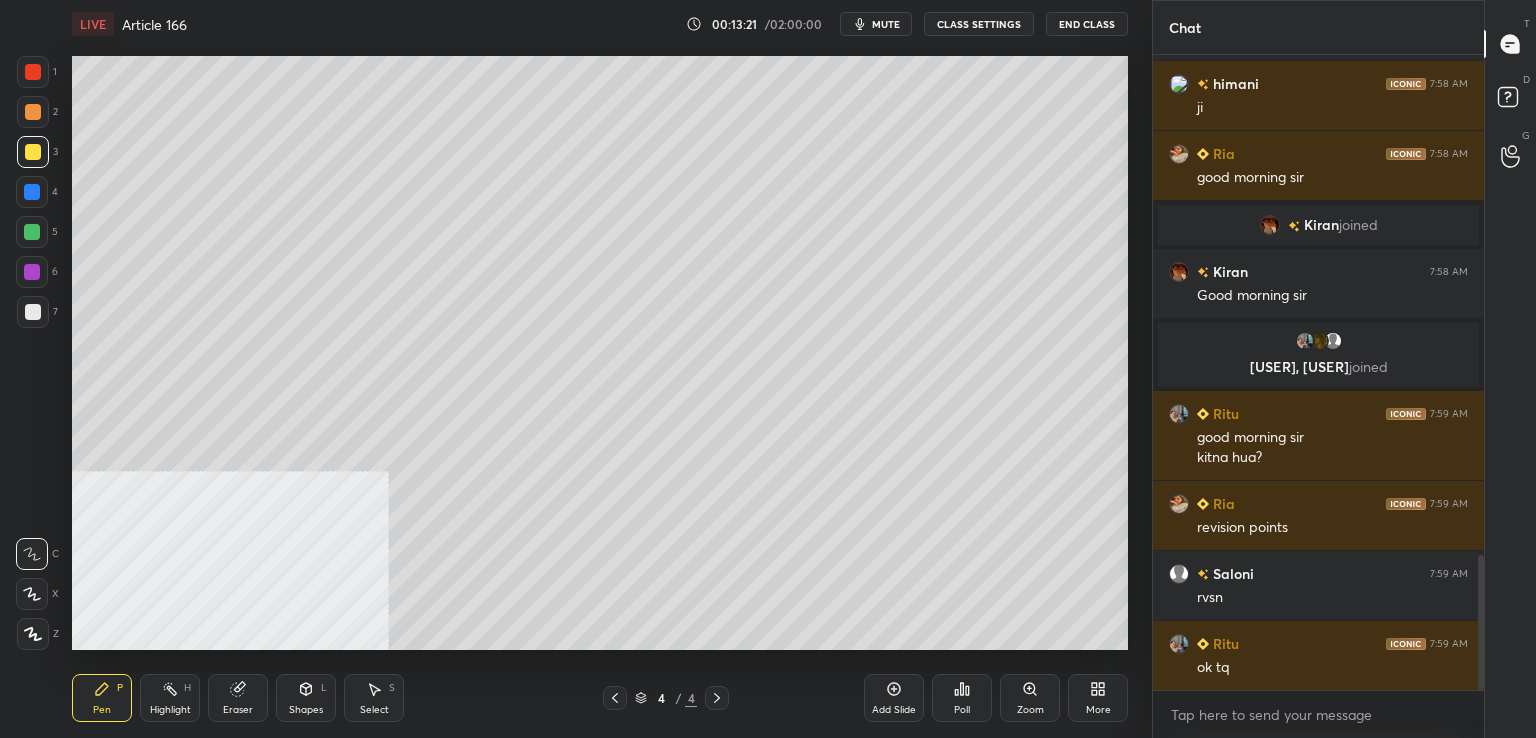 click 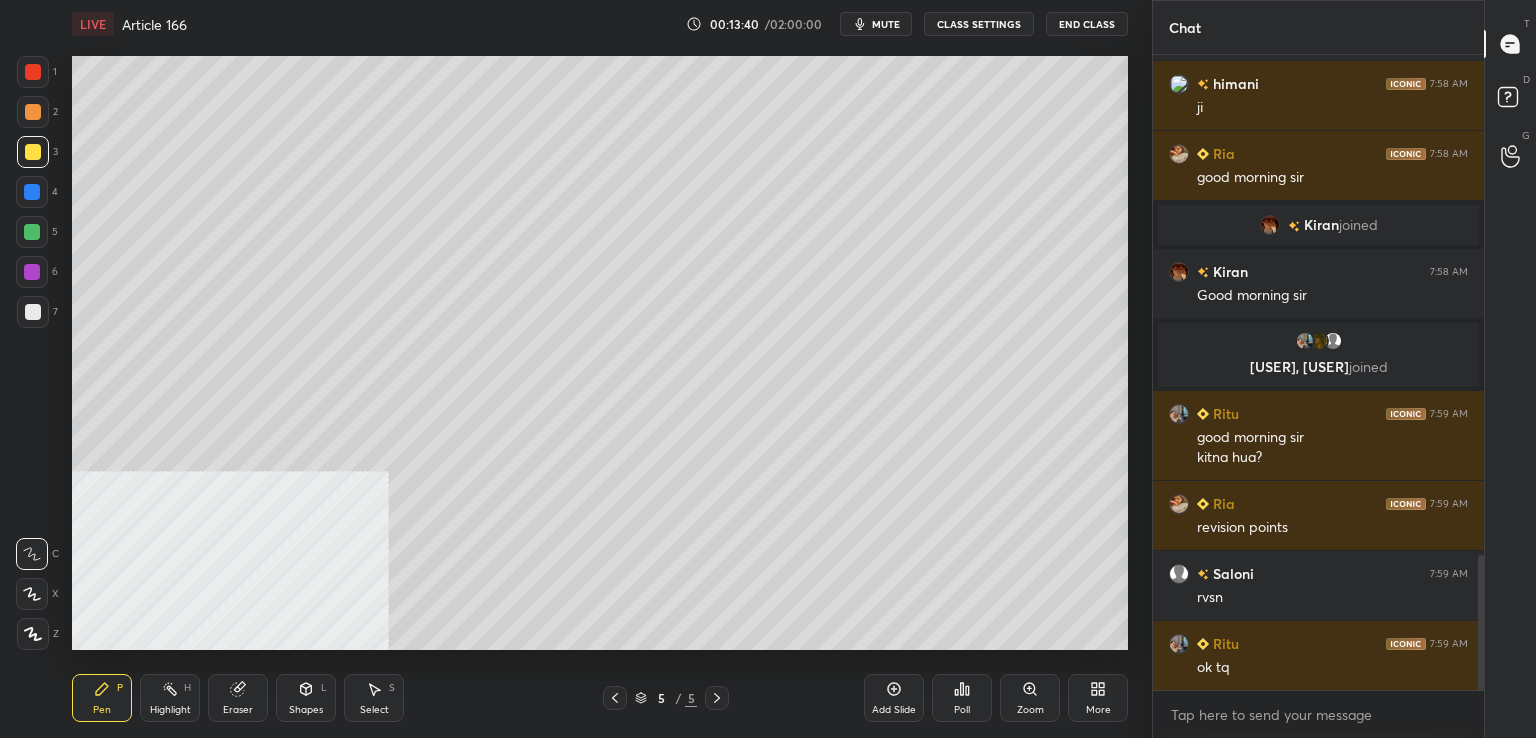 drag, startPoint x: 42, startPoint y: 187, endPoint x: 61, endPoint y: 188, distance: 19.026299 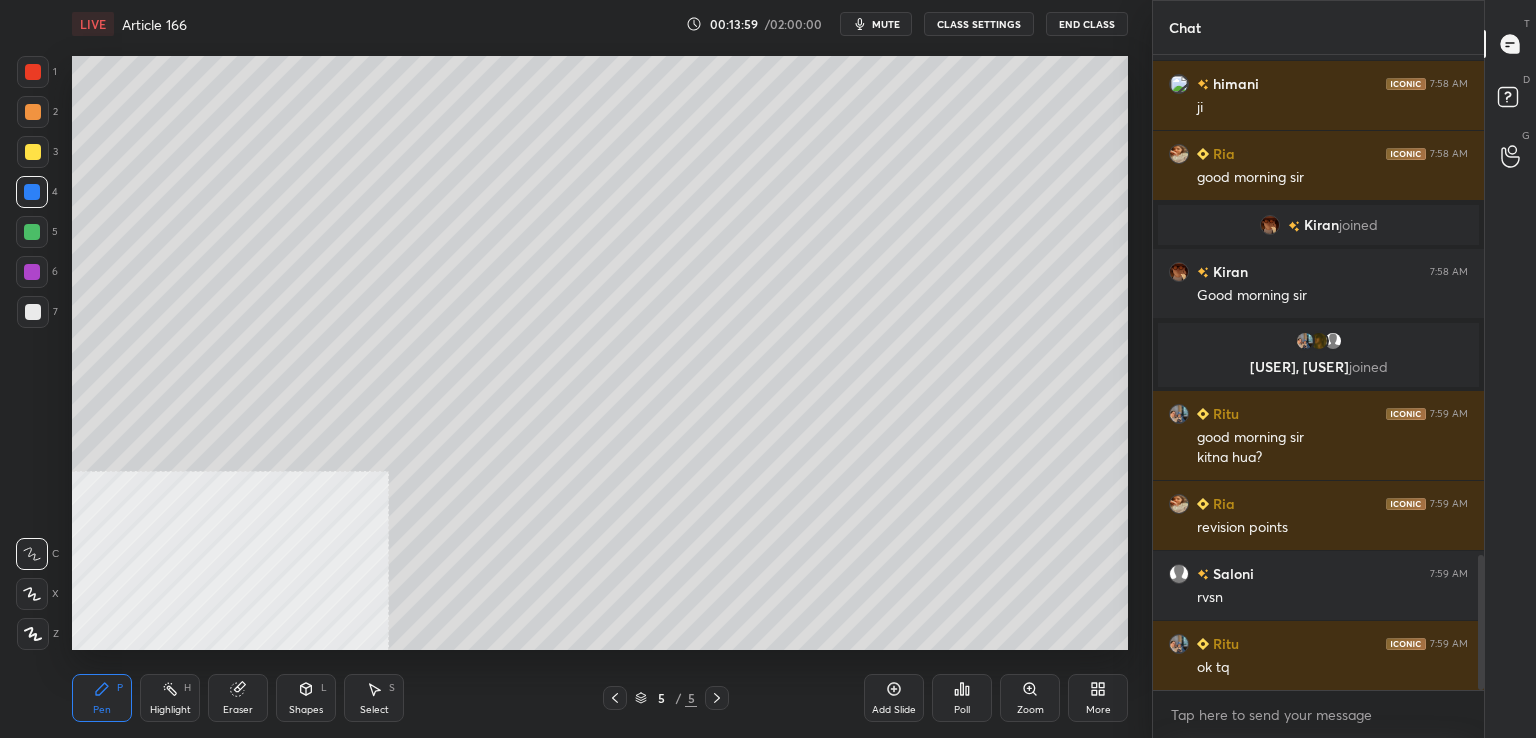 drag, startPoint x: 45, startPoint y: 317, endPoint x: 59, endPoint y: 317, distance: 14 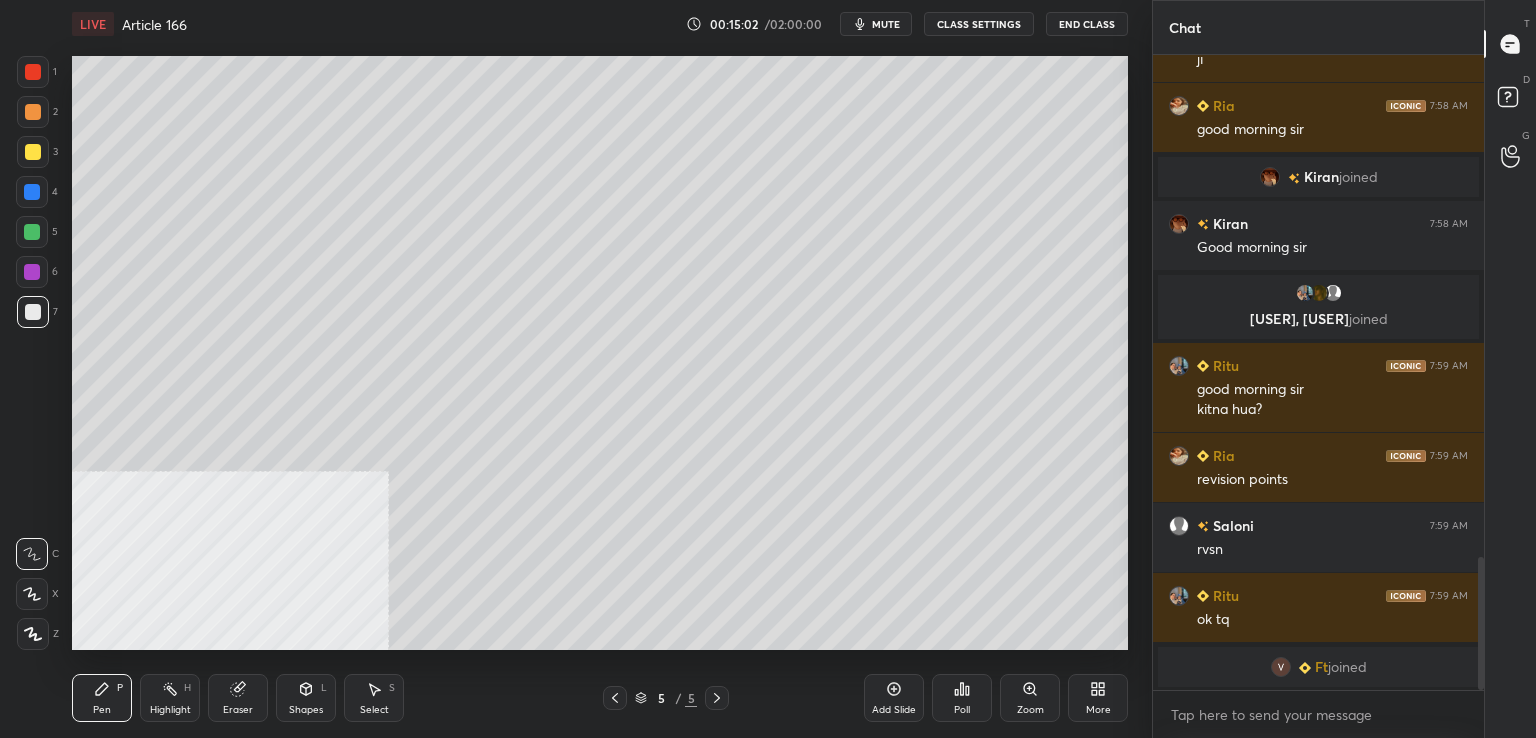 scroll, scrollTop: 2432, scrollLeft: 0, axis: vertical 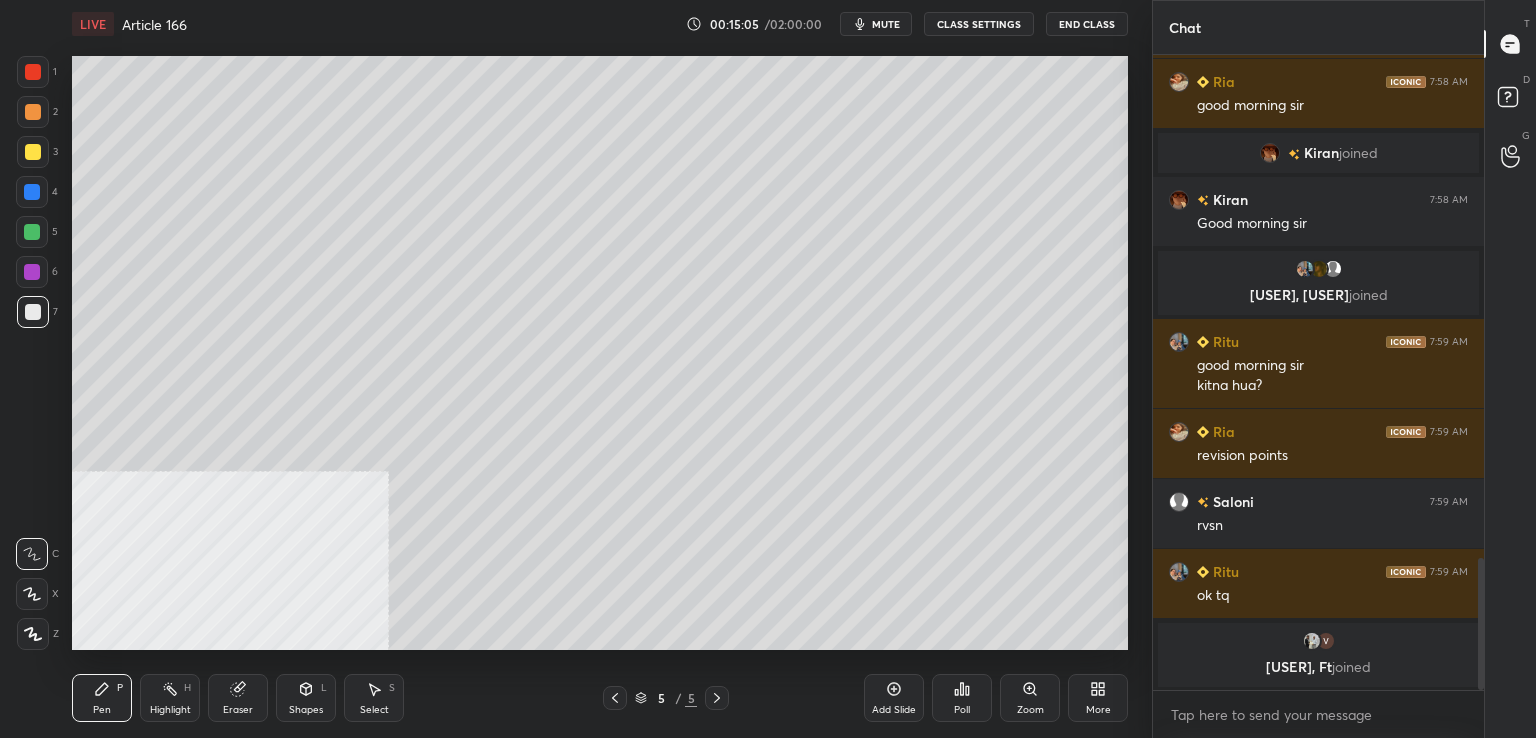 drag, startPoint x: 36, startPoint y: 319, endPoint x: 44, endPoint y: 329, distance: 12.806249 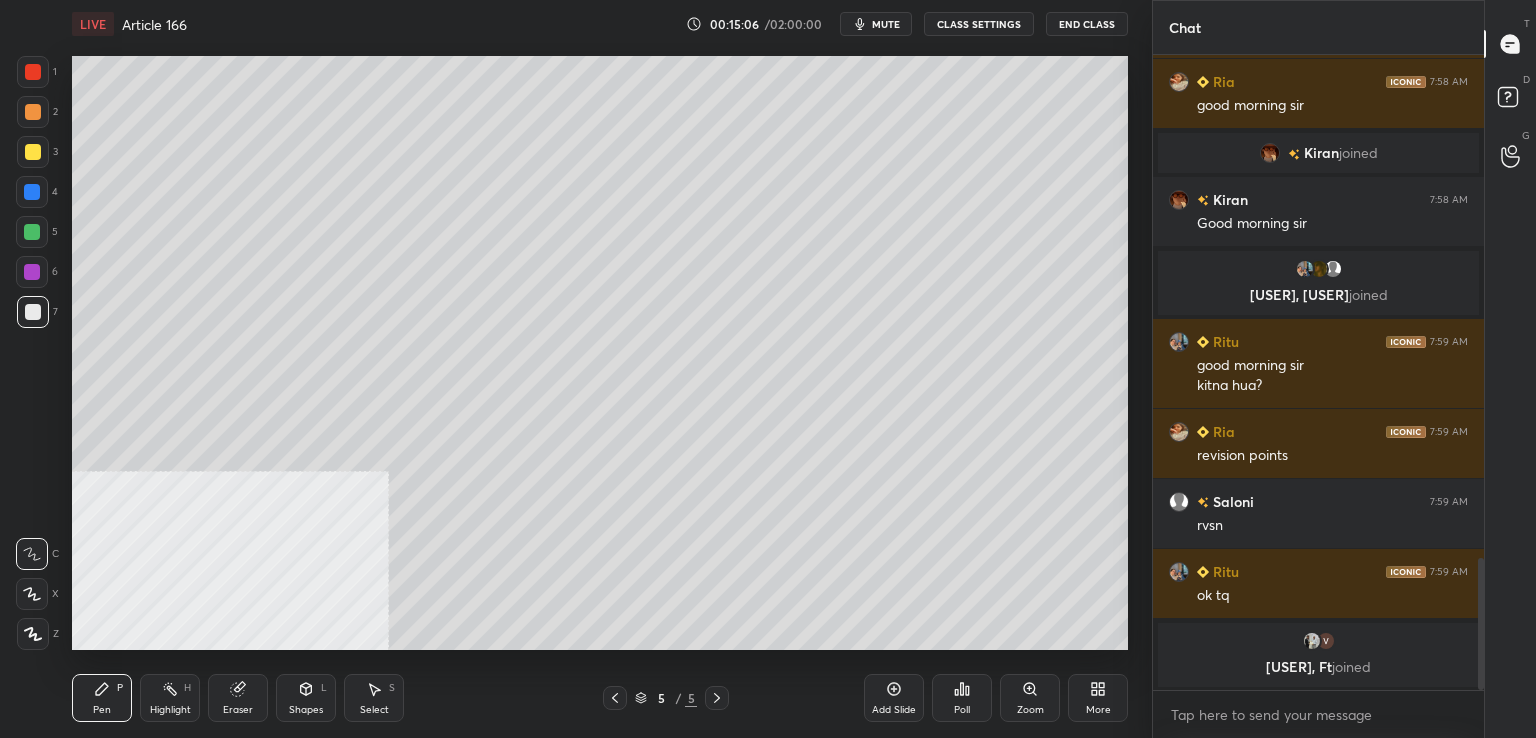 click 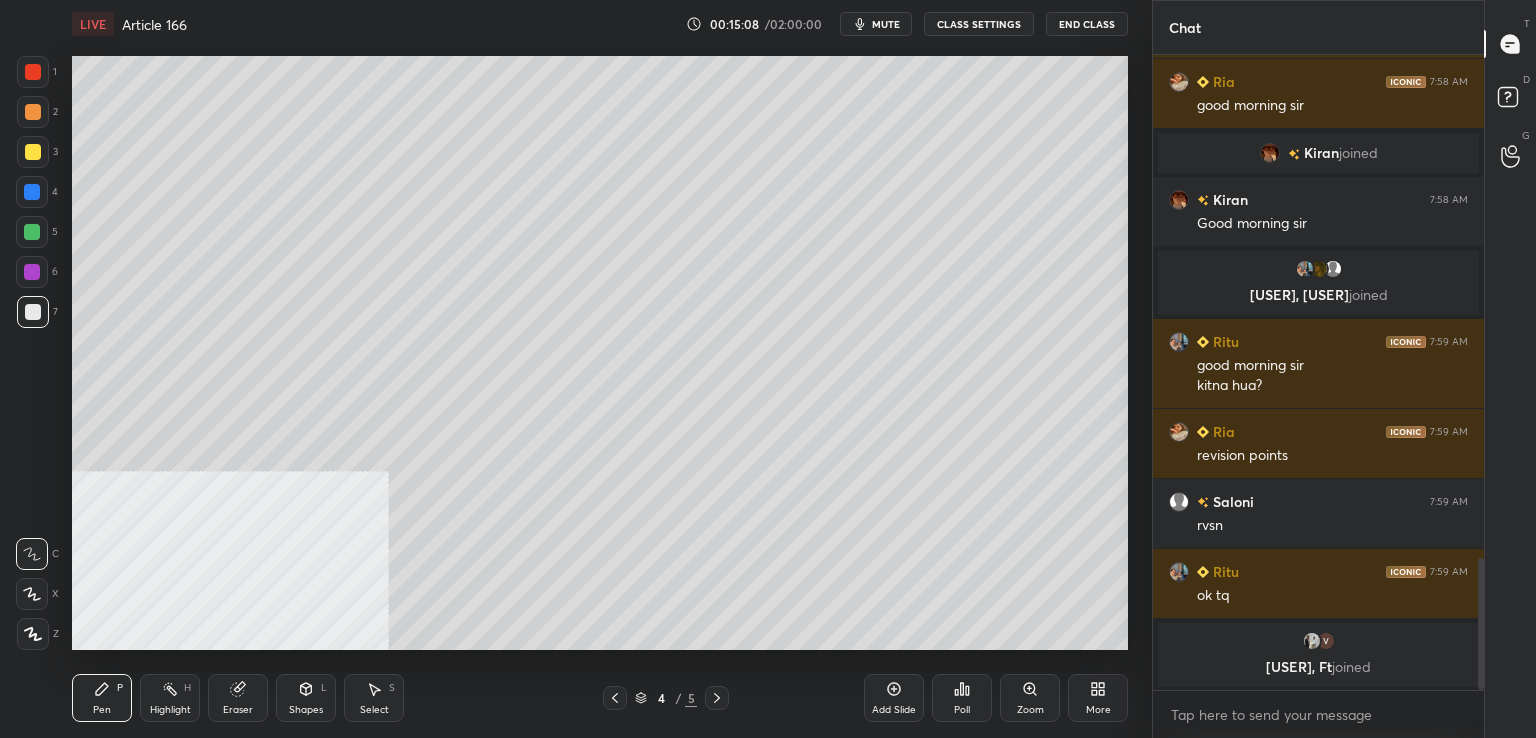 click 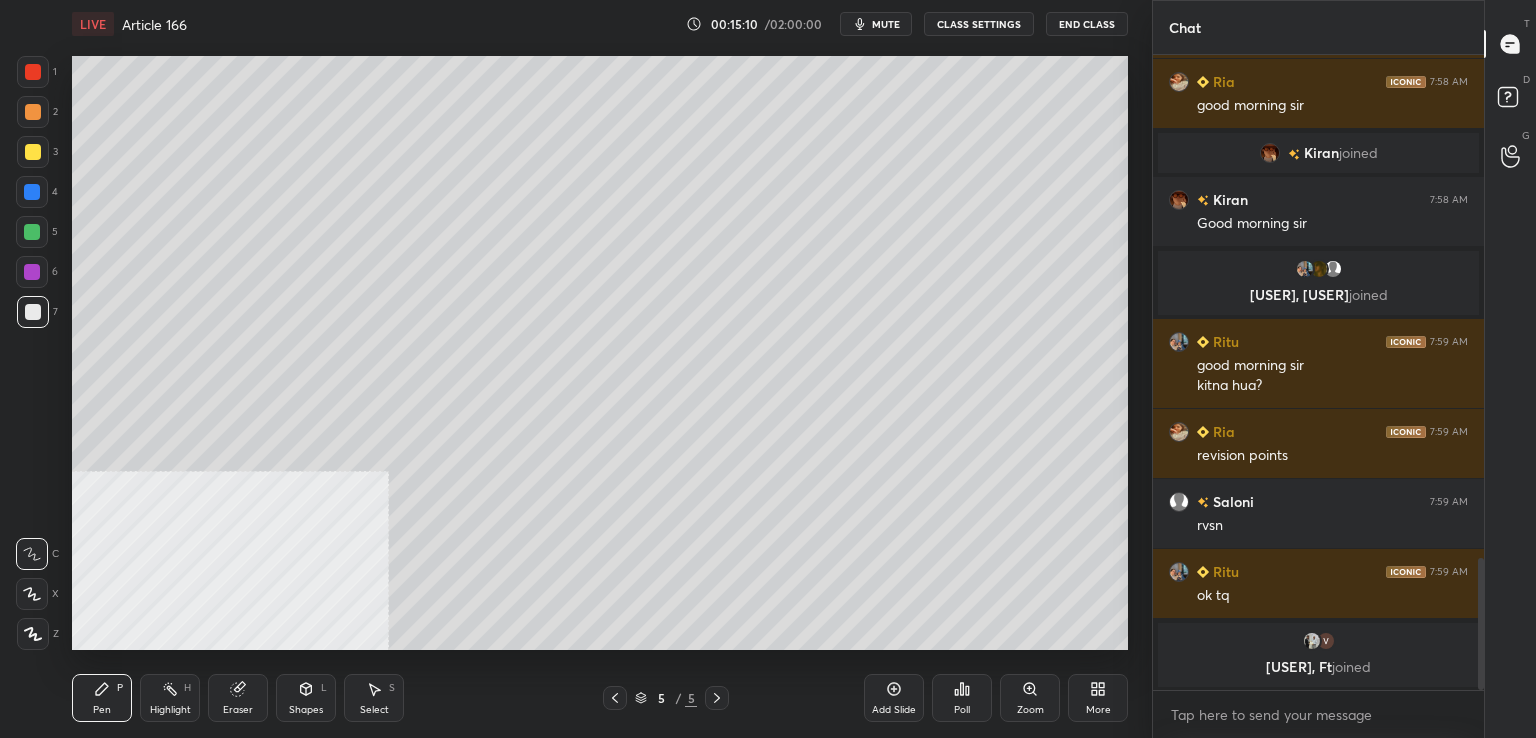 drag, startPoint x: 912, startPoint y: 685, endPoint x: 904, endPoint y: 677, distance: 11.313708 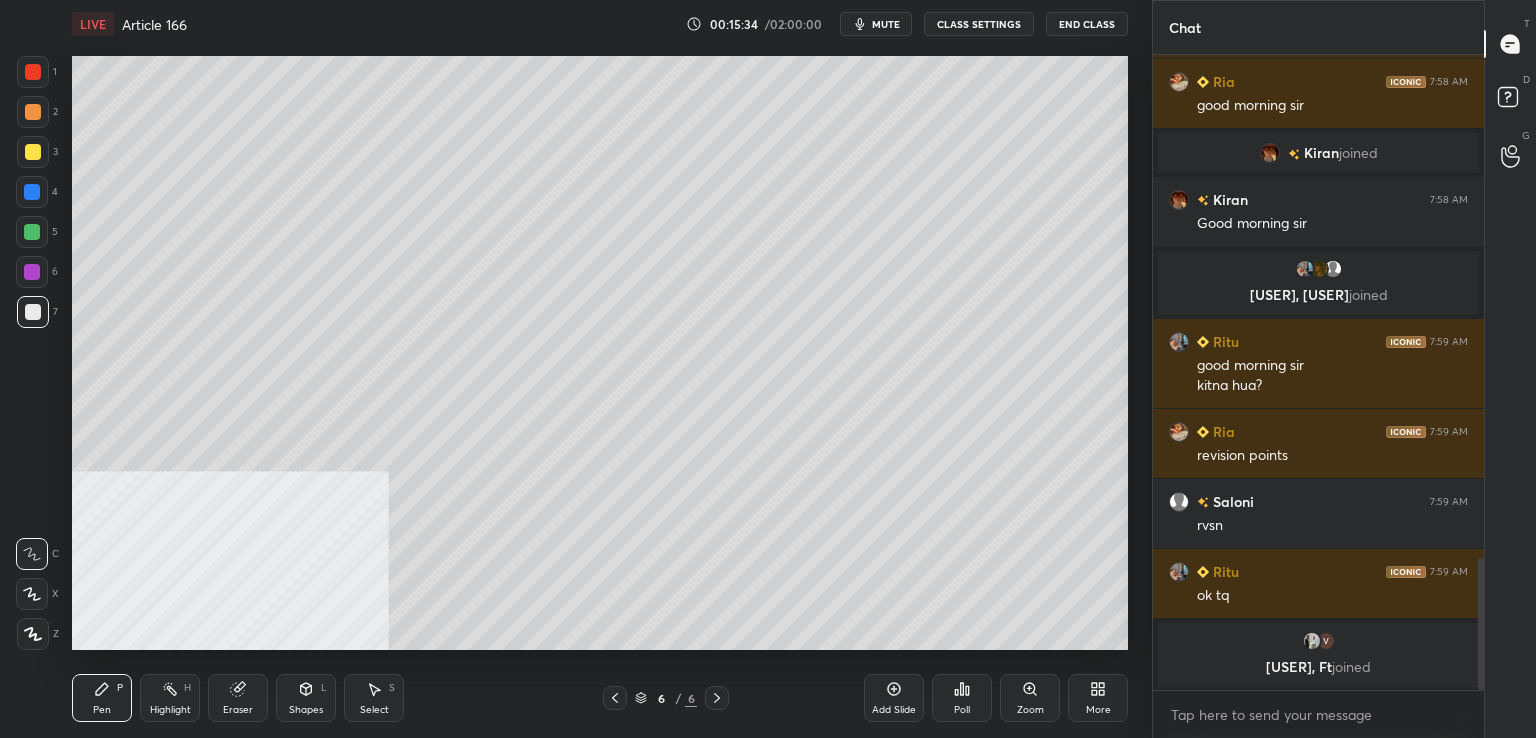 drag, startPoint x: 36, startPoint y: 307, endPoint x: 65, endPoint y: 302, distance: 29.427877 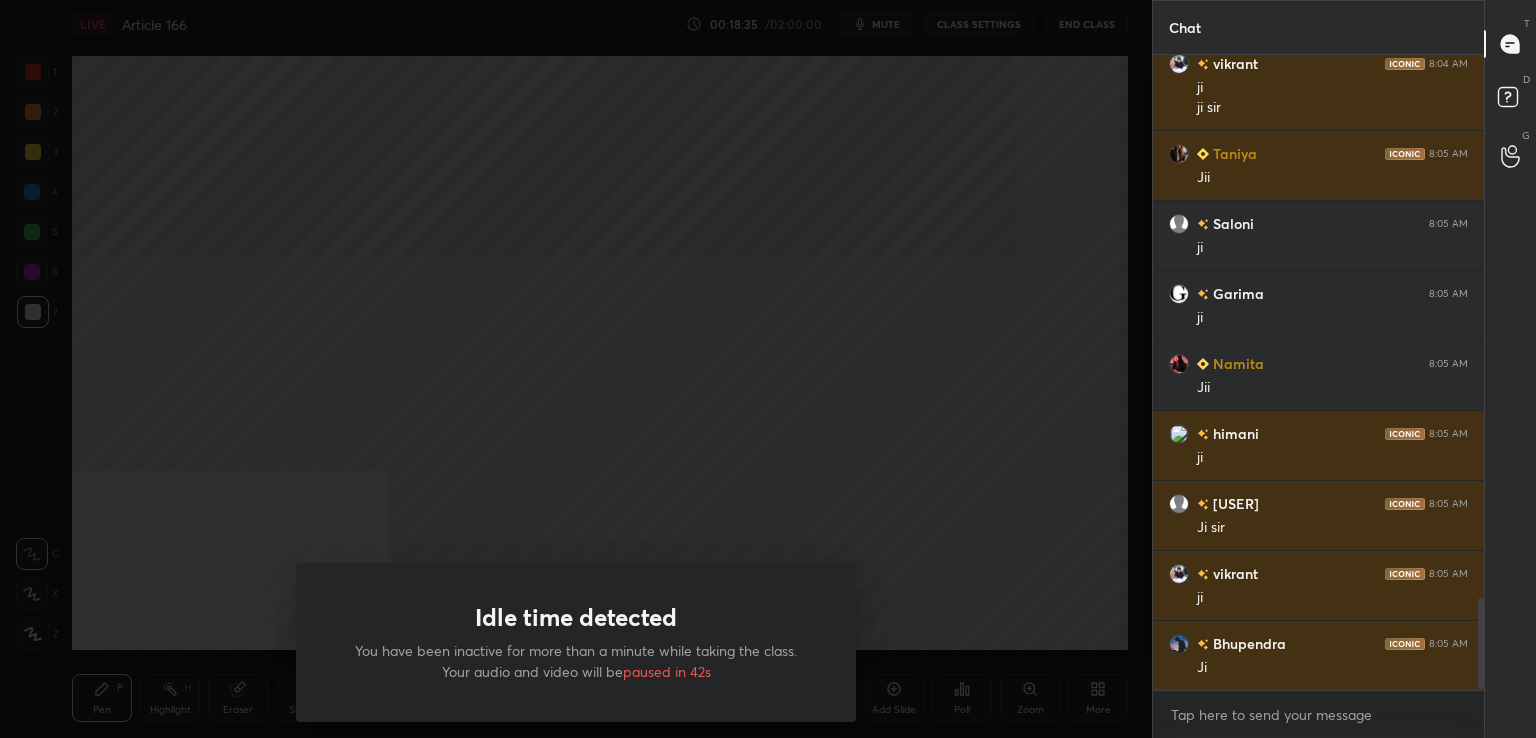 scroll, scrollTop: 3810, scrollLeft: 0, axis: vertical 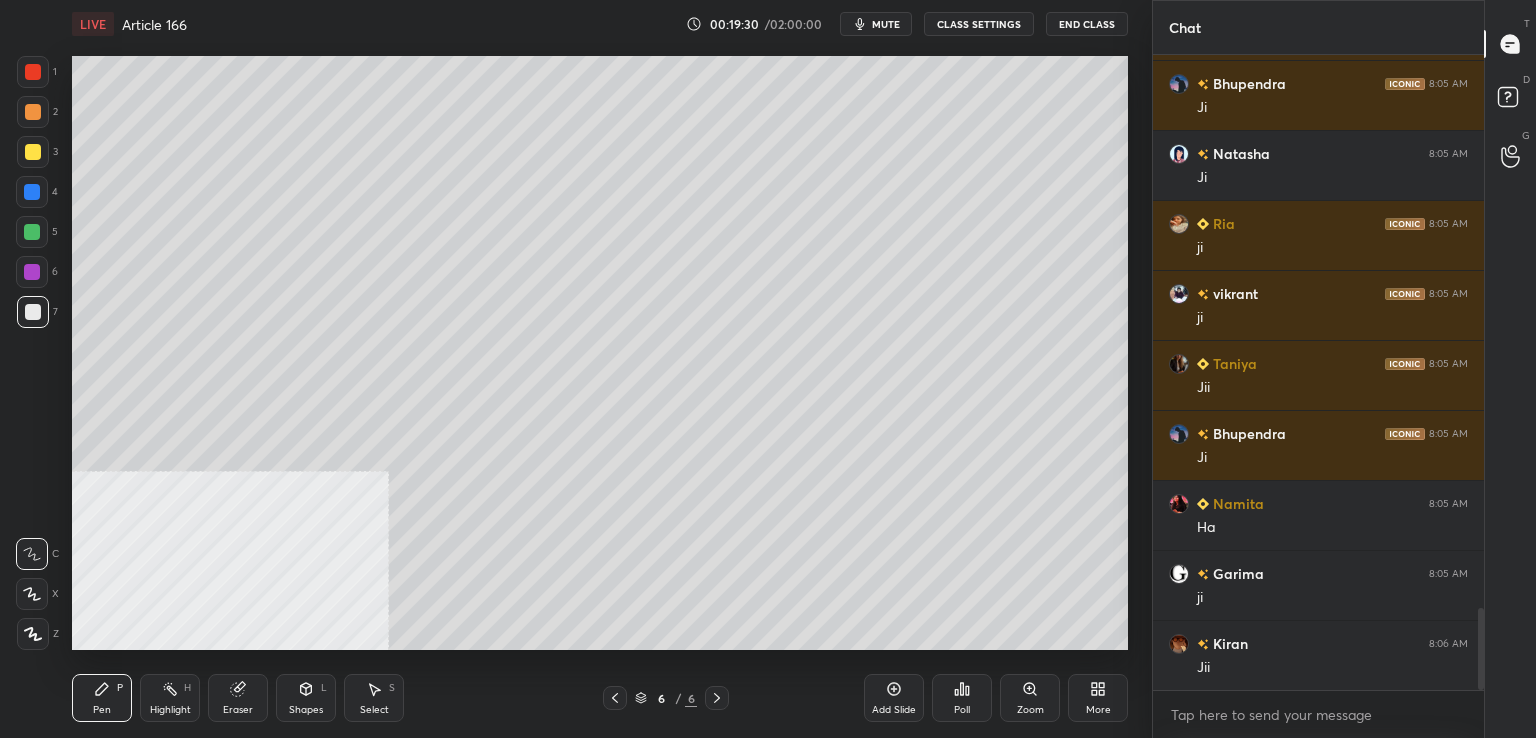 drag, startPoint x: 881, startPoint y: 688, endPoint x: 880, endPoint y: 677, distance: 11.045361 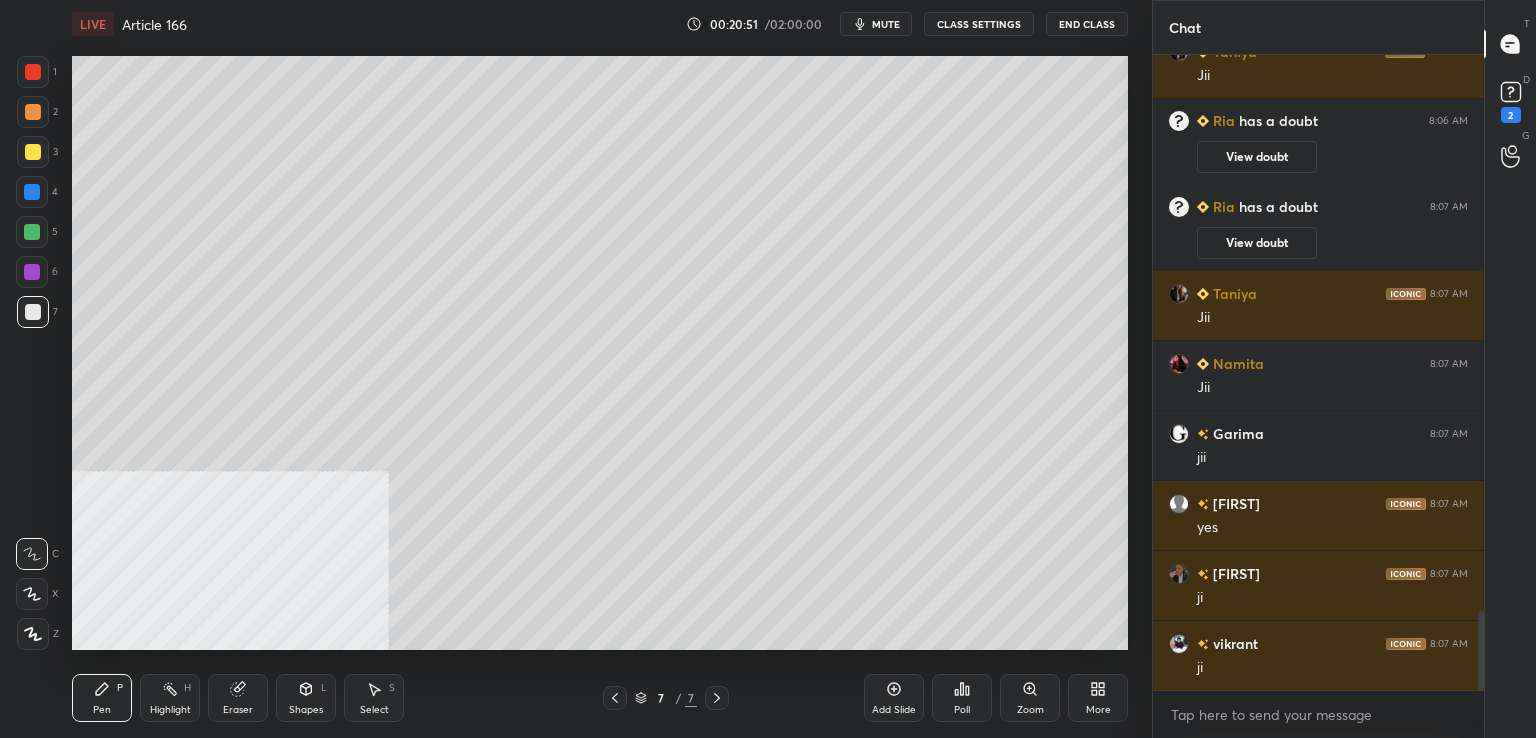 scroll, scrollTop: 4516, scrollLeft: 0, axis: vertical 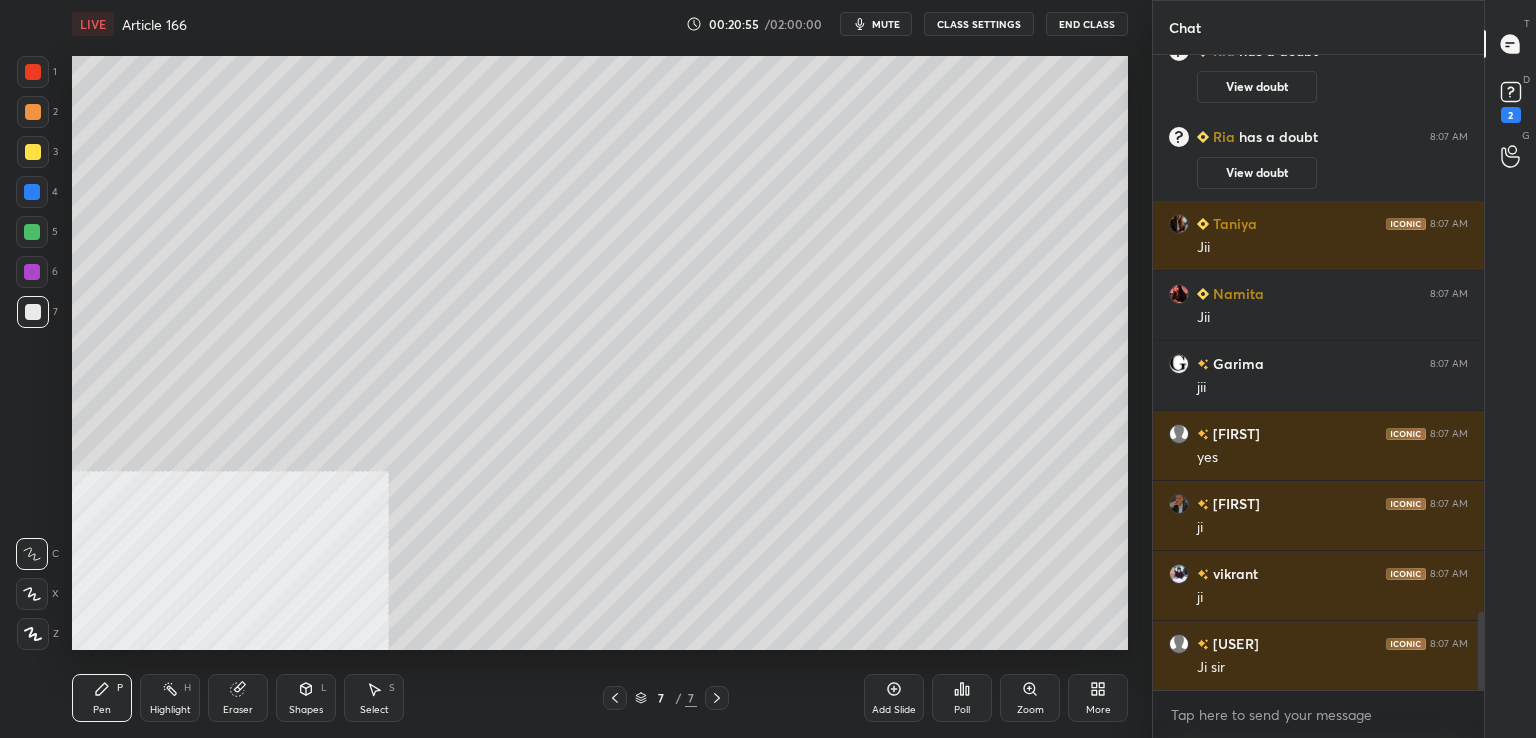 drag, startPoint x: 892, startPoint y: 691, endPoint x: 864, endPoint y: 658, distance: 43.27817 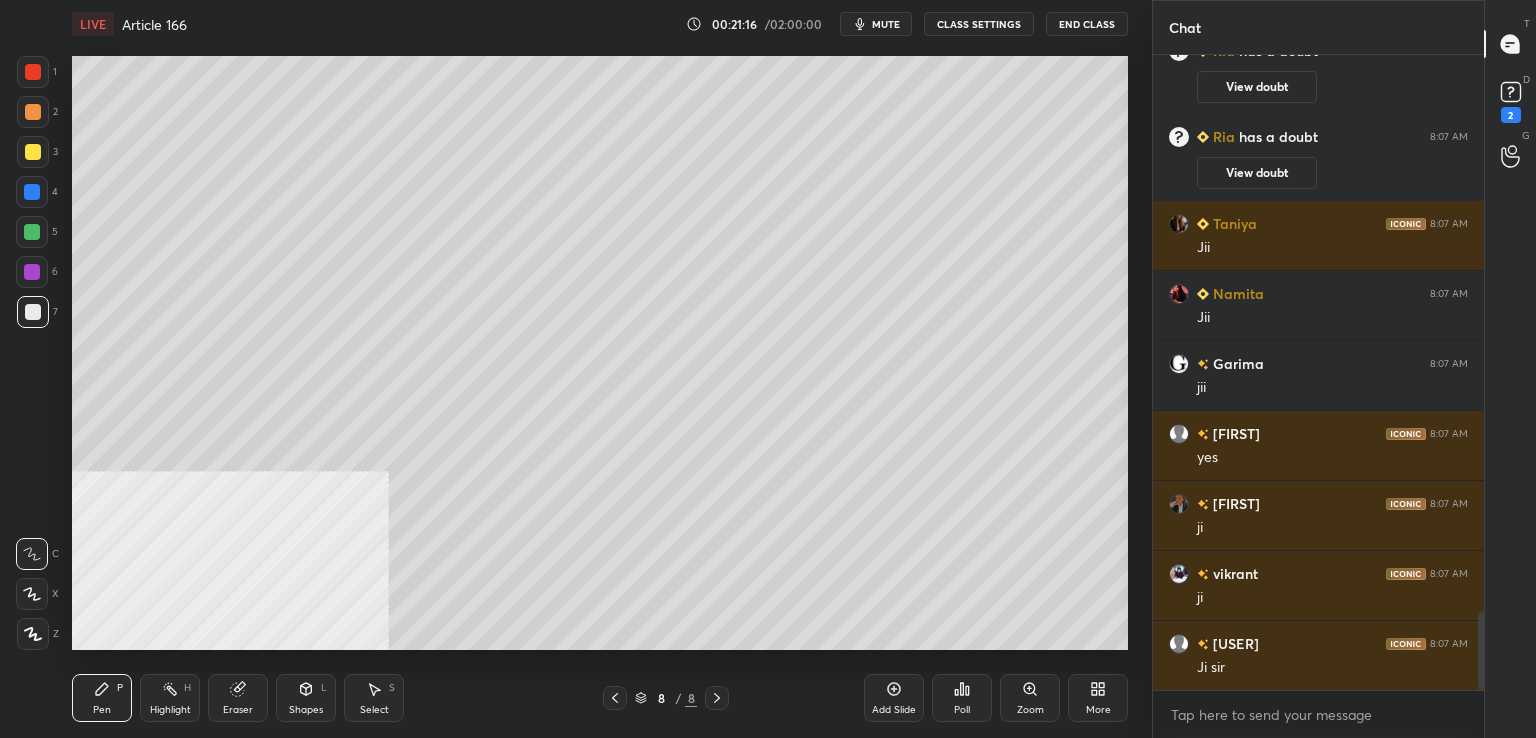 click at bounding box center [33, 312] 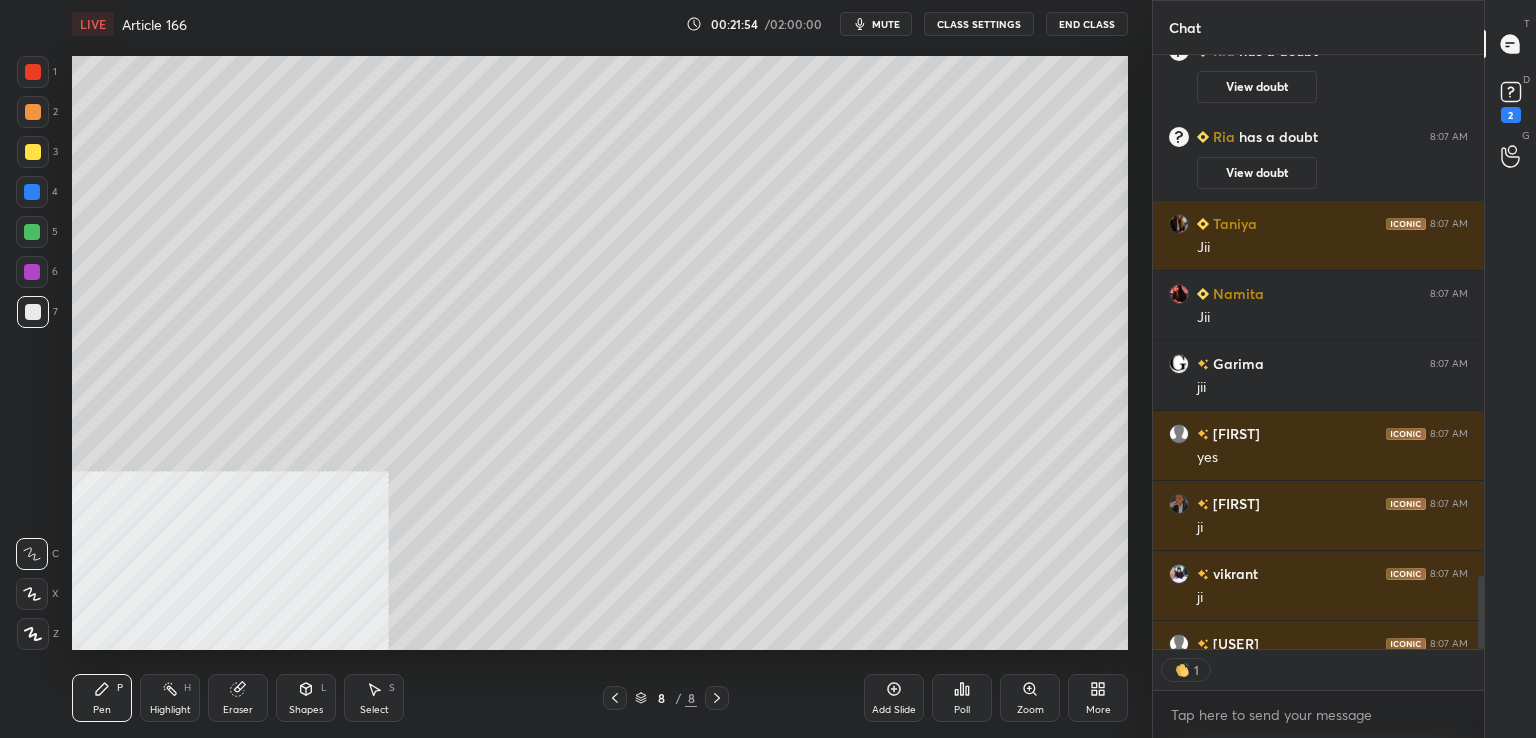 scroll, scrollTop: 589, scrollLeft: 325, axis: both 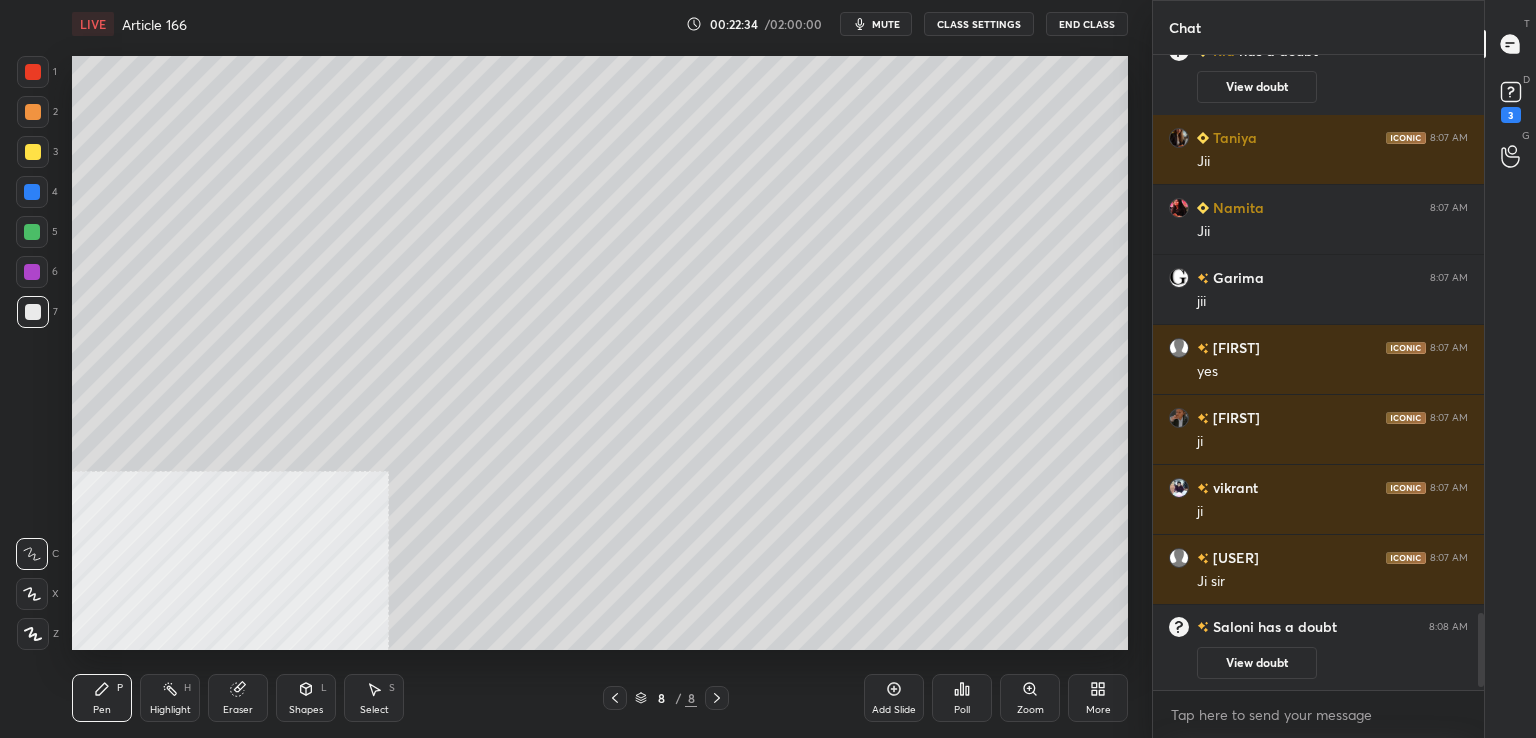 drag, startPoint x: 39, startPoint y: 69, endPoint x: 52, endPoint y: 82, distance: 18.384777 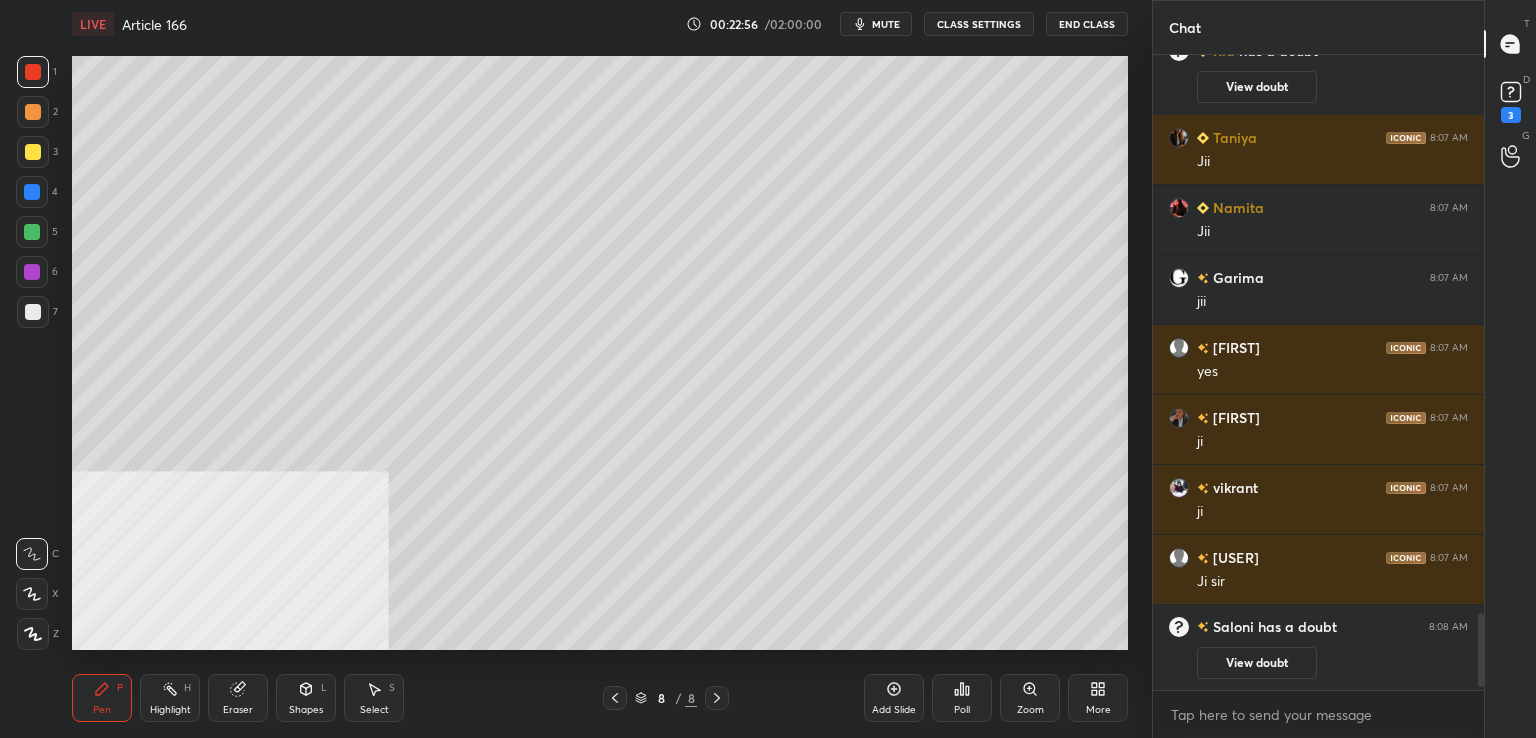 click at bounding box center [32, 272] 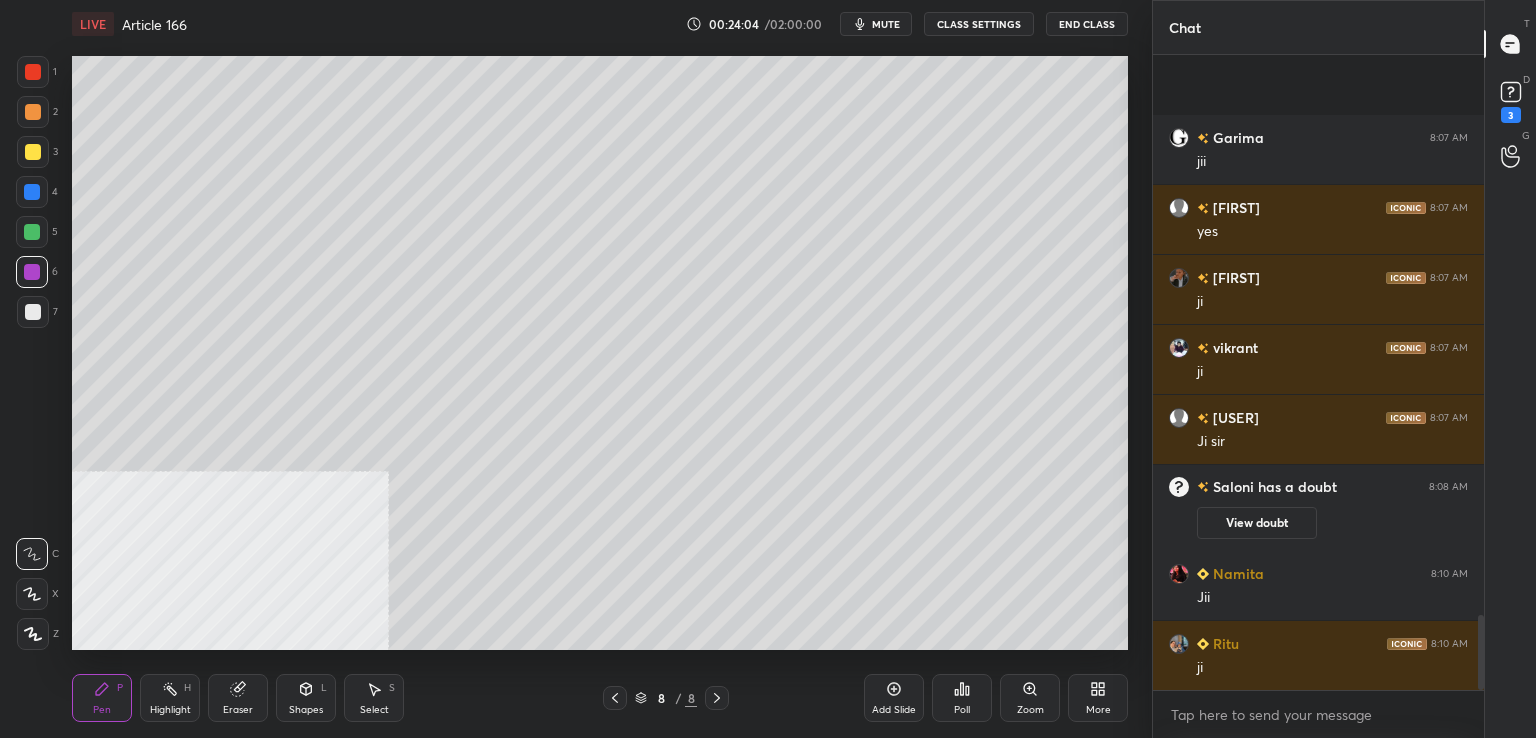 scroll, scrollTop: 4722, scrollLeft: 0, axis: vertical 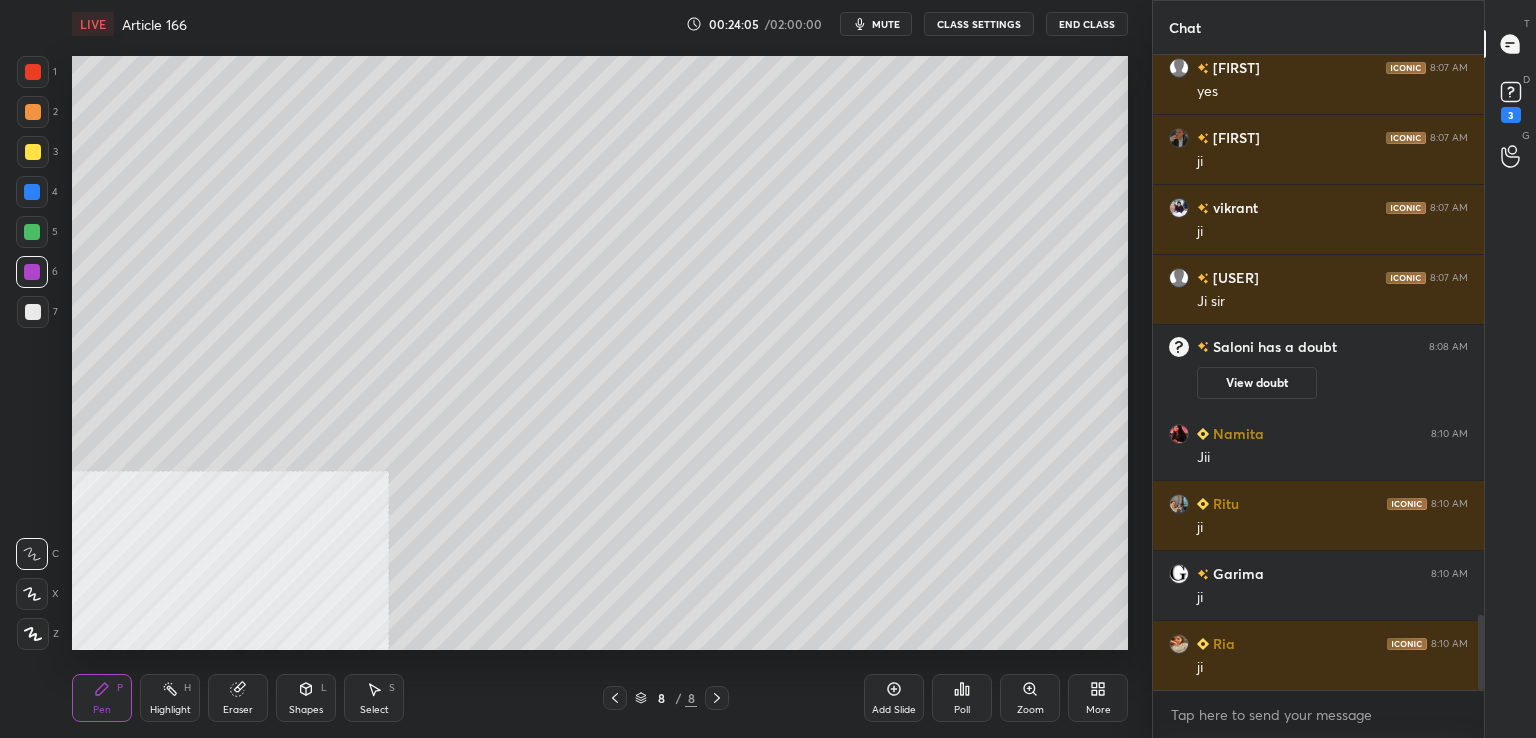click 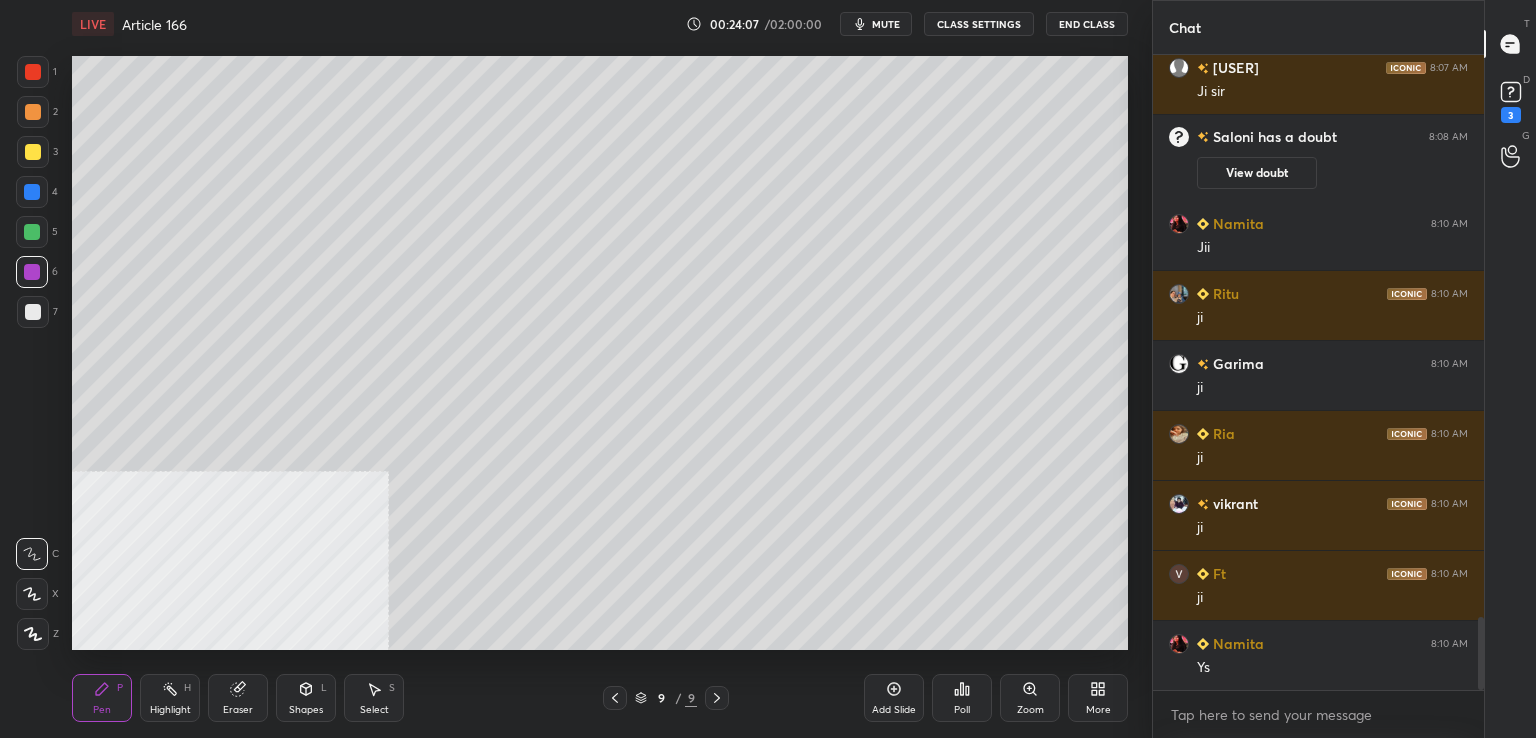 scroll, scrollTop: 5002, scrollLeft: 0, axis: vertical 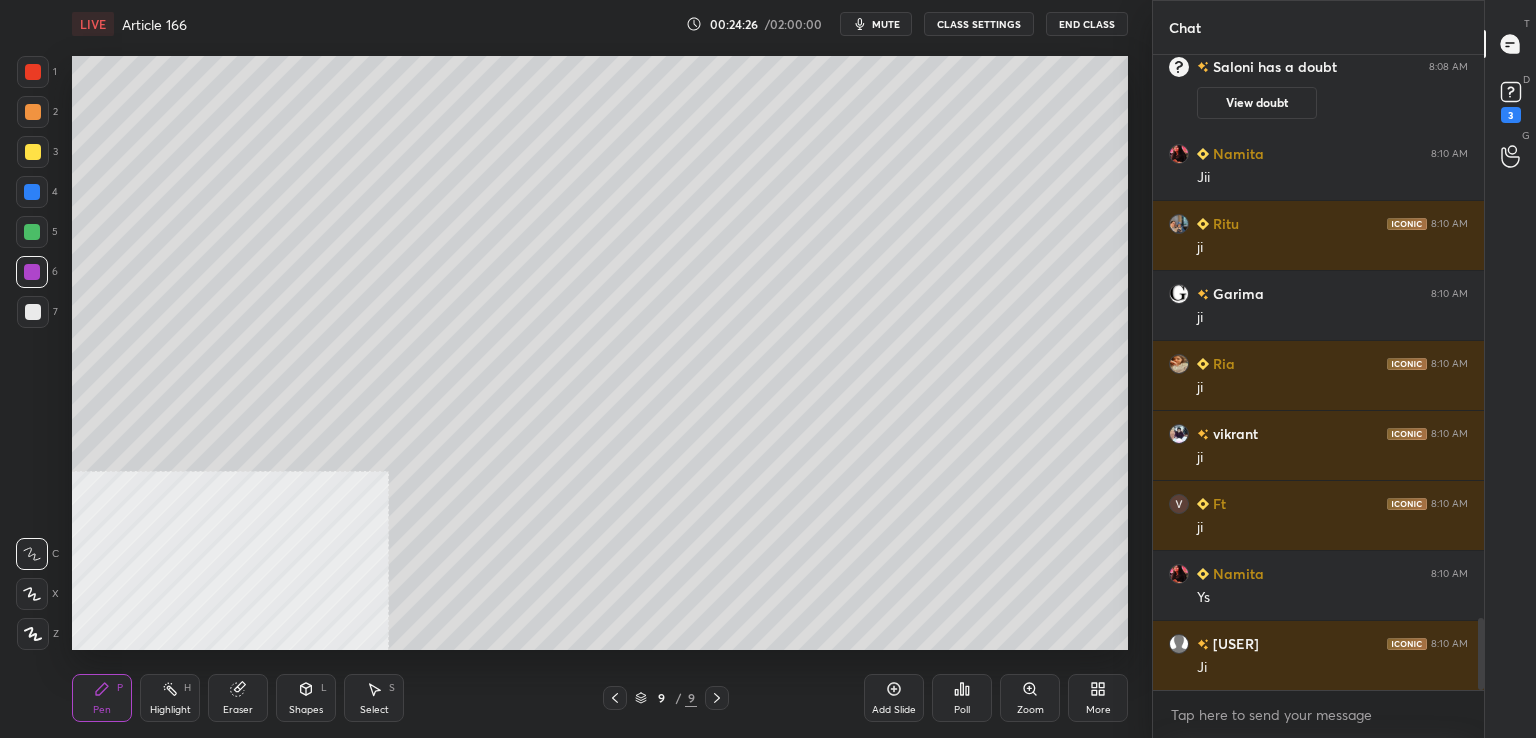drag, startPoint x: 36, startPoint y: 310, endPoint x: 64, endPoint y: 300, distance: 29.732138 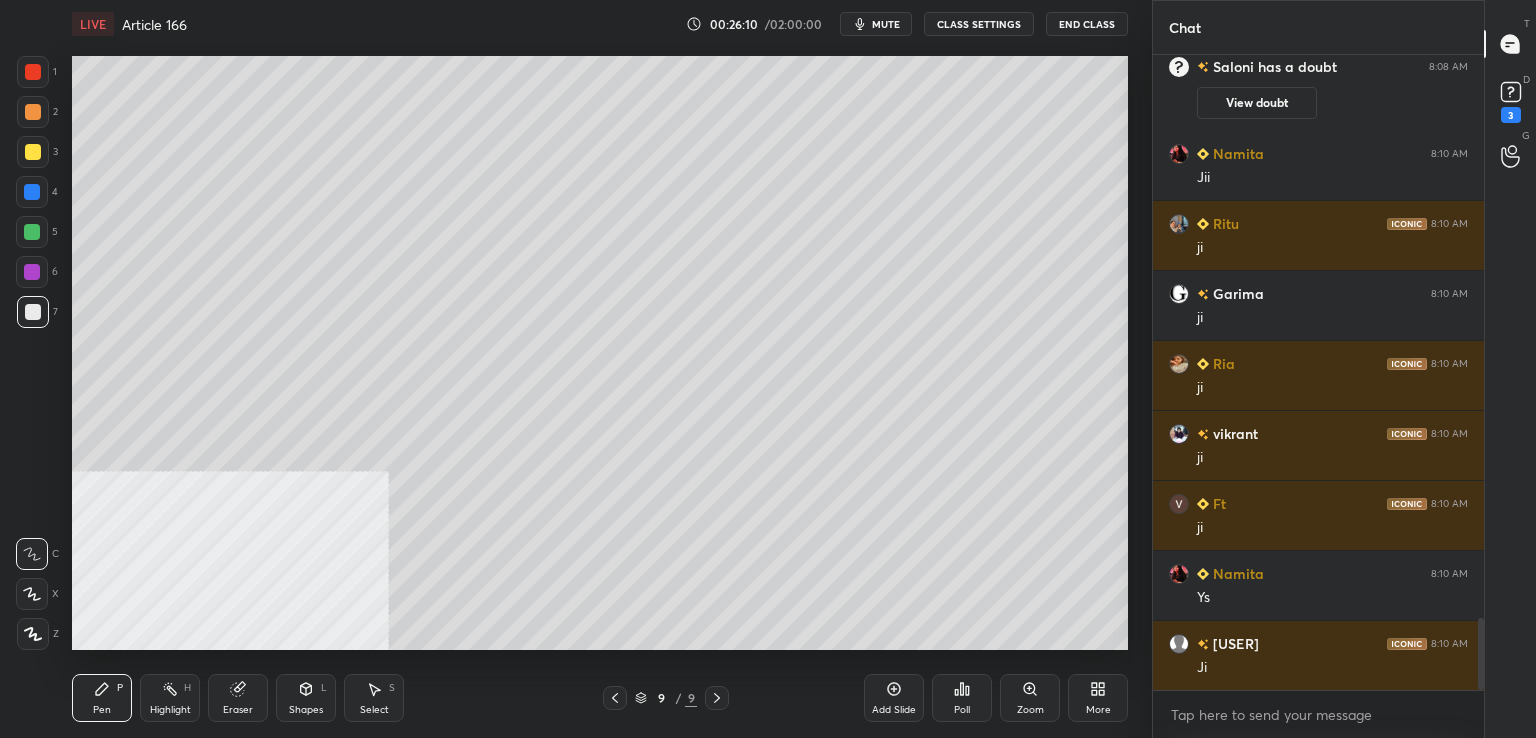 drag, startPoint x: 892, startPoint y: 686, endPoint x: 860, endPoint y: 654, distance: 45.254833 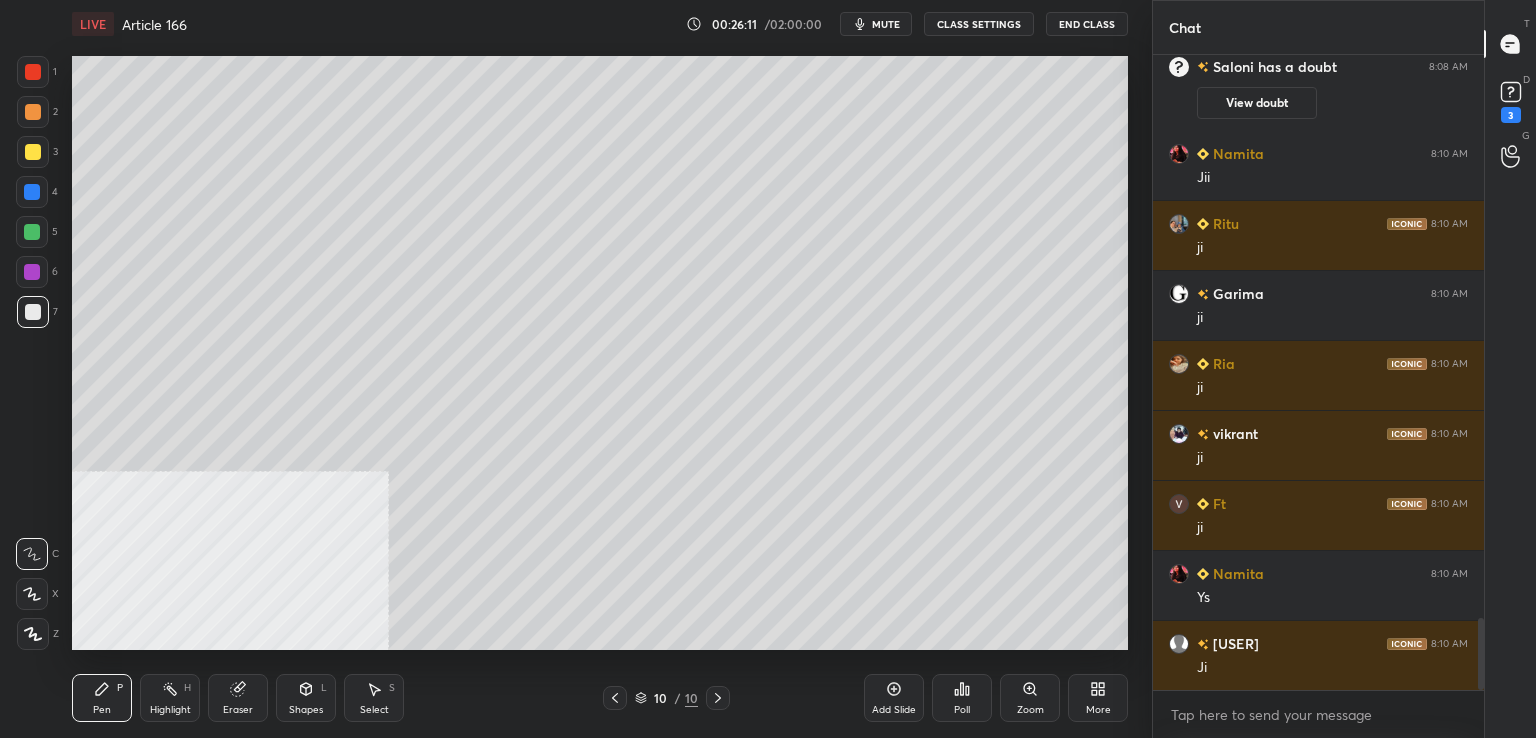 click at bounding box center [33, 152] 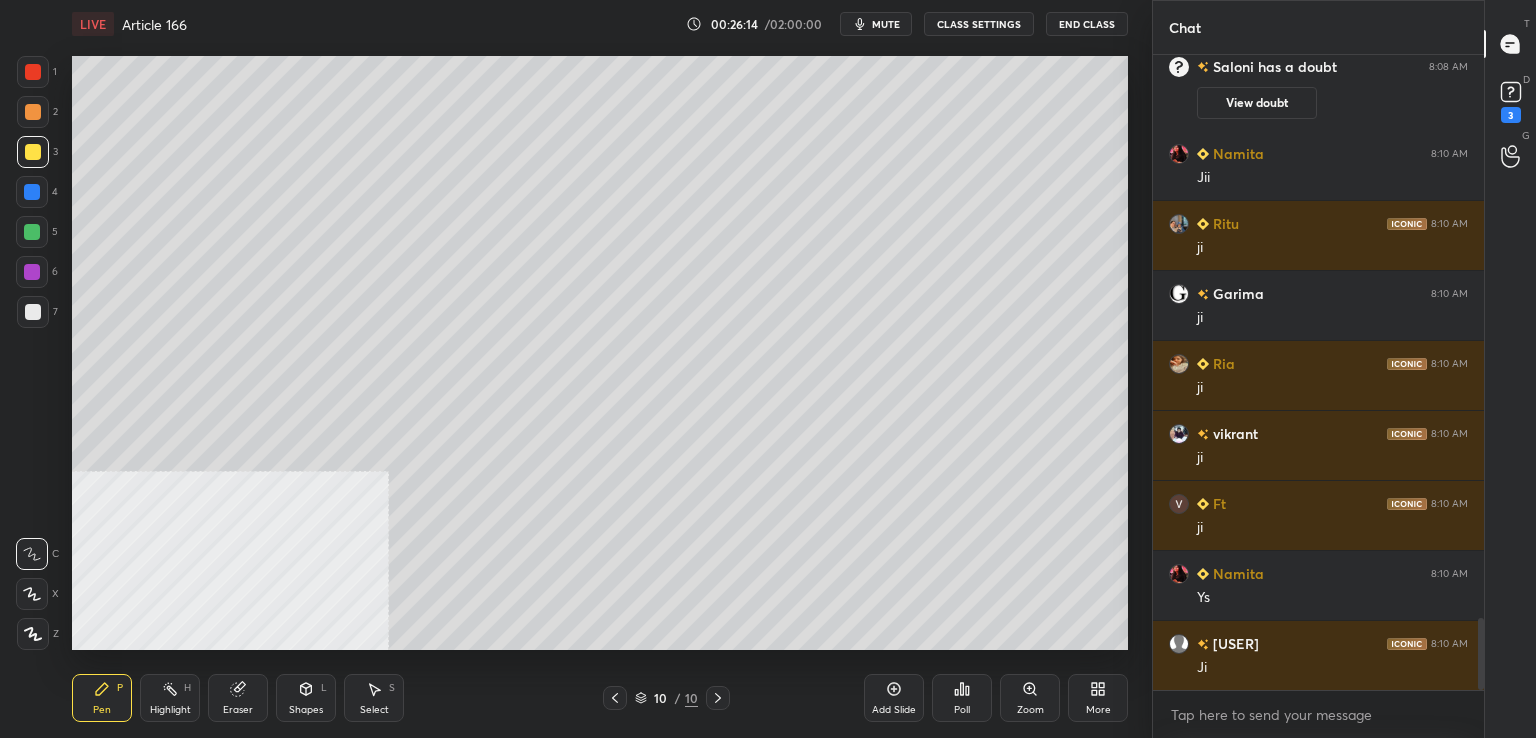 scroll, scrollTop: 5050, scrollLeft: 0, axis: vertical 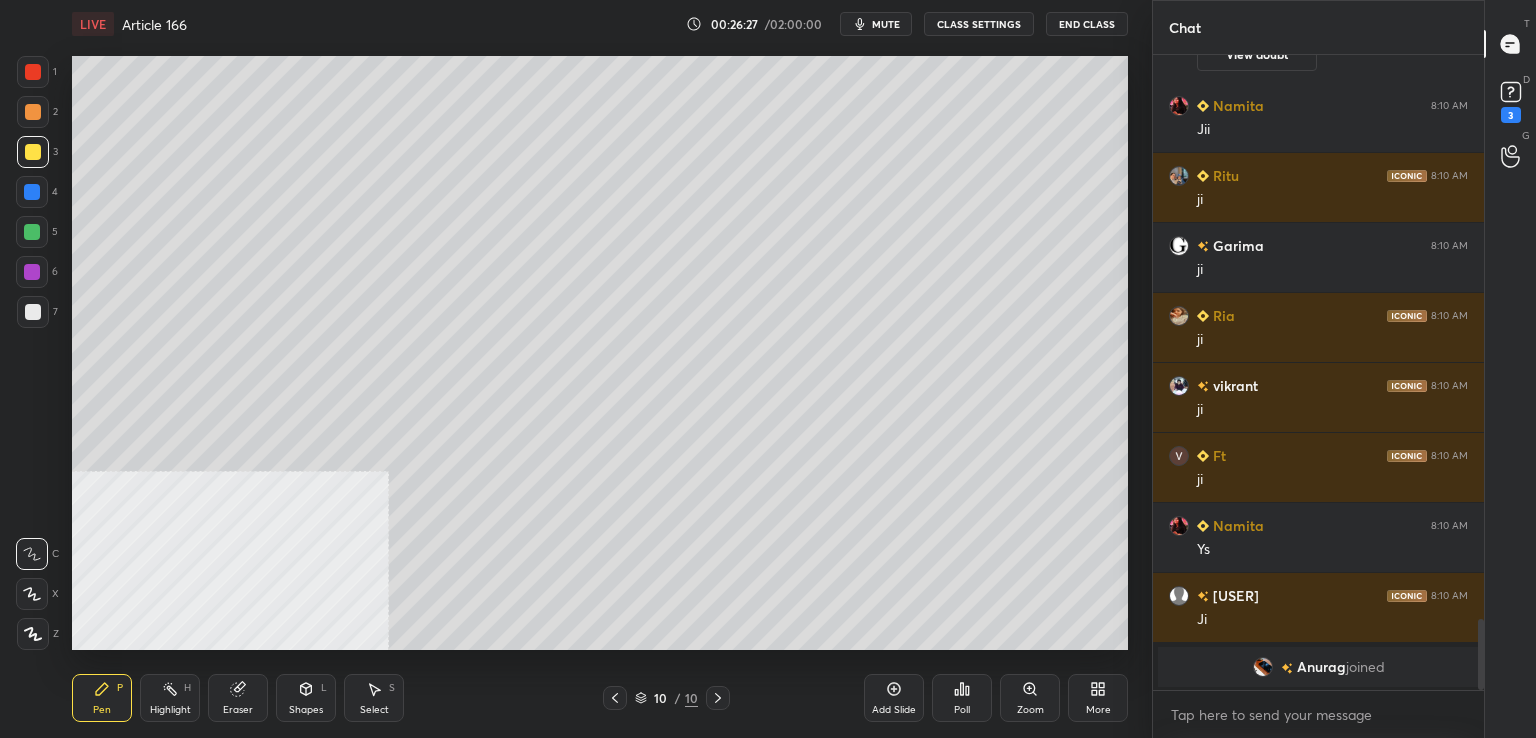 drag, startPoint x: 28, startPoint y: 310, endPoint x: 60, endPoint y: 302, distance: 32.984844 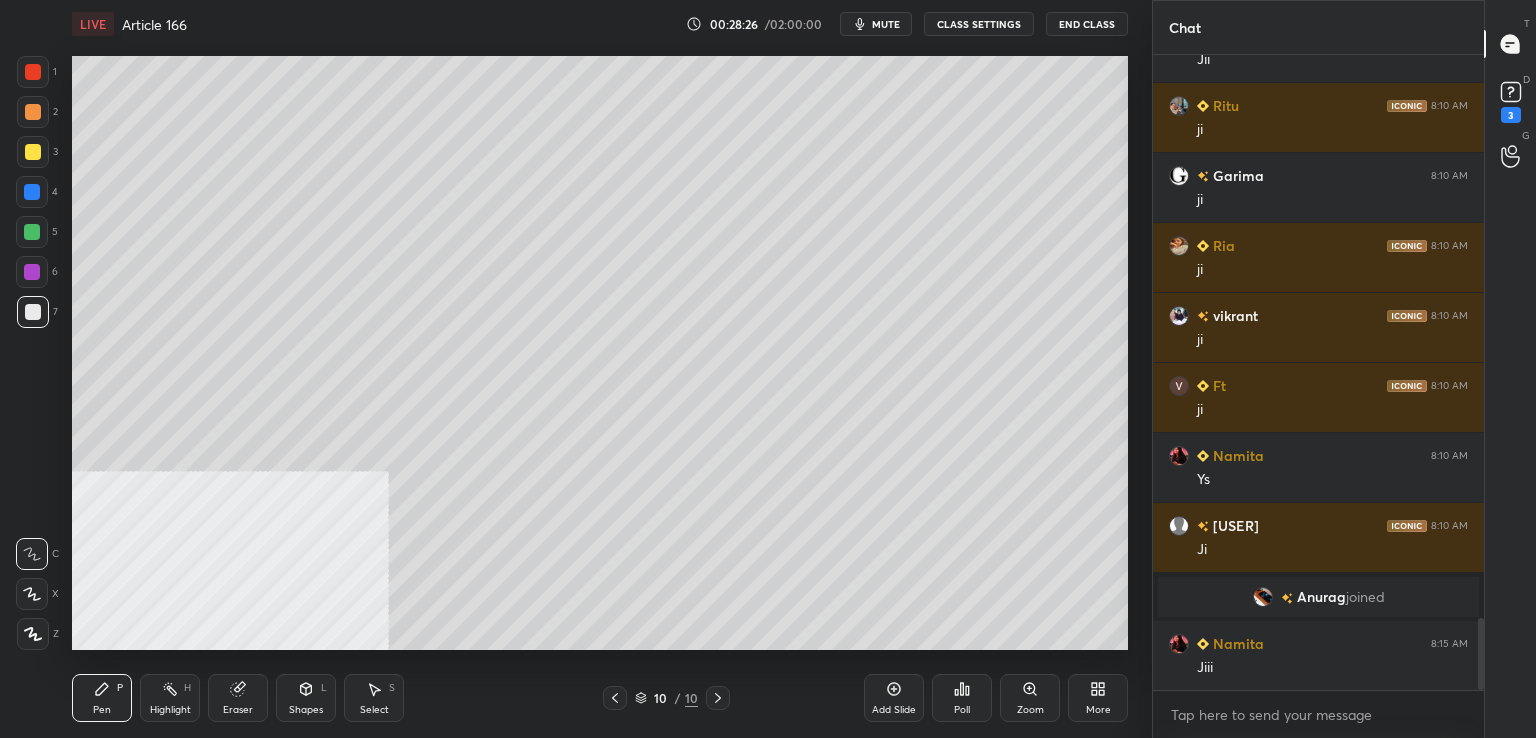 scroll, scrollTop: 4960, scrollLeft: 0, axis: vertical 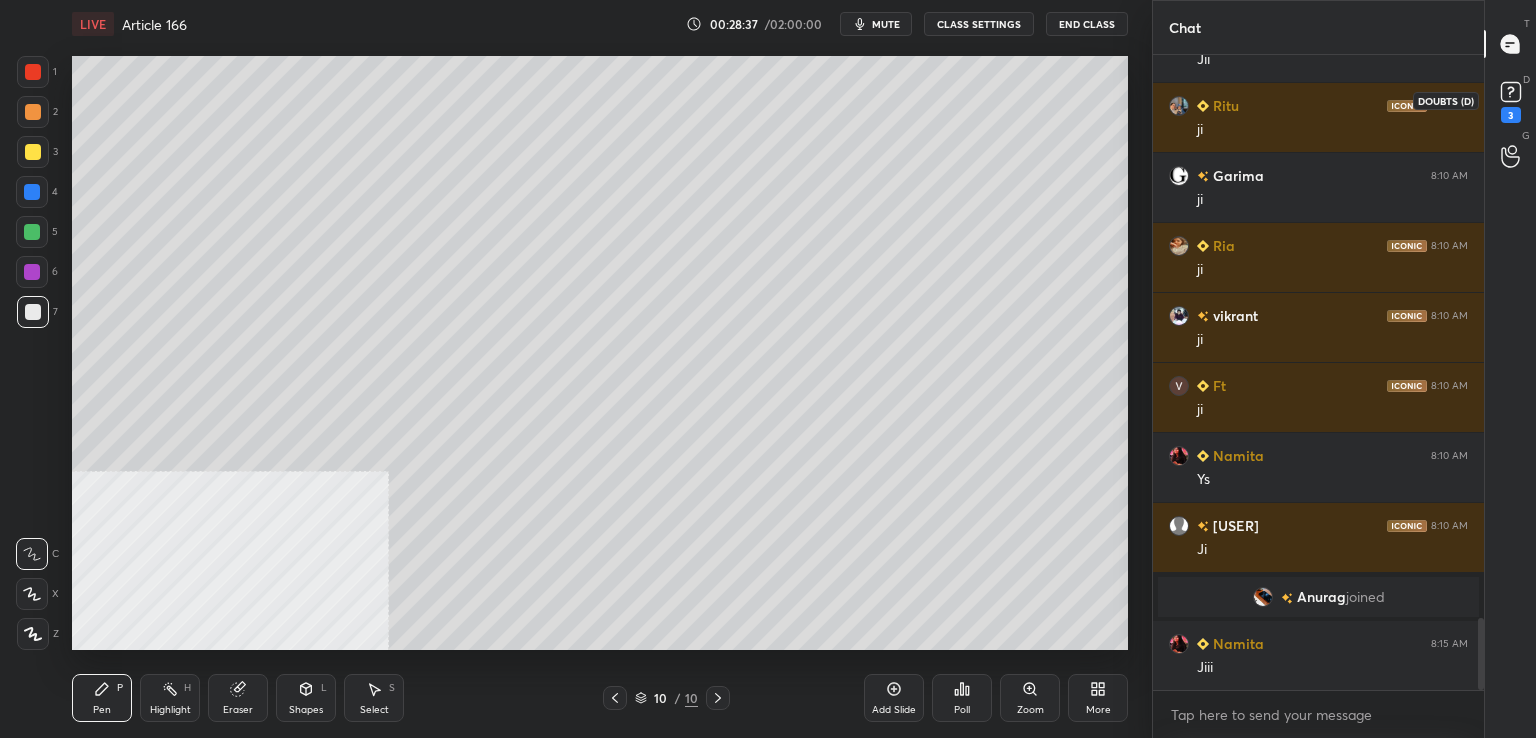 click on "3" at bounding box center (1511, 115) 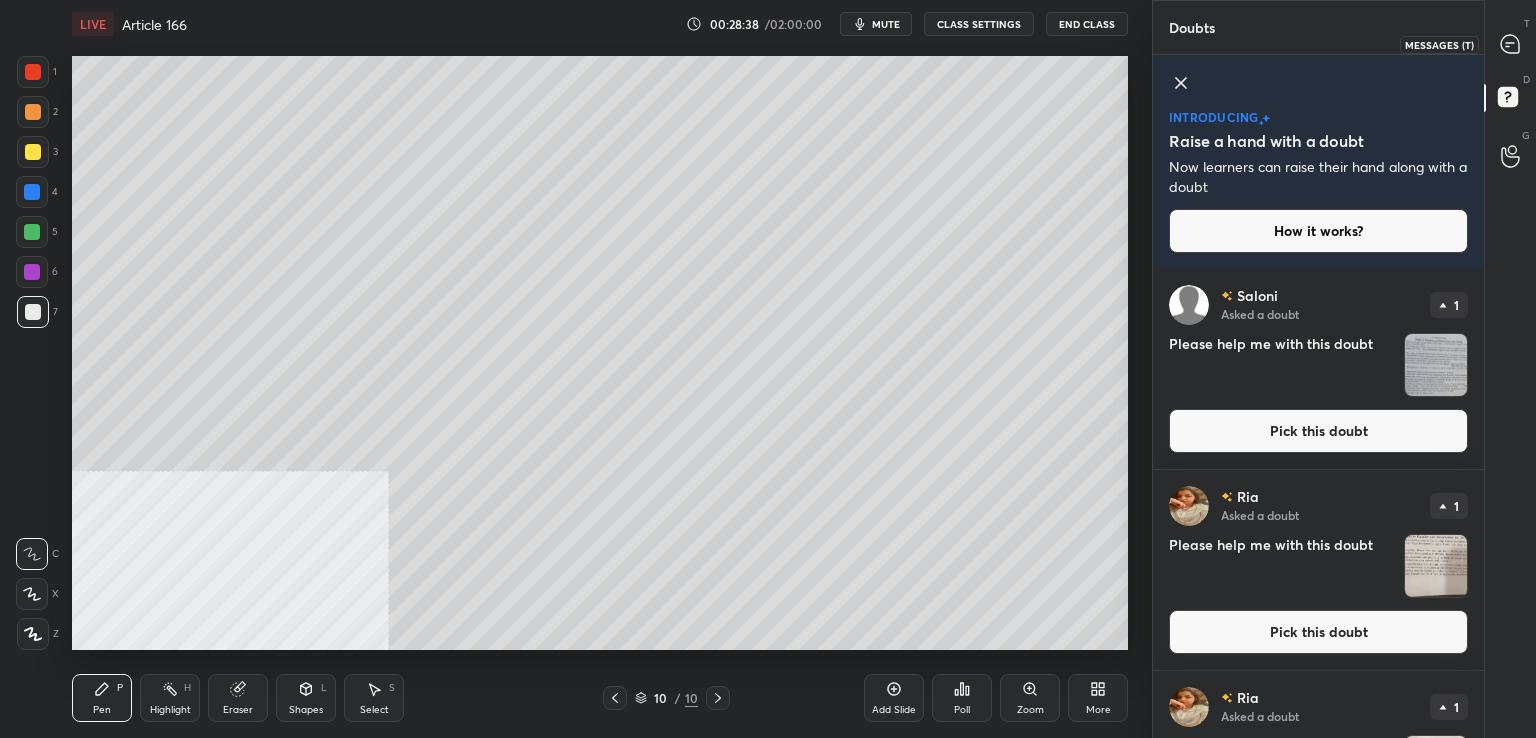 drag, startPoint x: 1504, startPoint y: 29, endPoint x: 1482, endPoint y: 44, distance: 26.627054 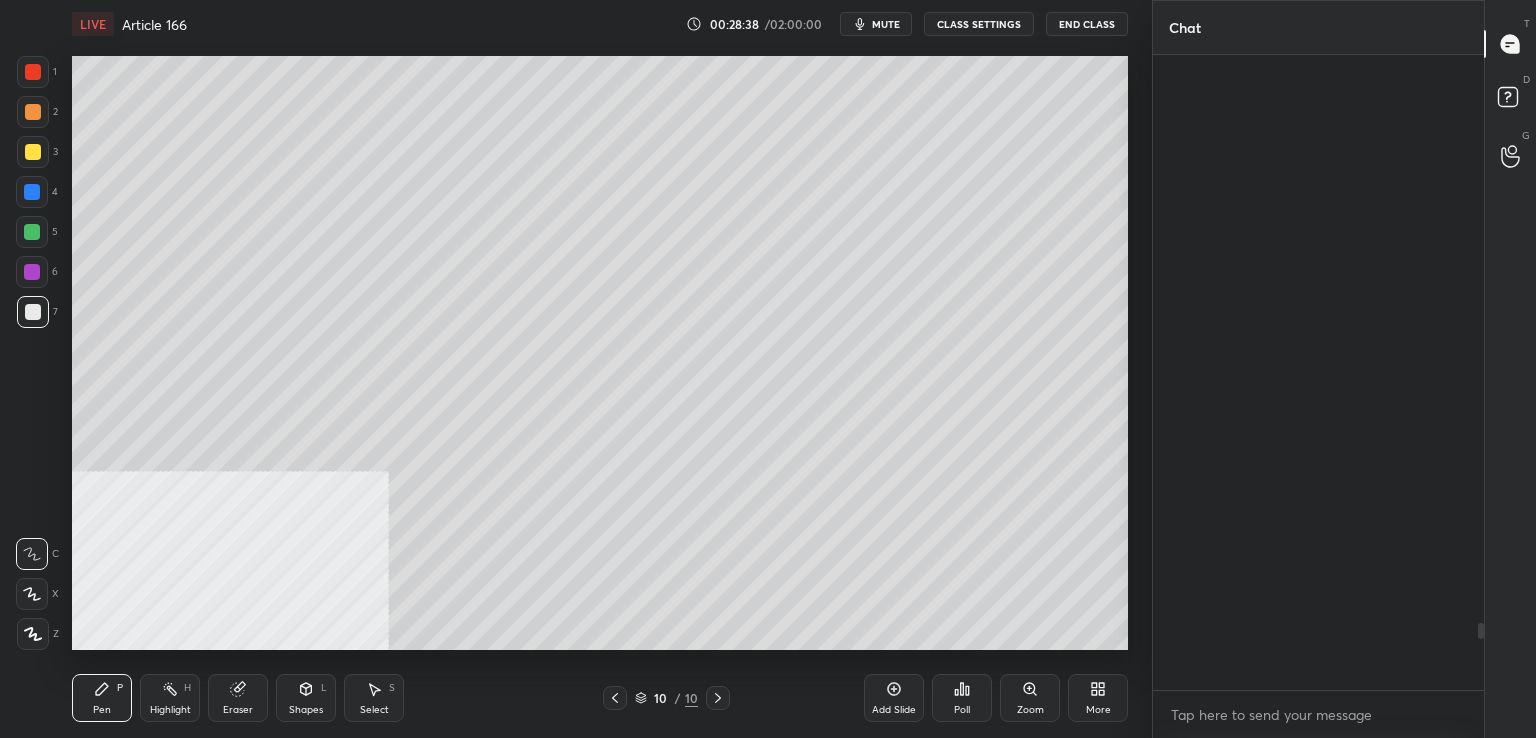 scroll, scrollTop: 5392, scrollLeft: 0, axis: vertical 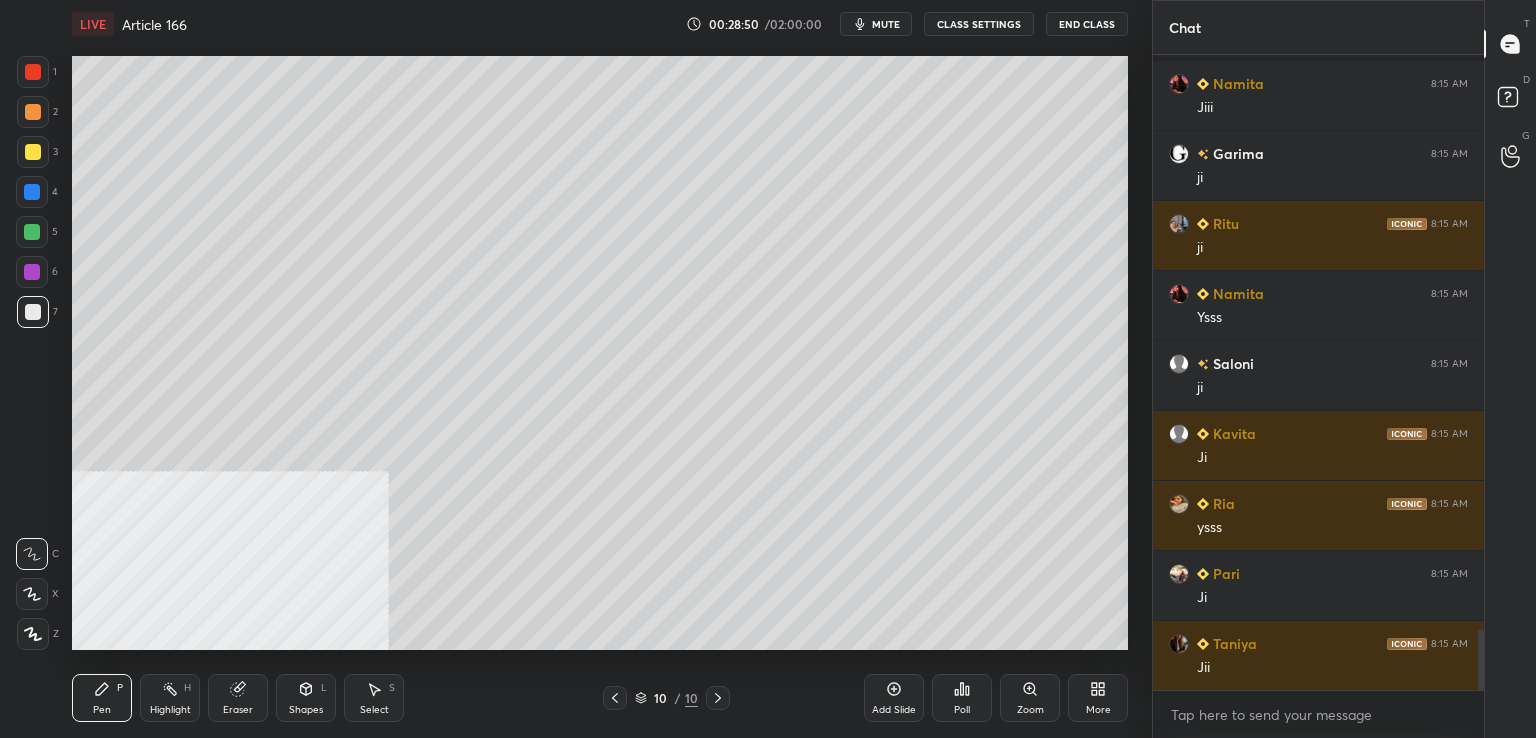 drag, startPoint x: 892, startPoint y: 685, endPoint x: 878, endPoint y: 681, distance: 14.56022 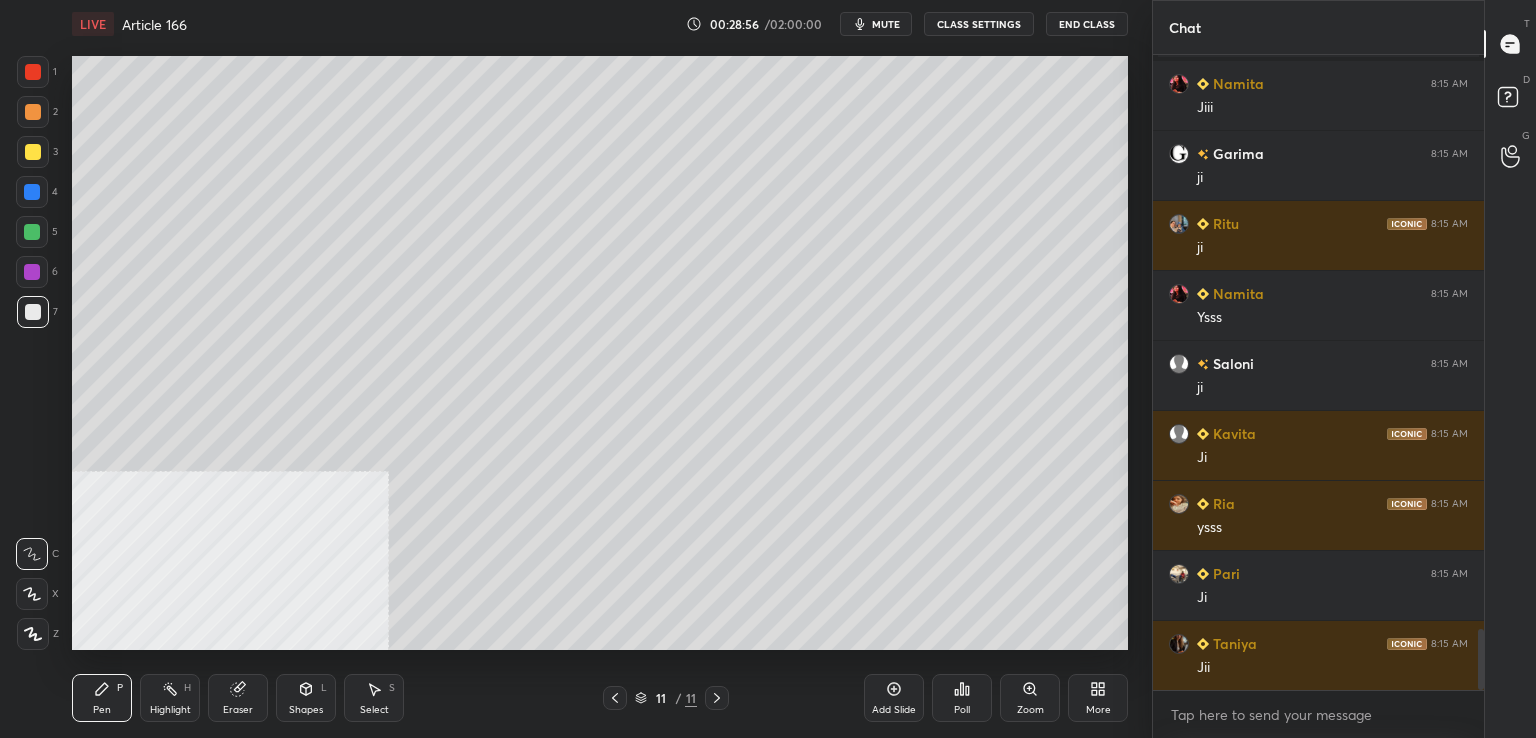 click at bounding box center (33, 312) 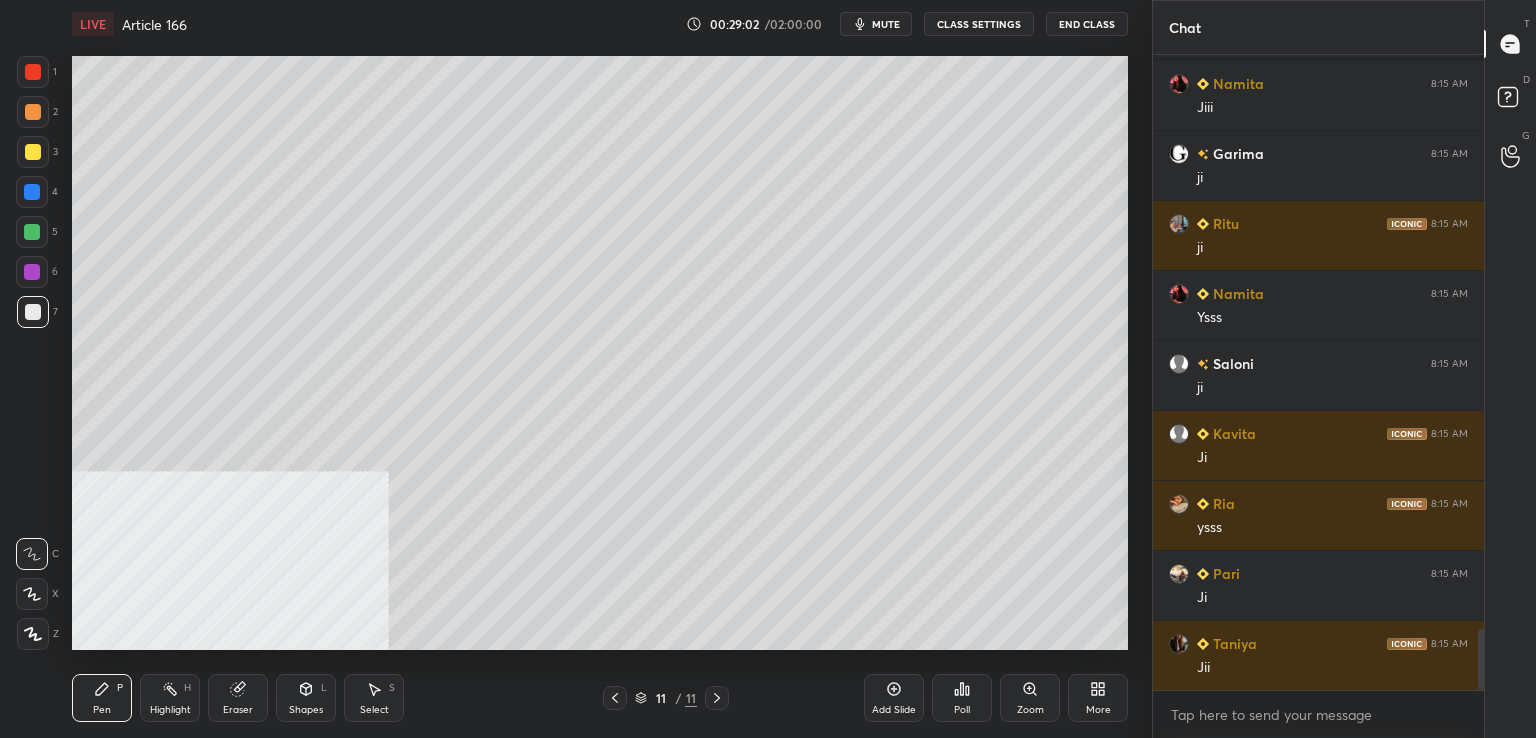 drag, startPoint x: 239, startPoint y: 696, endPoint x: 256, endPoint y: 653, distance: 46.238514 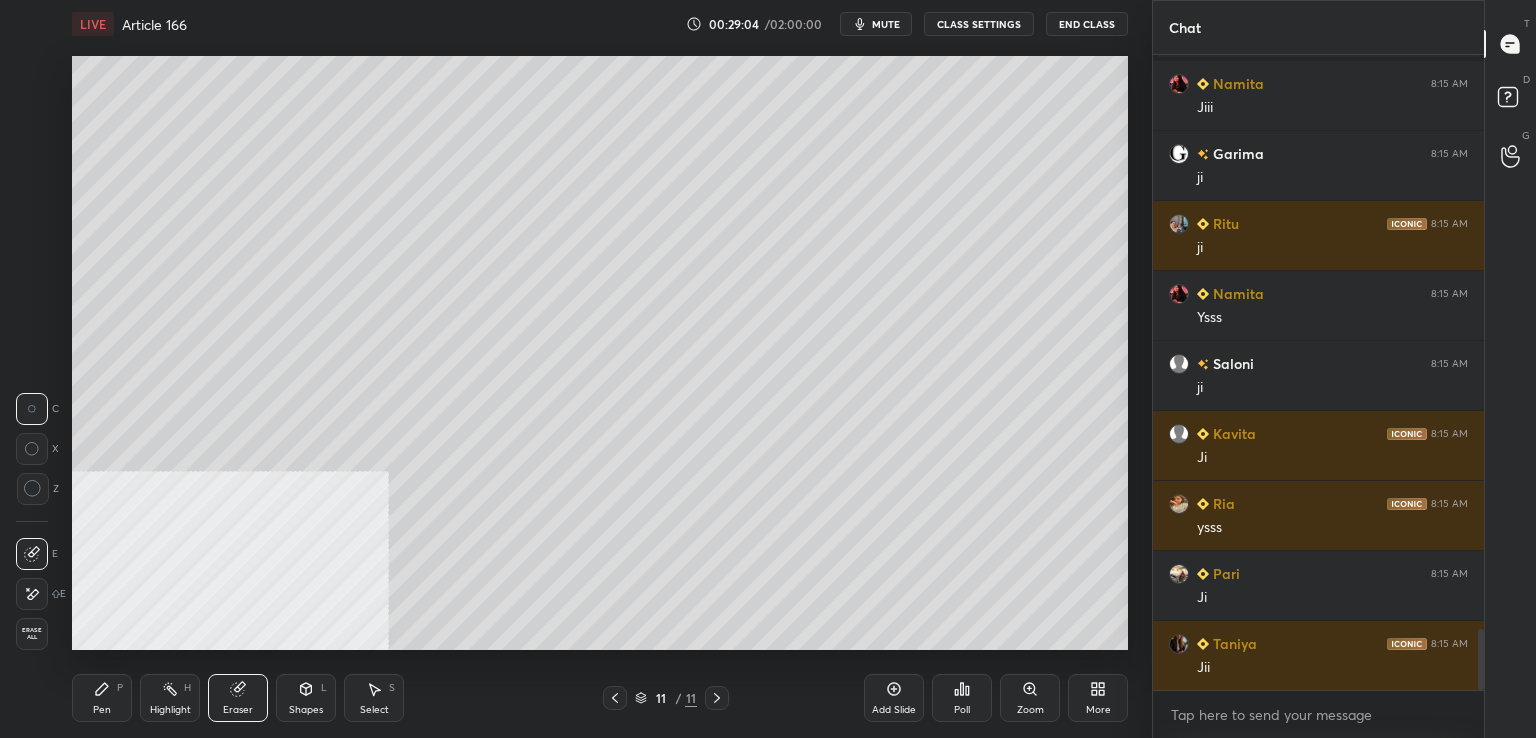 click 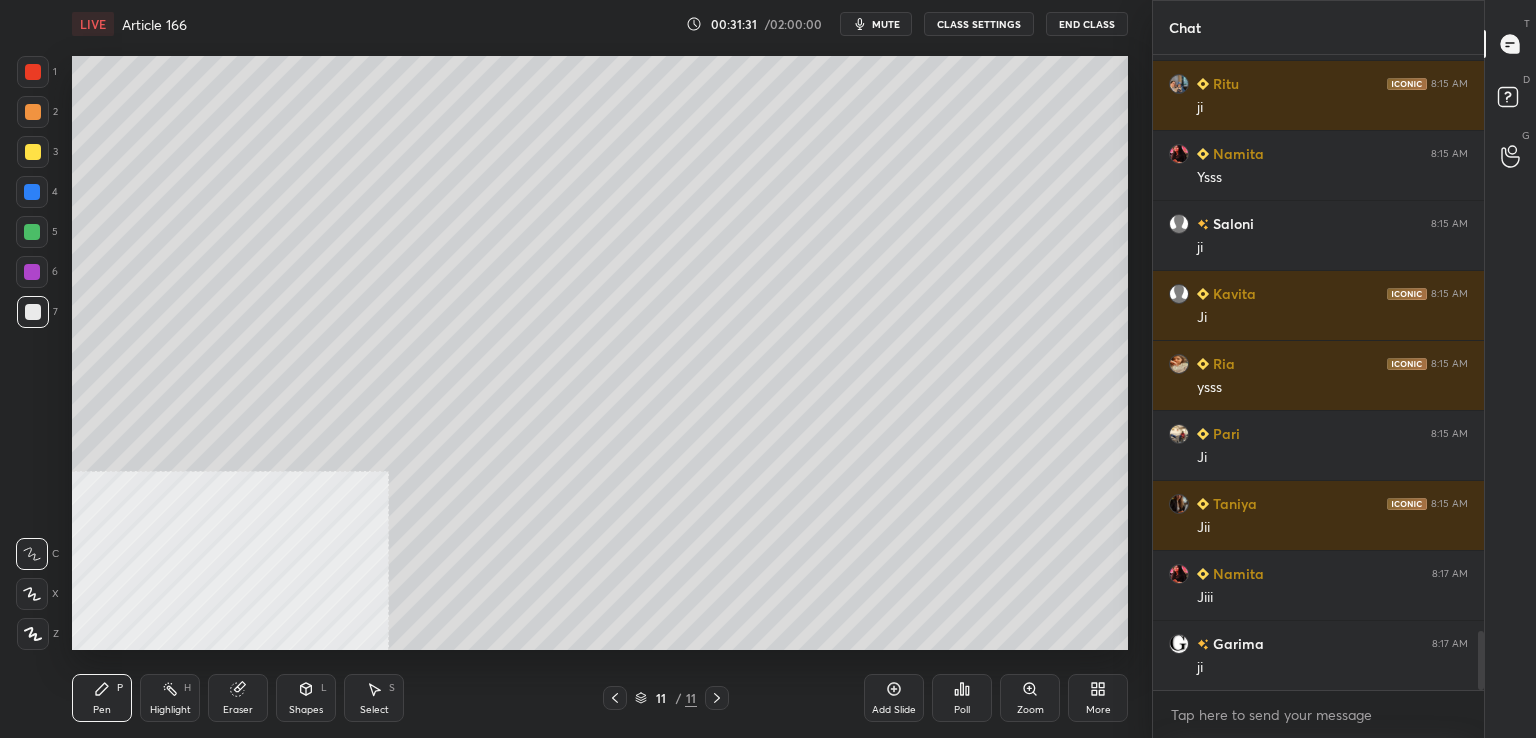 scroll, scrollTop: 6162, scrollLeft: 0, axis: vertical 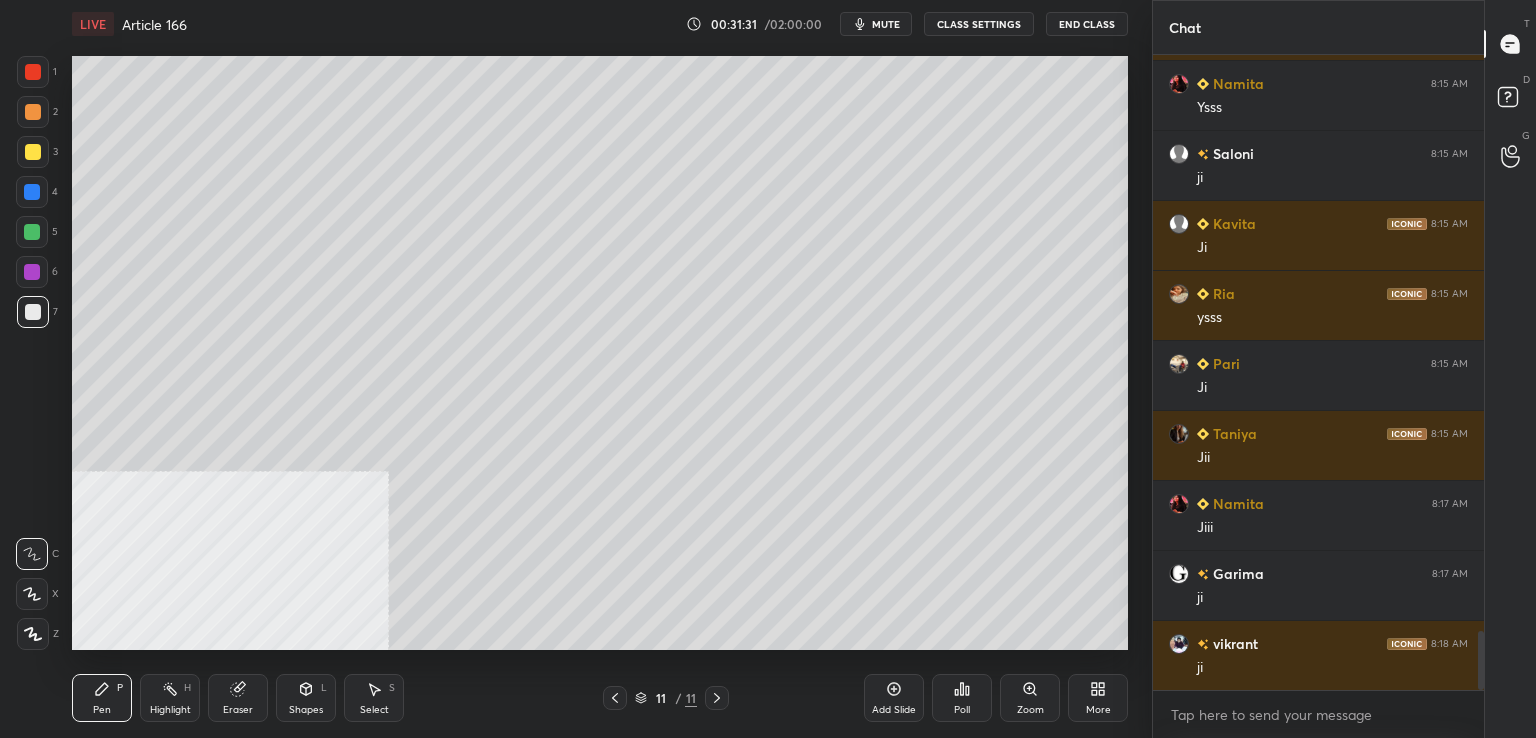 click on "Add Slide" at bounding box center (894, 698) 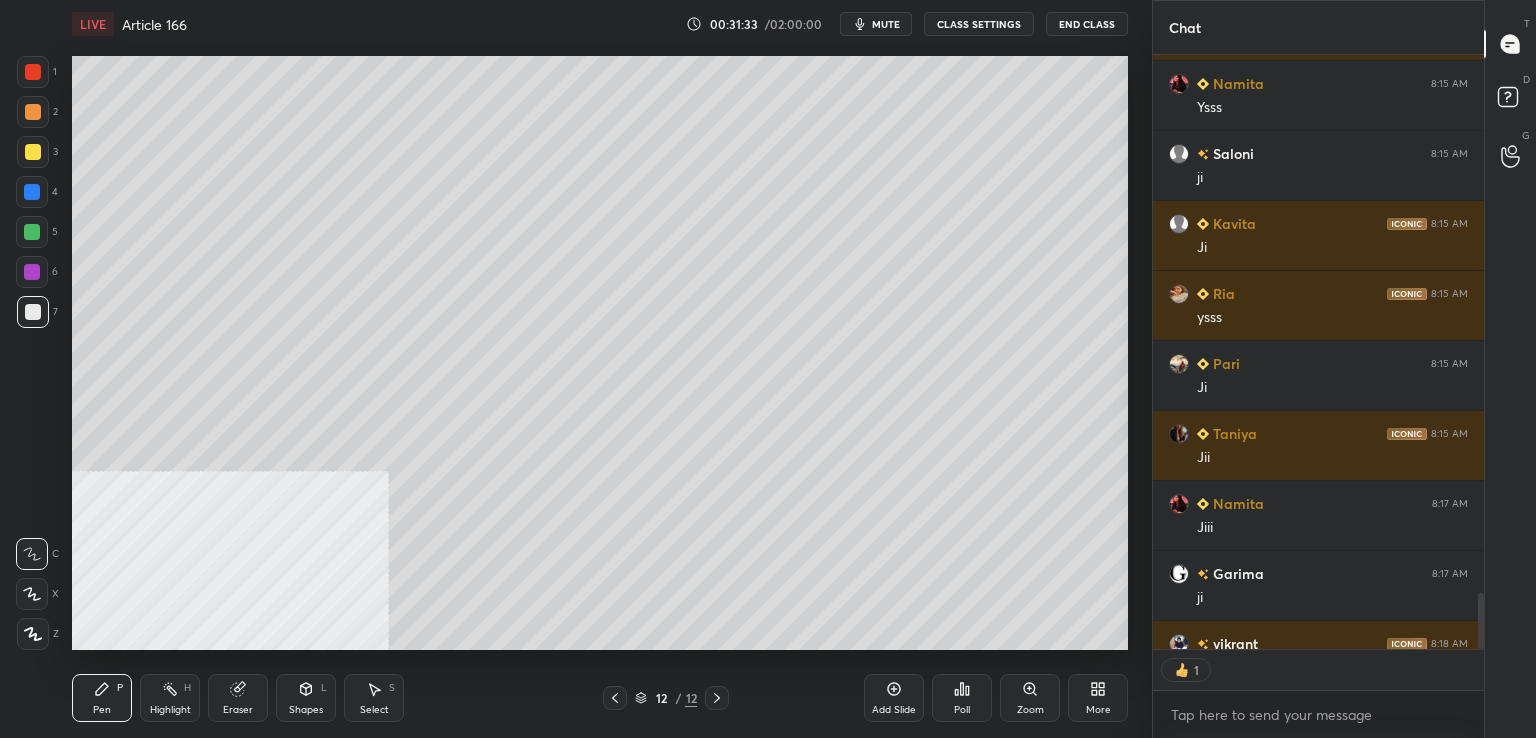 scroll, scrollTop: 589, scrollLeft: 325, axis: both 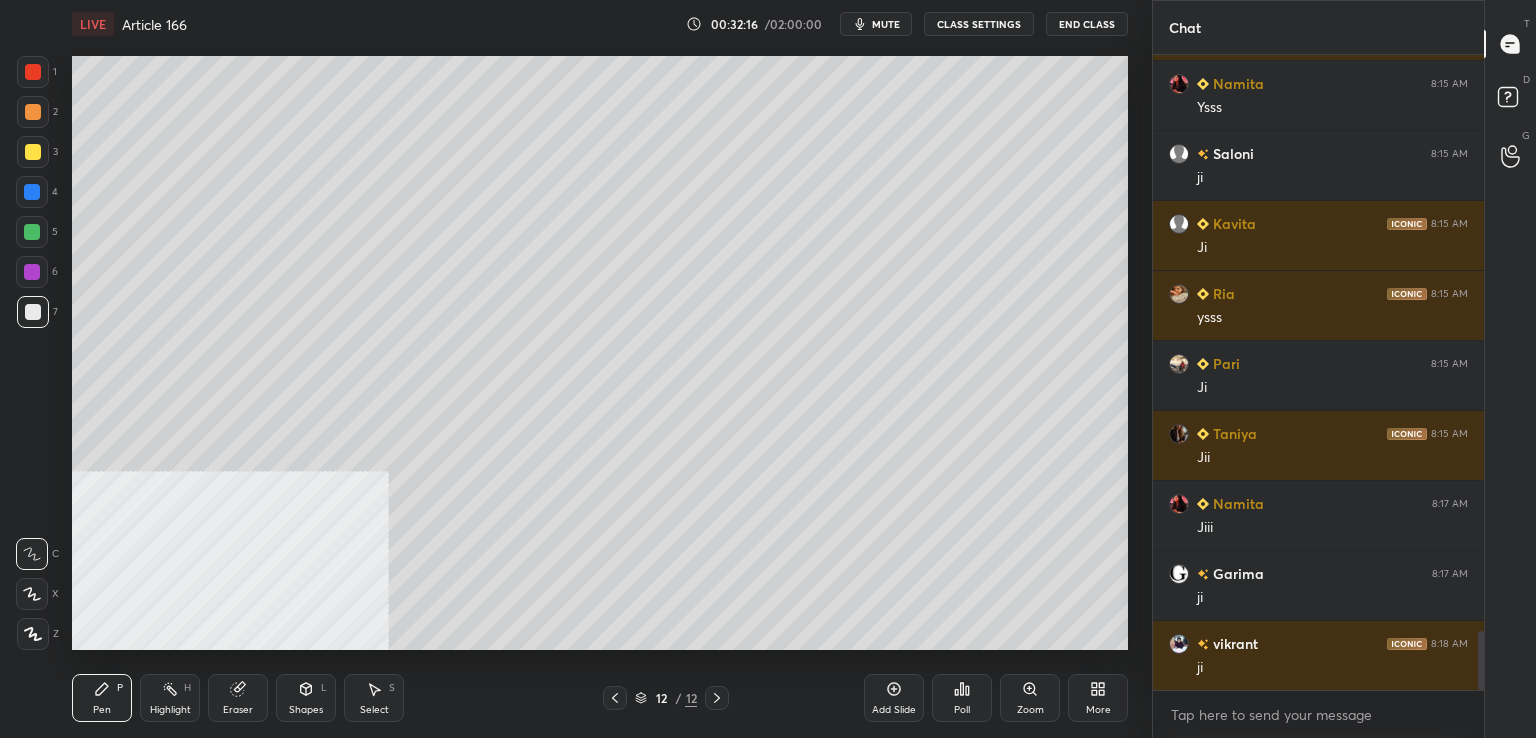 drag, startPoint x: 231, startPoint y: 709, endPoint x: 264, endPoint y: 658, distance: 60.74537 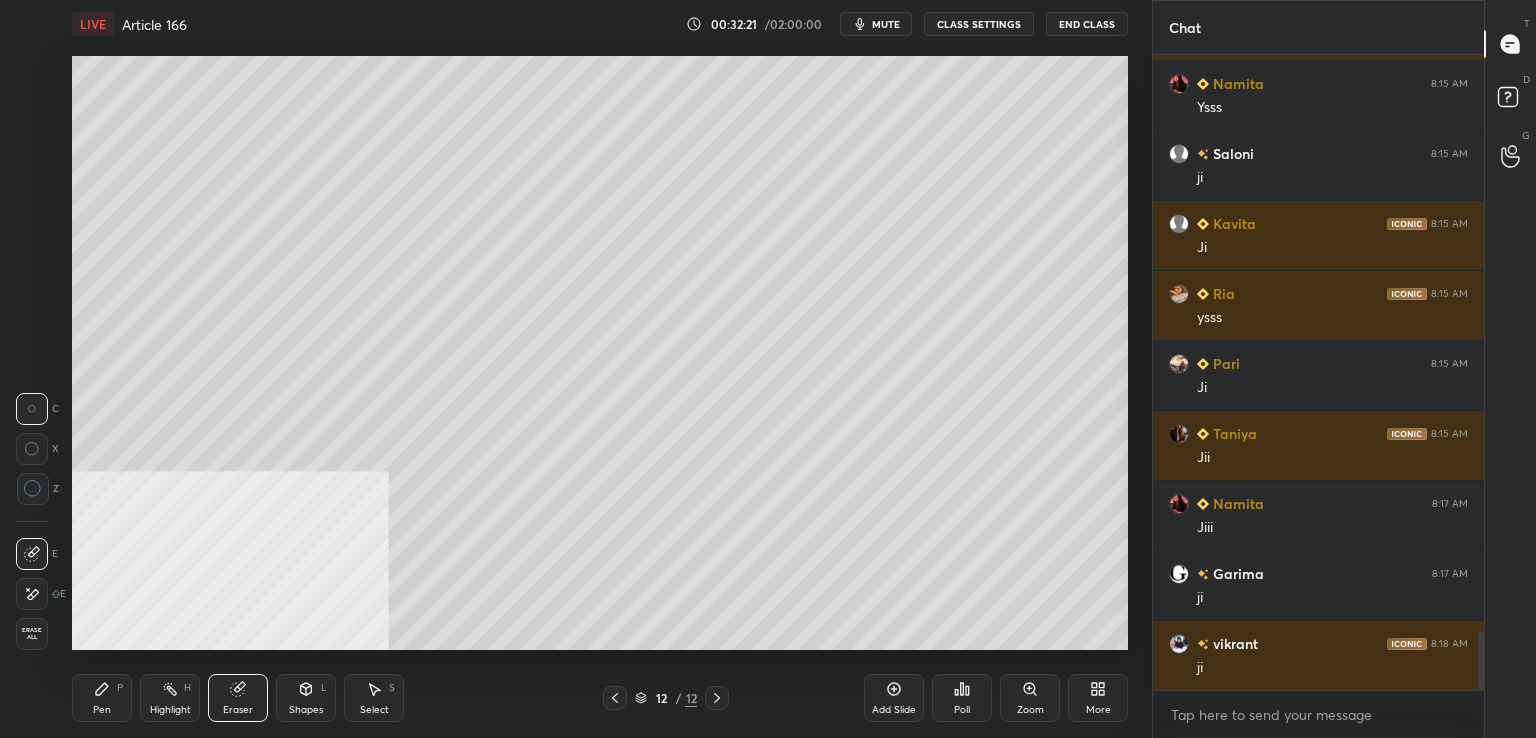 click on "Pen P" at bounding box center (102, 698) 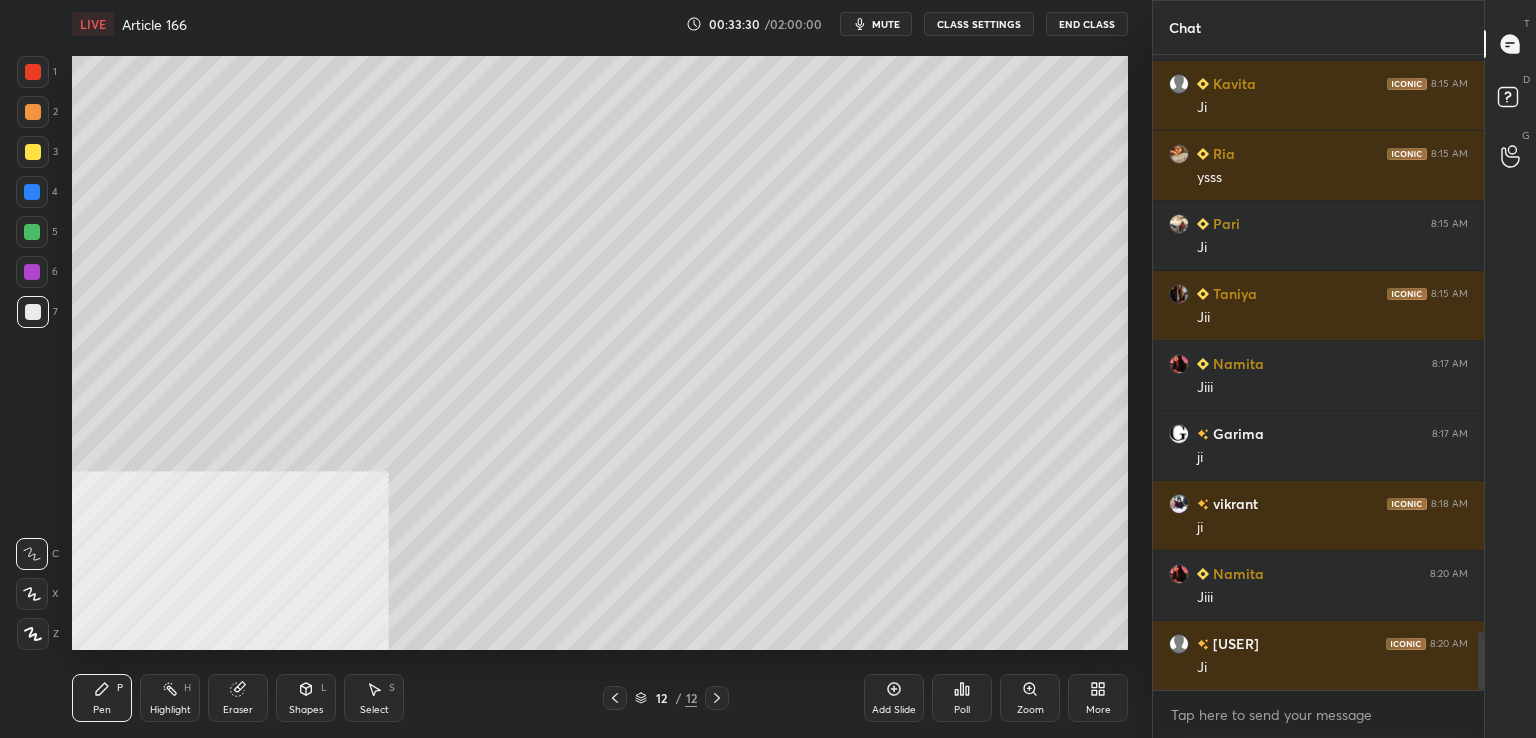 scroll, scrollTop: 6372, scrollLeft: 0, axis: vertical 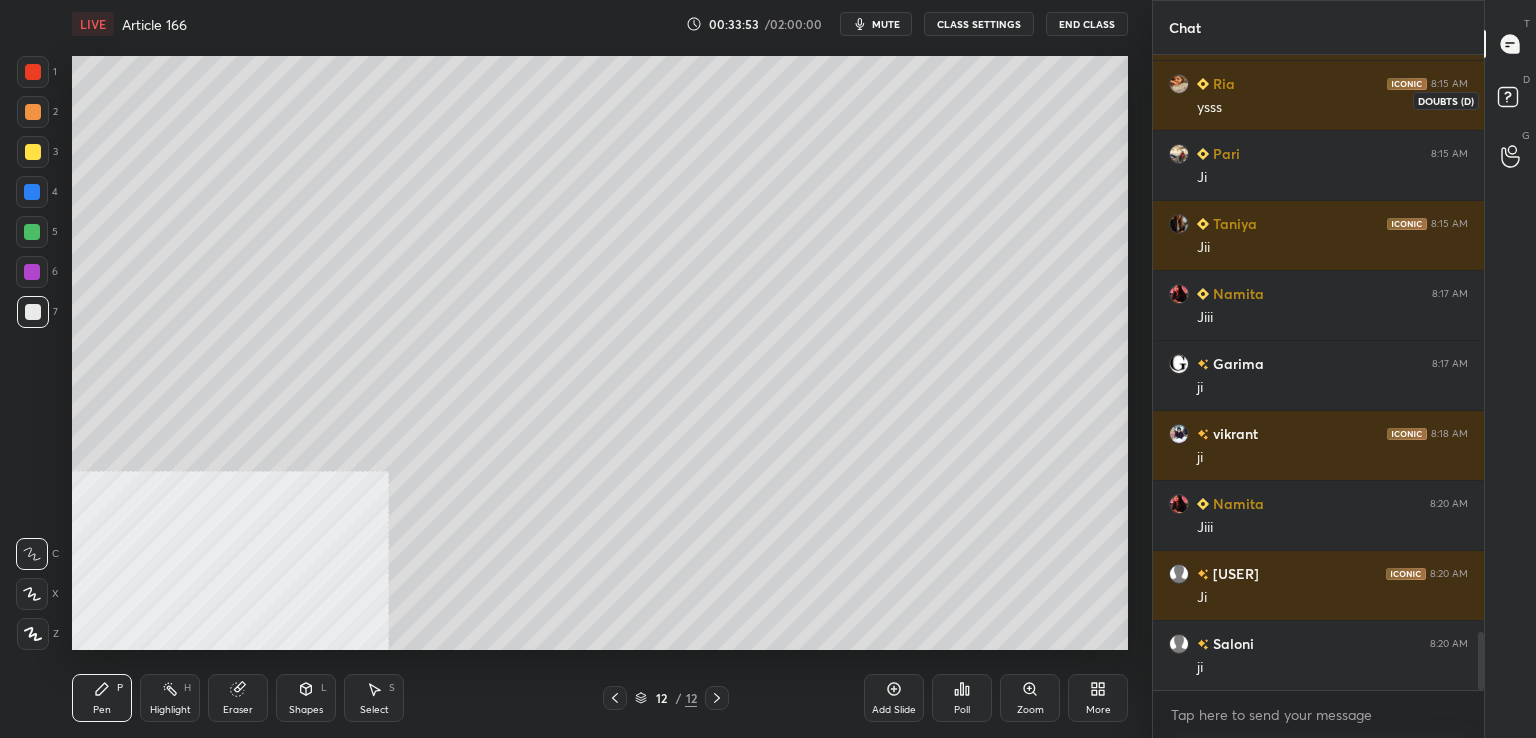 drag, startPoint x: 1511, startPoint y: 99, endPoint x: 1502, endPoint y: 104, distance: 10.29563 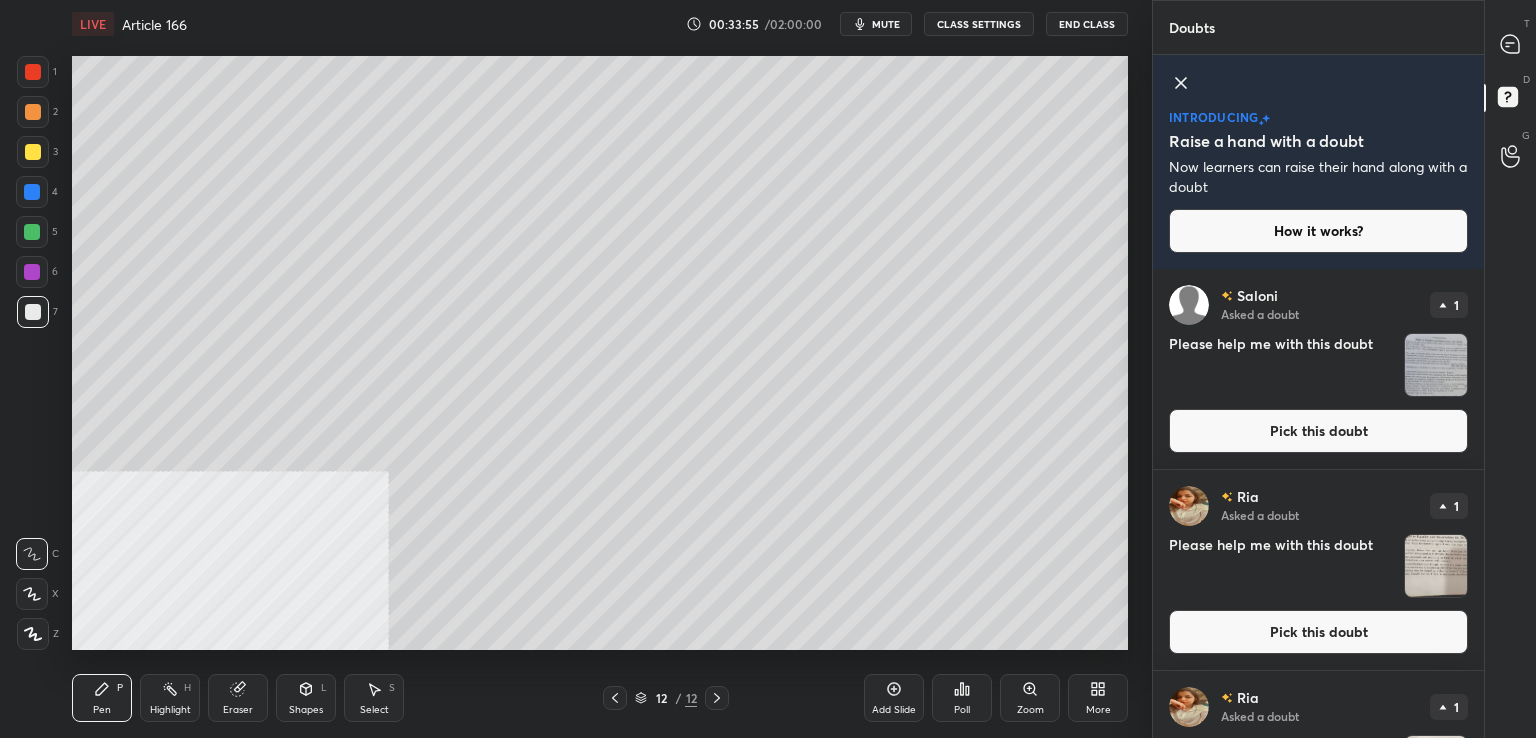 drag, startPoint x: 1283, startPoint y: 622, endPoint x: 1254, endPoint y: 613, distance: 30.364452 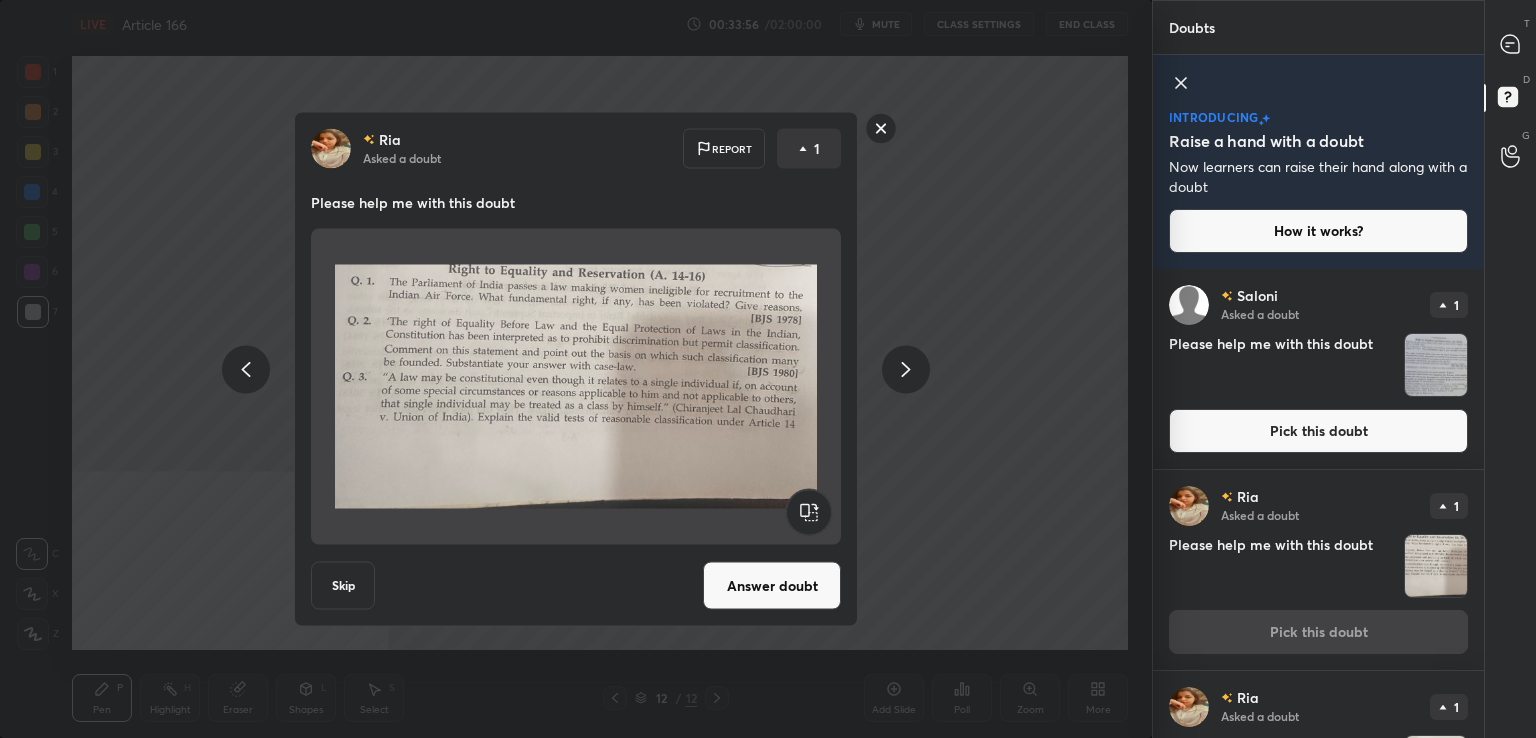 click on "Answer doubt" at bounding box center [772, 586] 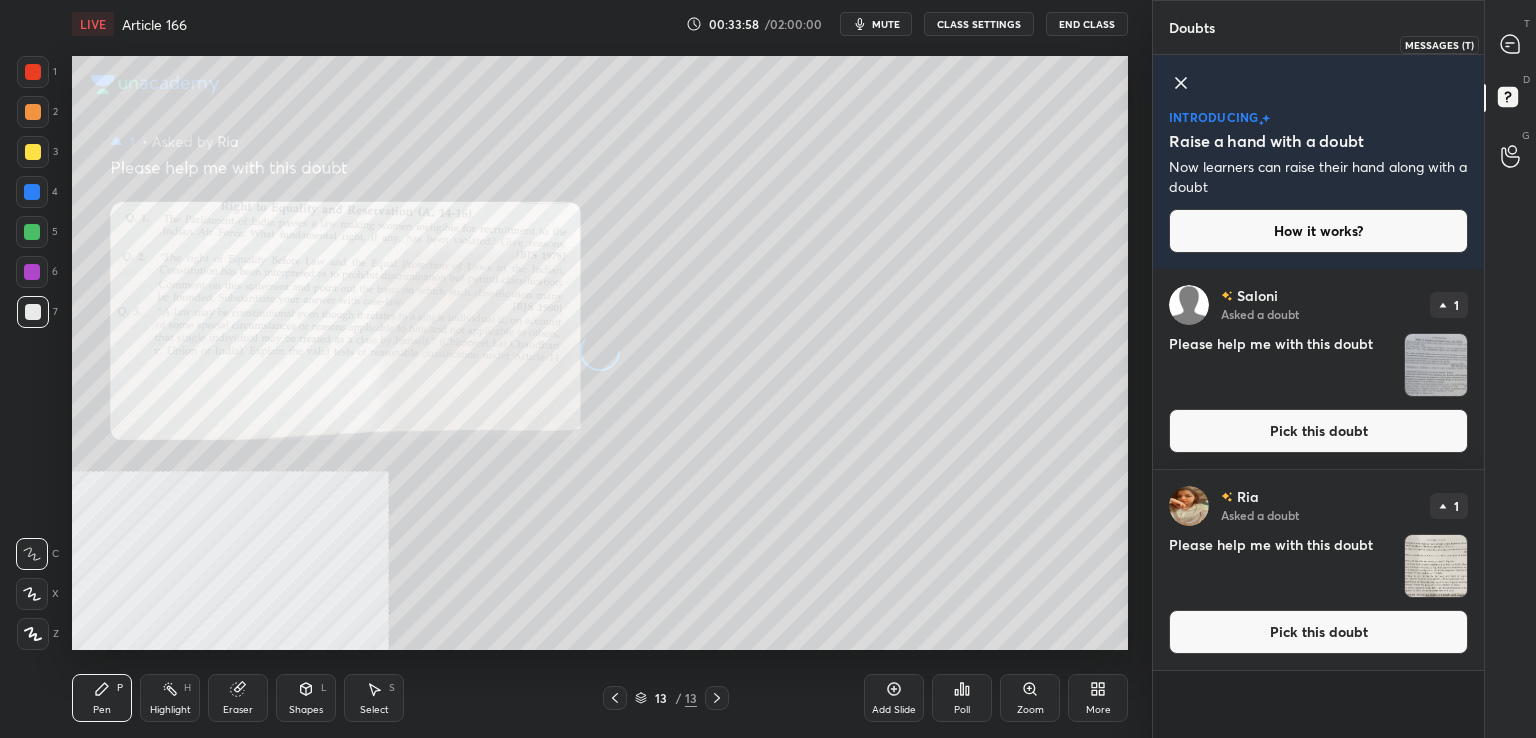 drag, startPoint x: 1519, startPoint y: 40, endPoint x: 1488, endPoint y: 44, distance: 31.257 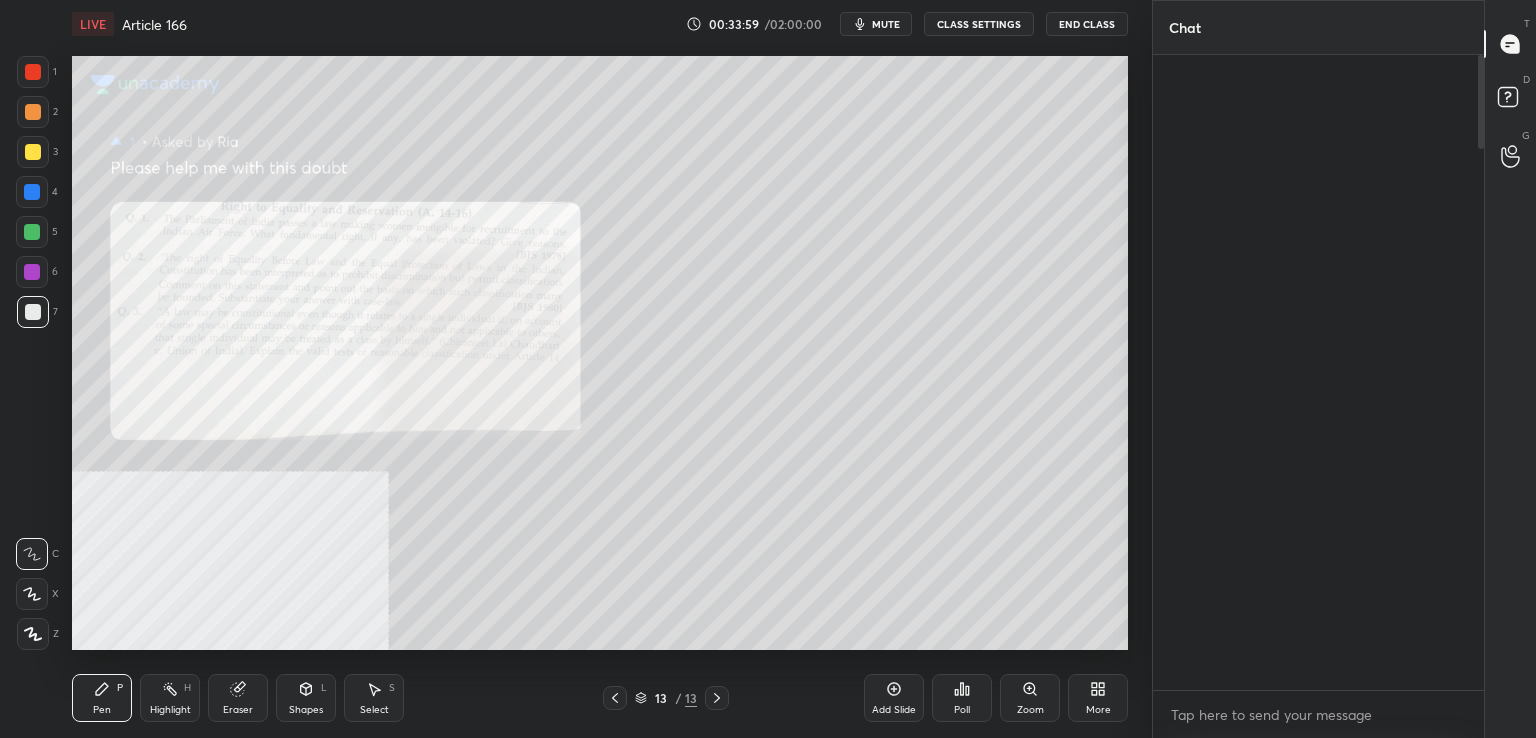 scroll, scrollTop: 6338, scrollLeft: 0, axis: vertical 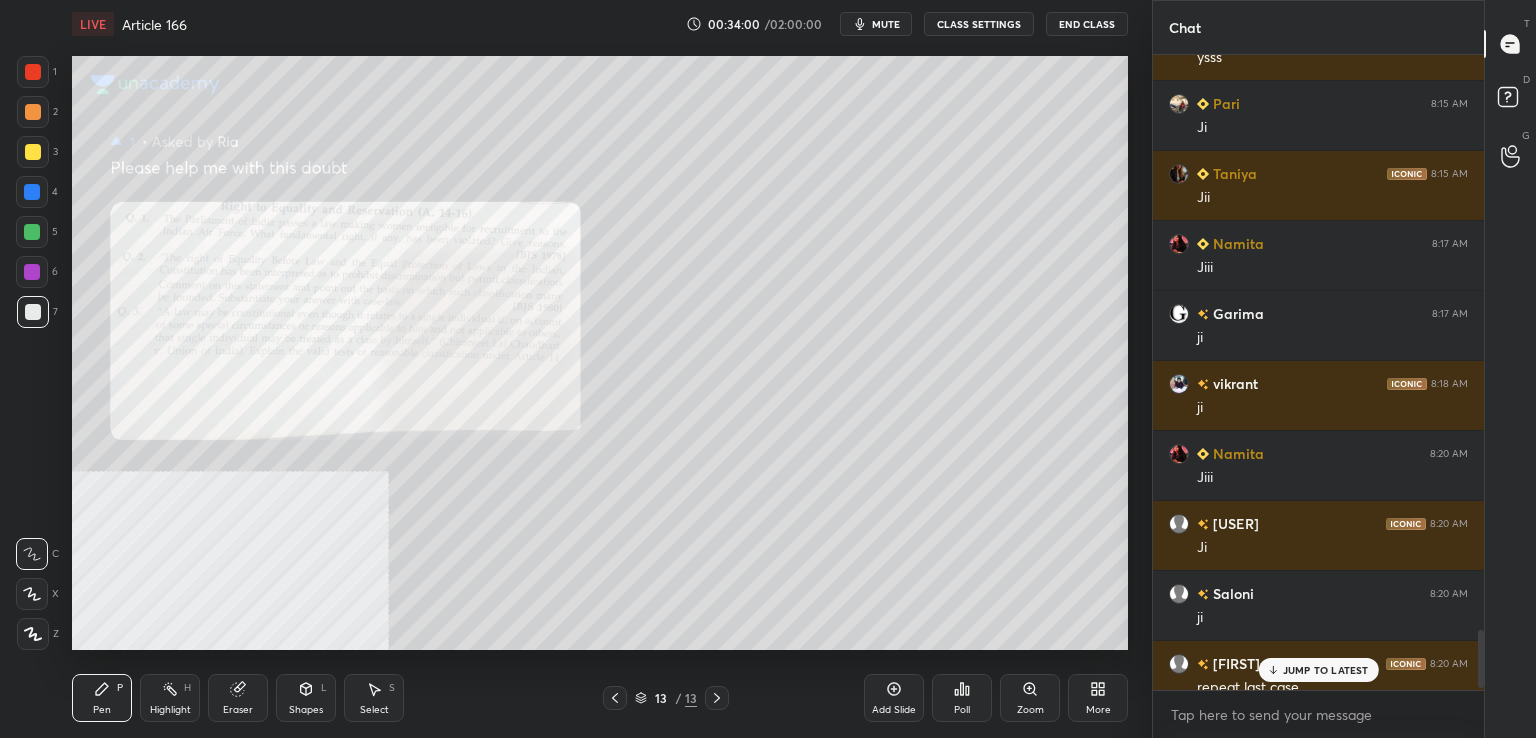 click on "JUMP TO LATEST" at bounding box center (1326, 670) 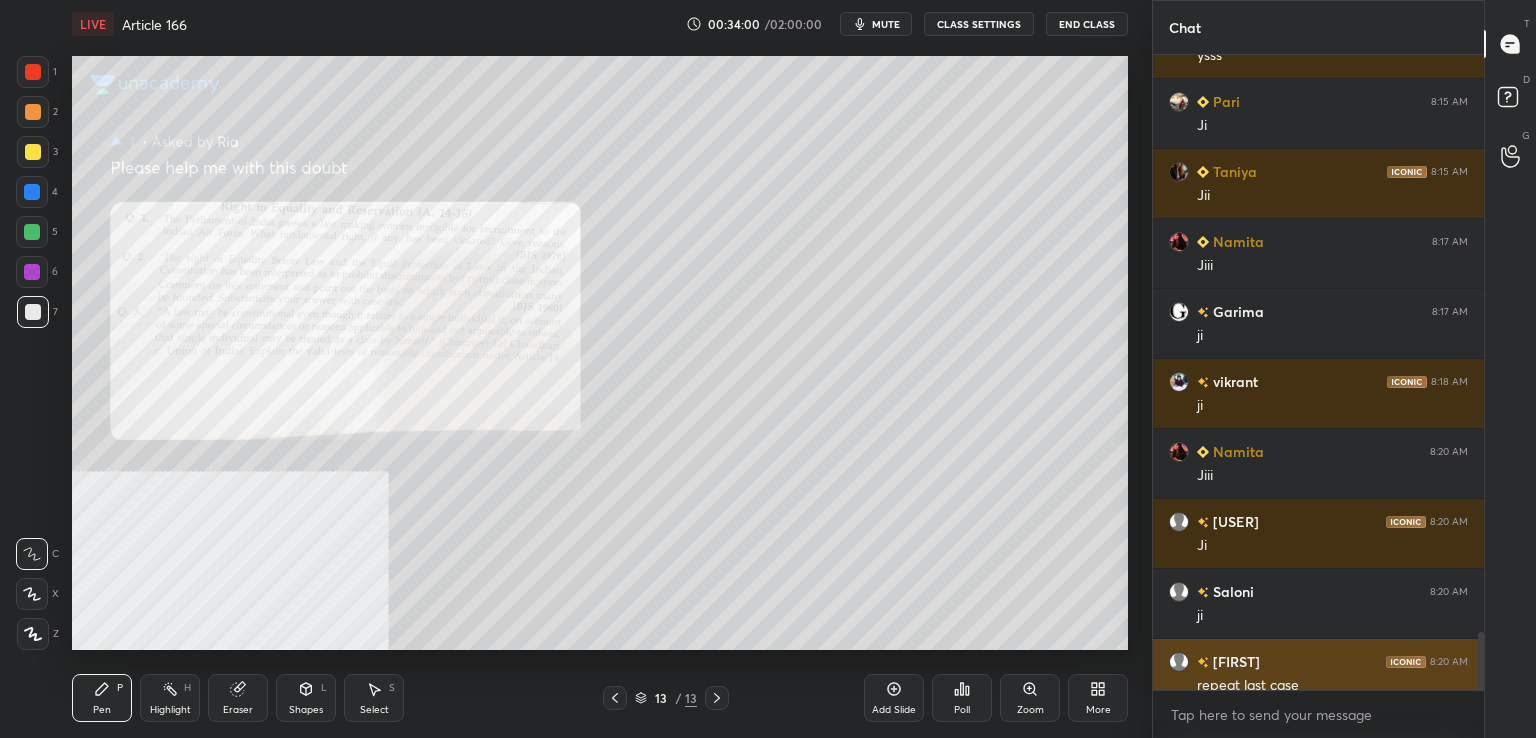 scroll, scrollTop: 6356, scrollLeft: 0, axis: vertical 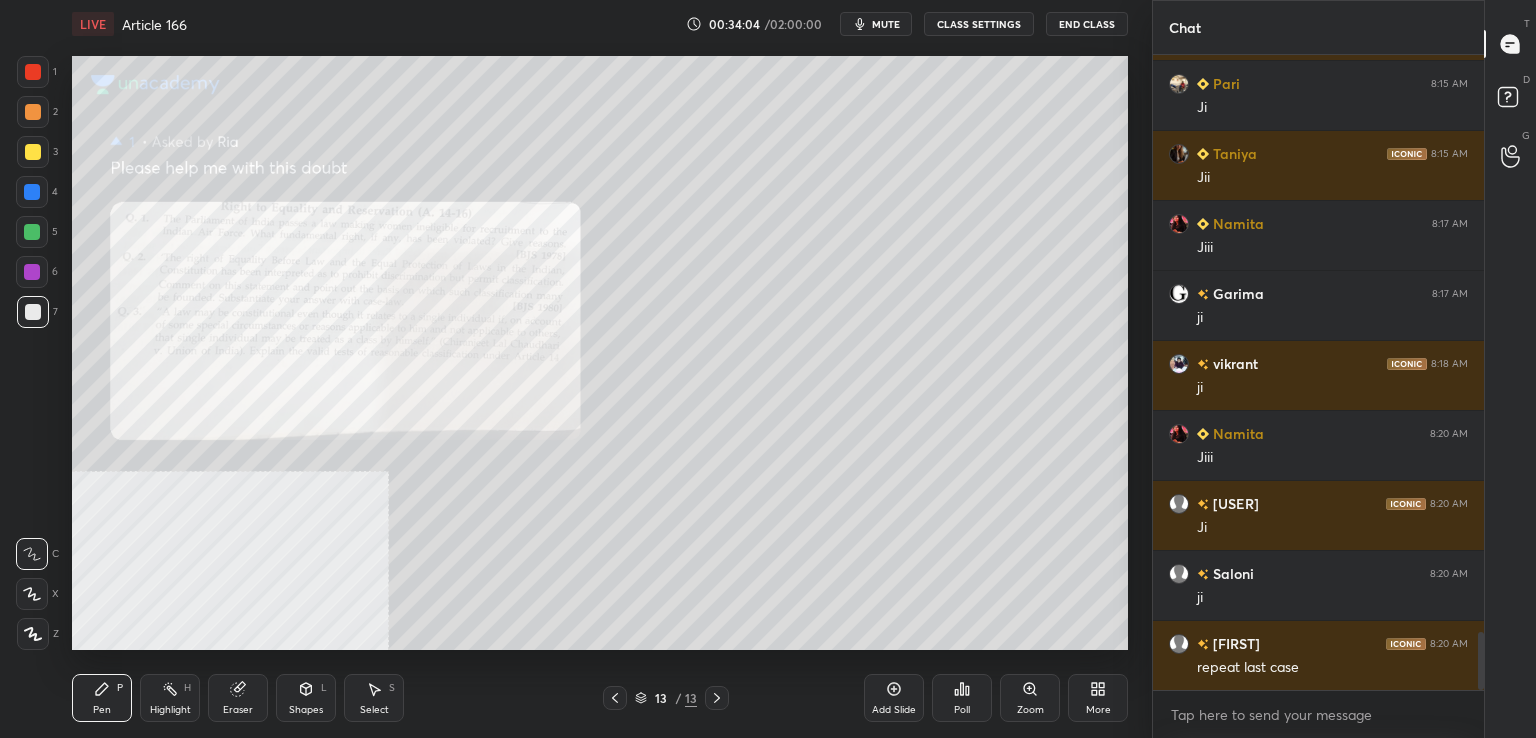 click at bounding box center [615, 698] 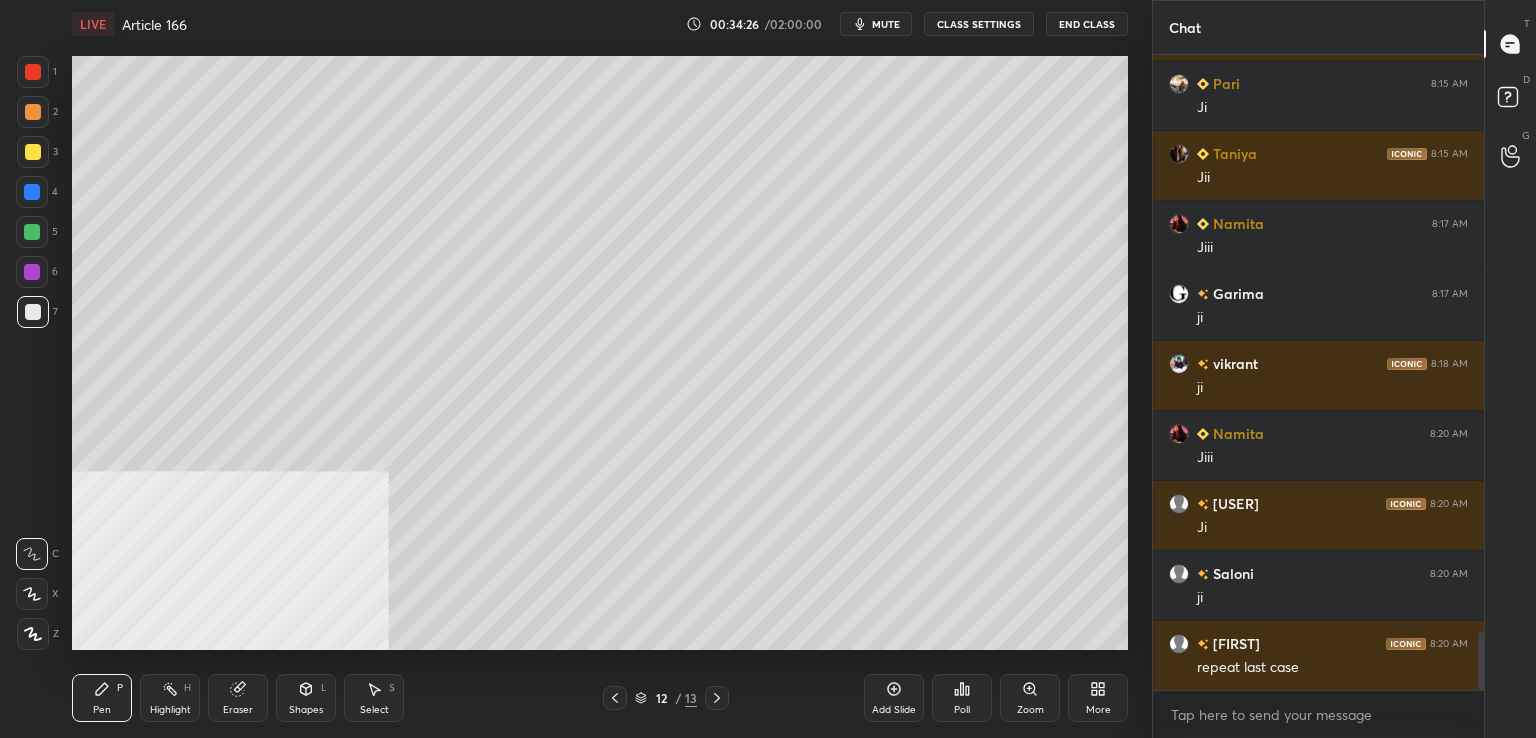 click at bounding box center (33, 72) 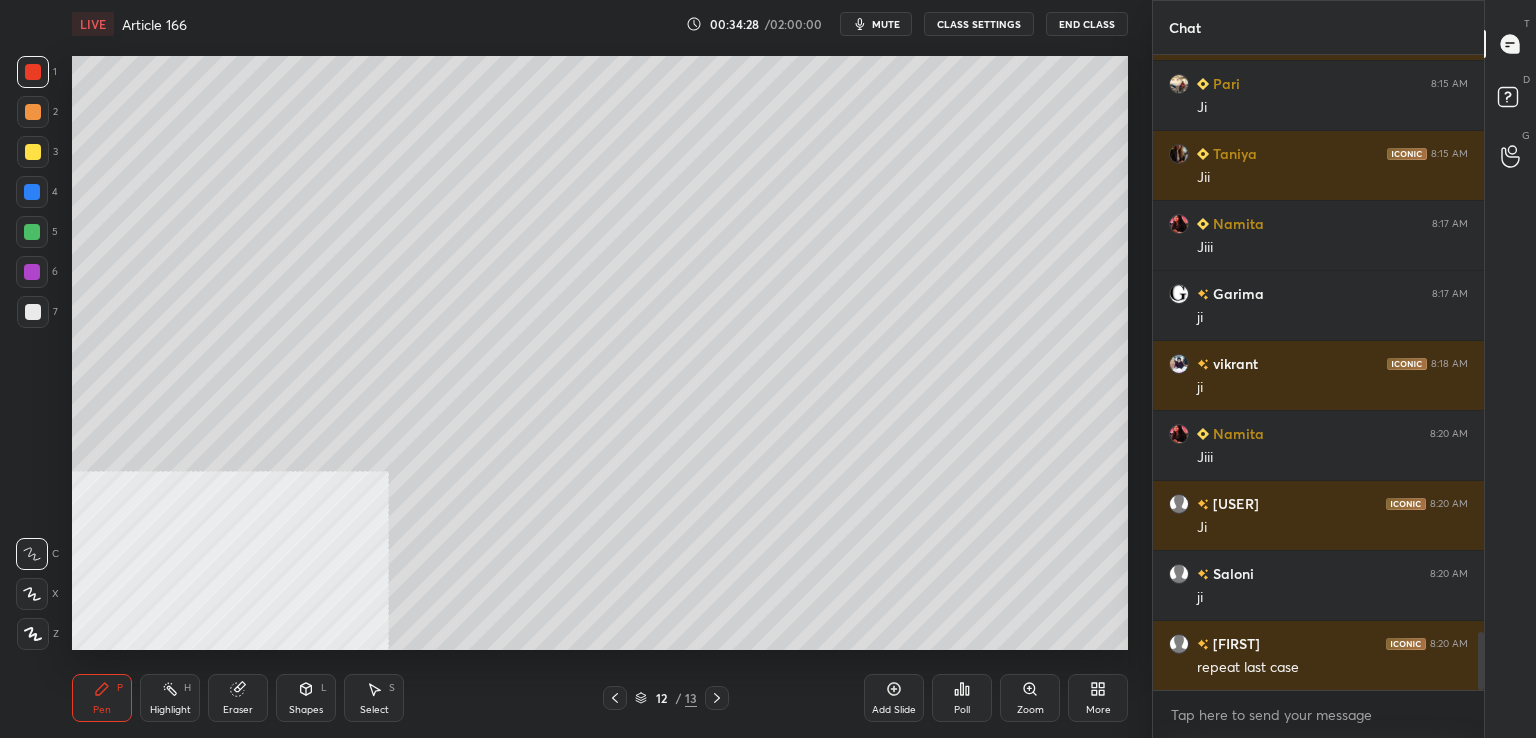 drag, startPoint x: 719, startPoint y: 697, endPoint x: 766, endPoint y: 684, distance: 48.76474 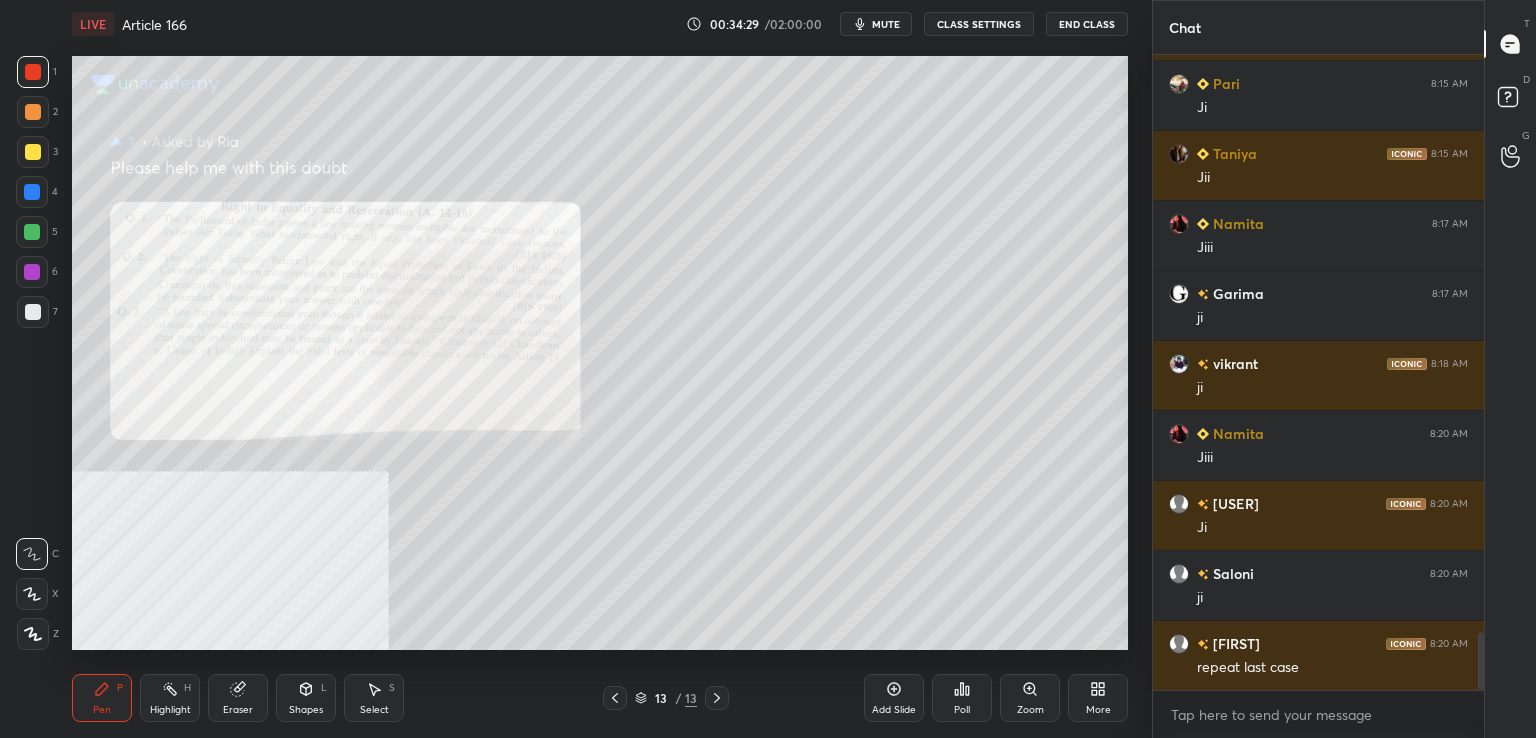 click on "Zoom" at bounding box center [1030, 698] 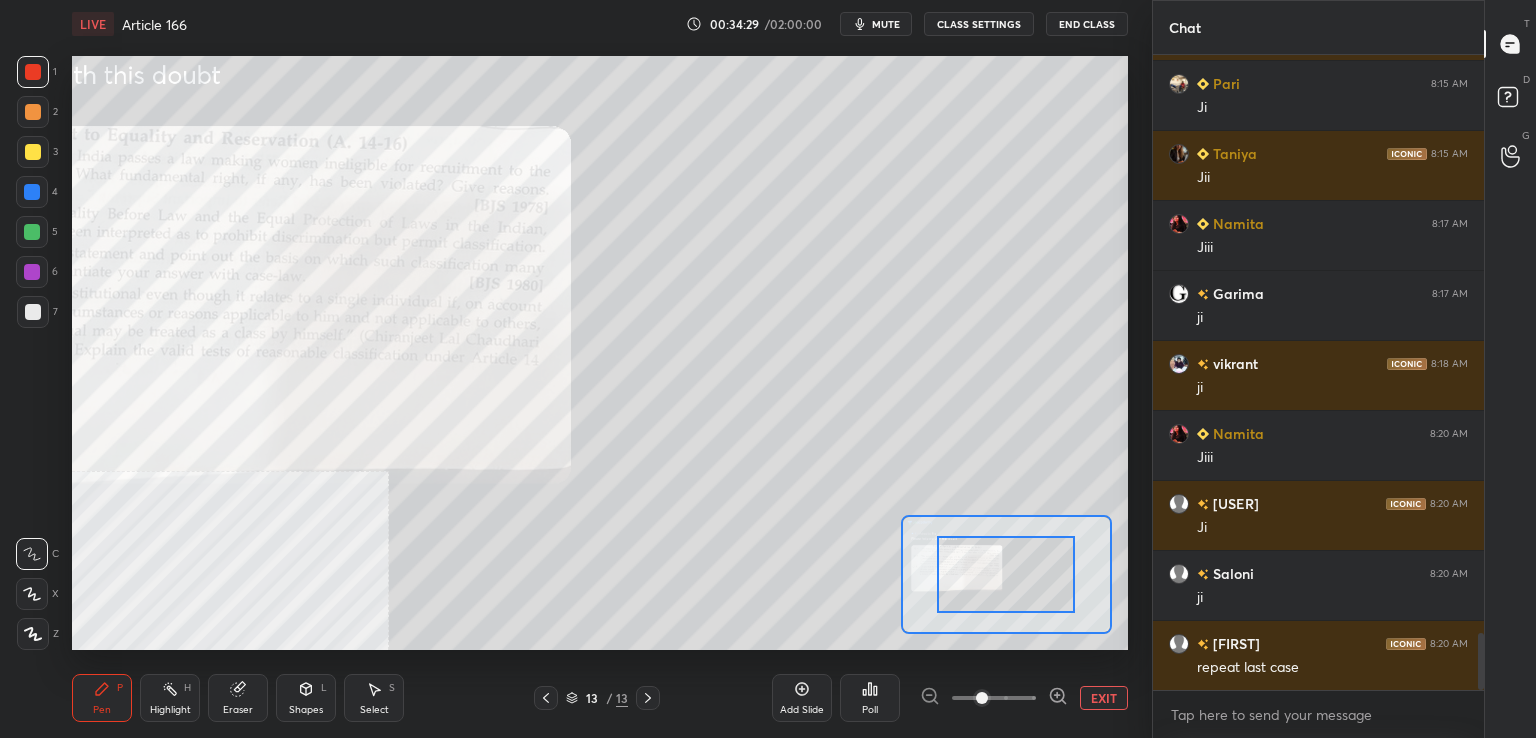 scroll, scrollTop: 6426, scrollLeft: 0, axis: vertical 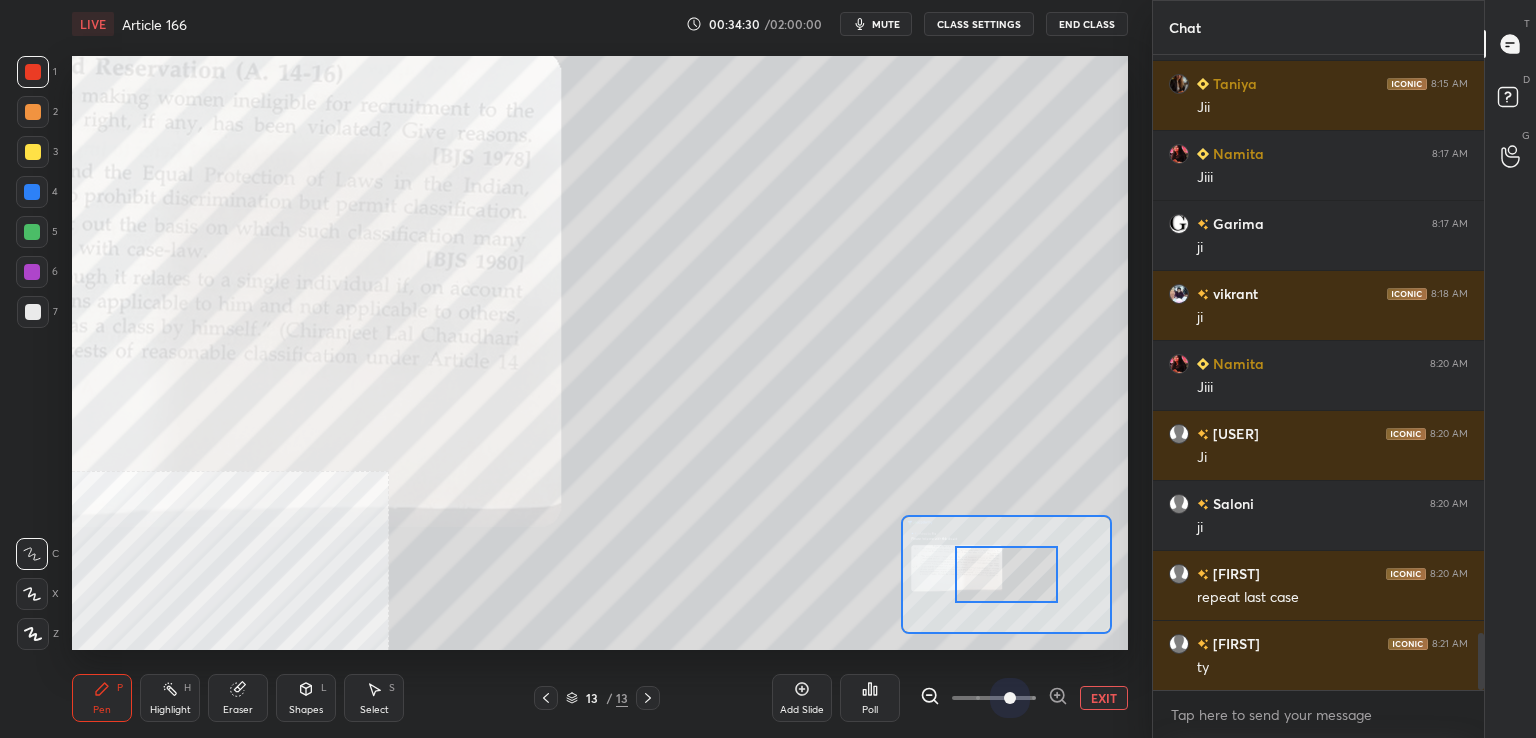 drag, startPoint x: 1014, startPoint y: 688, endPoint x: 1005, endPoint y: 660, distance: 29.410883 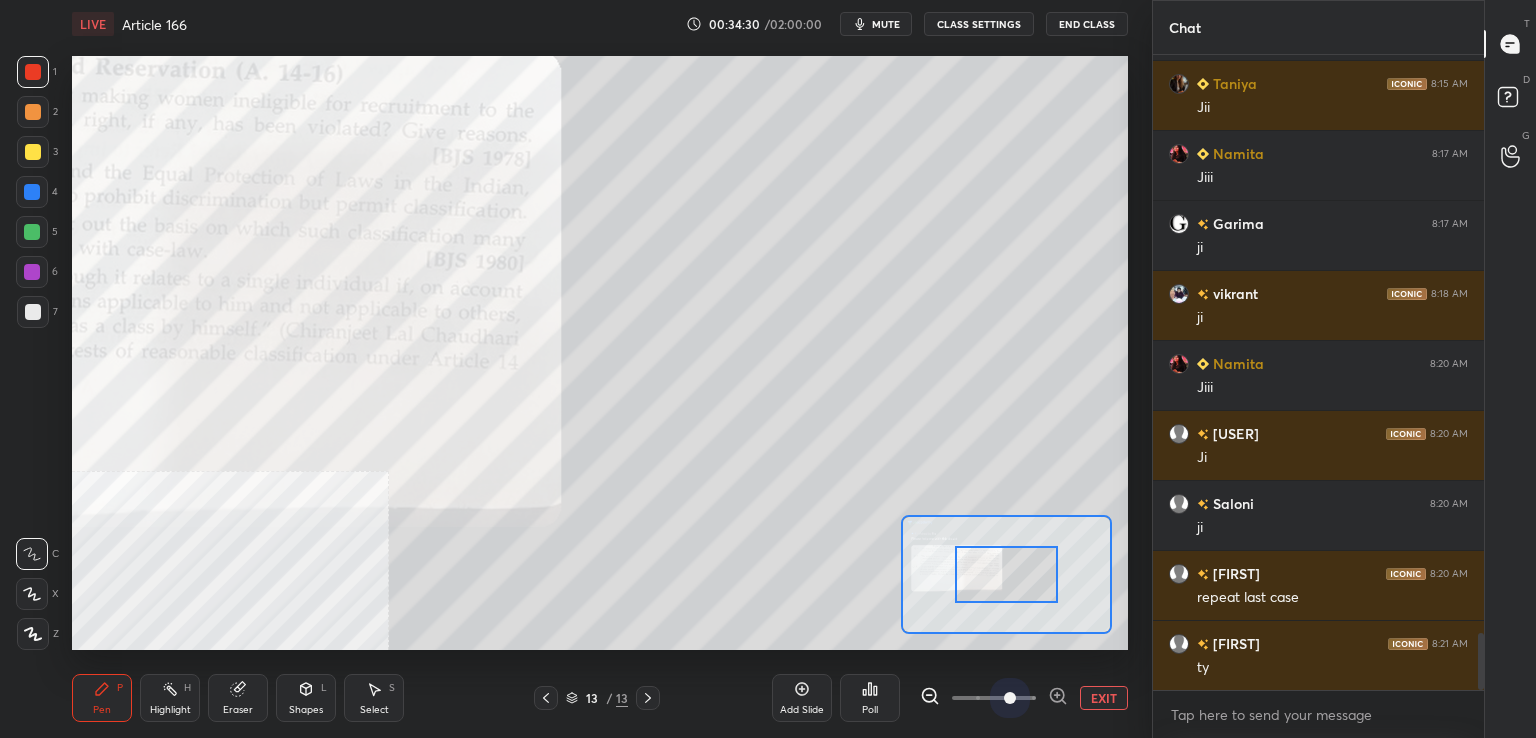 click at bounding box center [994, 698] 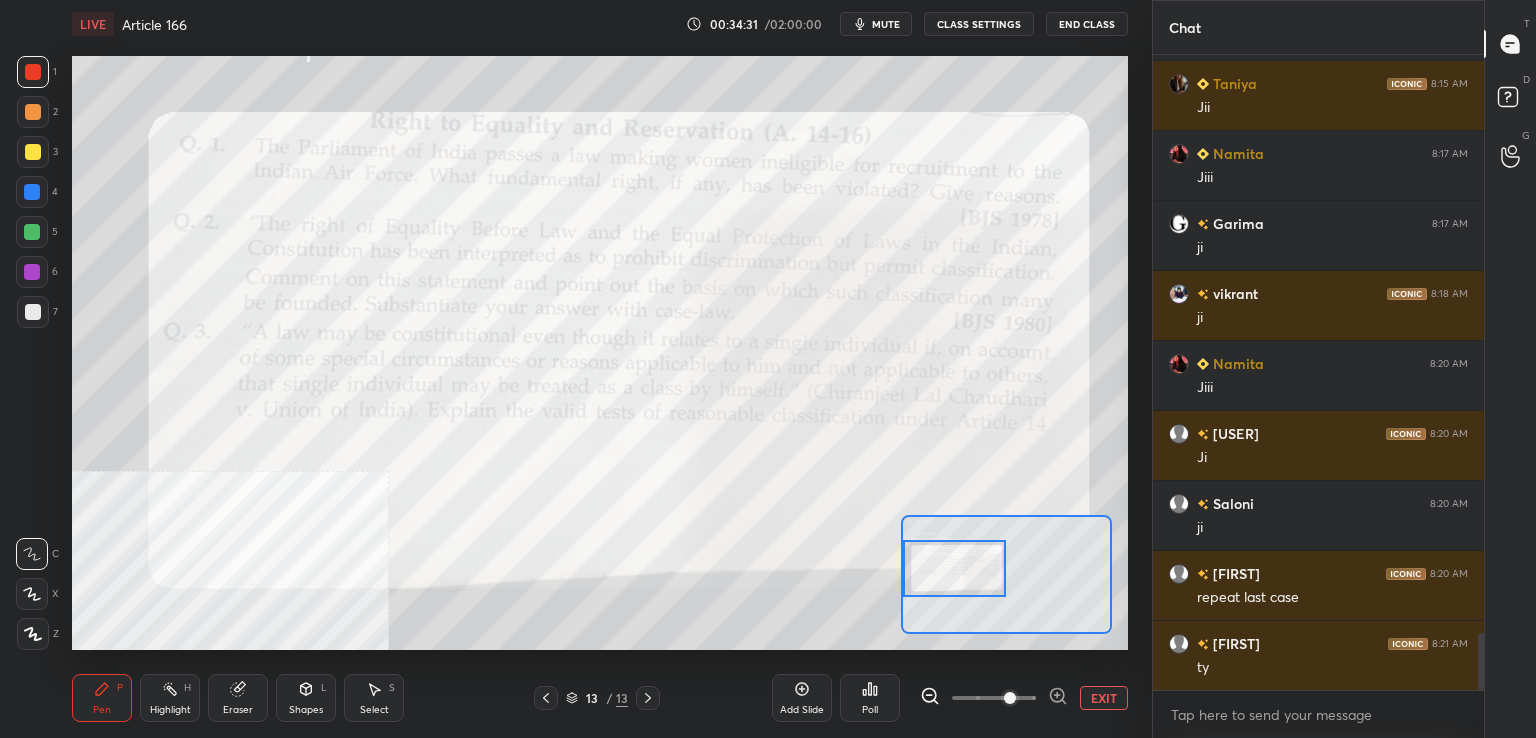 drag, startPoint x: 980, startPoint y: 562, endPoint x: 925, endPoint y: 556, distance: 55.326305 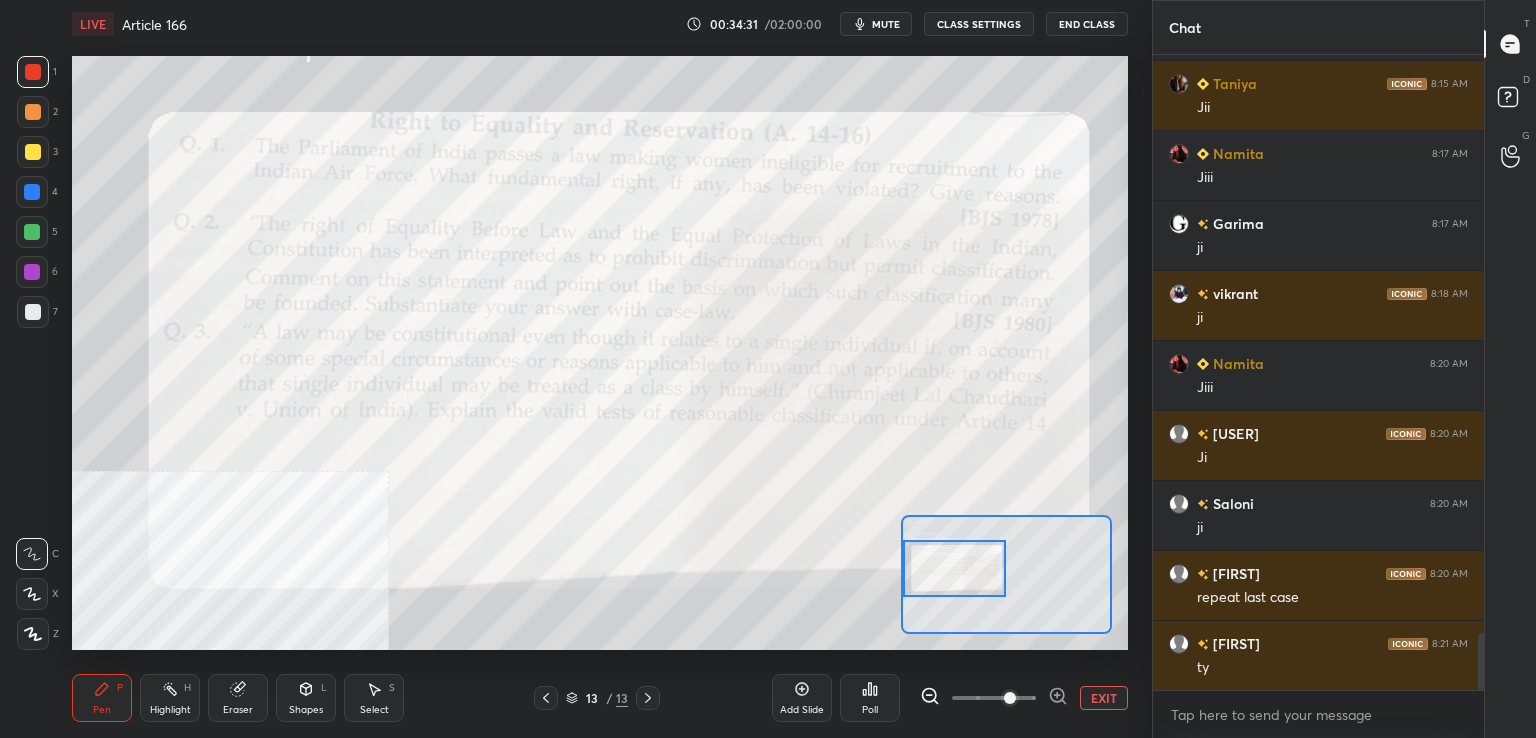 click at bounding box center [955, 568] 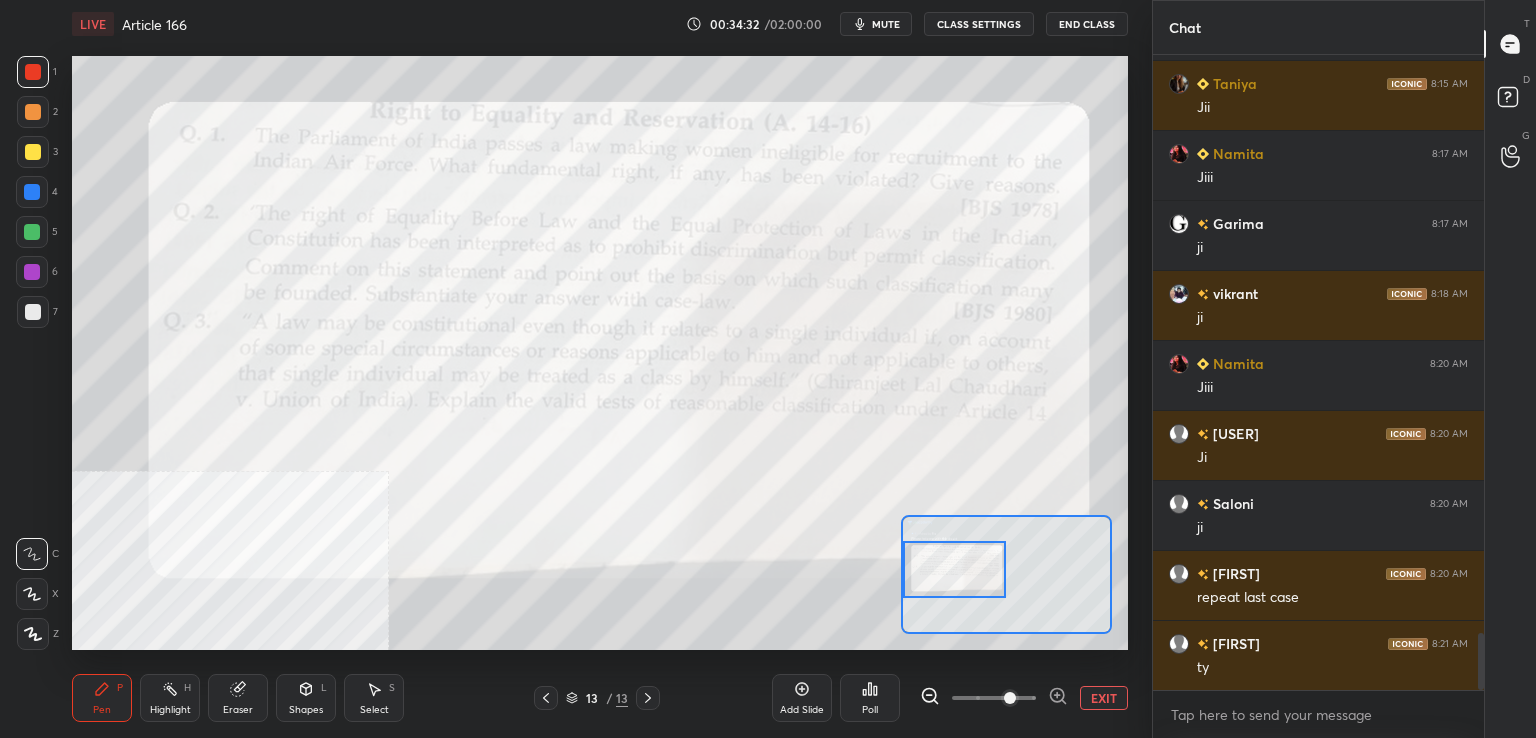 click on "Highlight H" at bounding box center [170, 698] 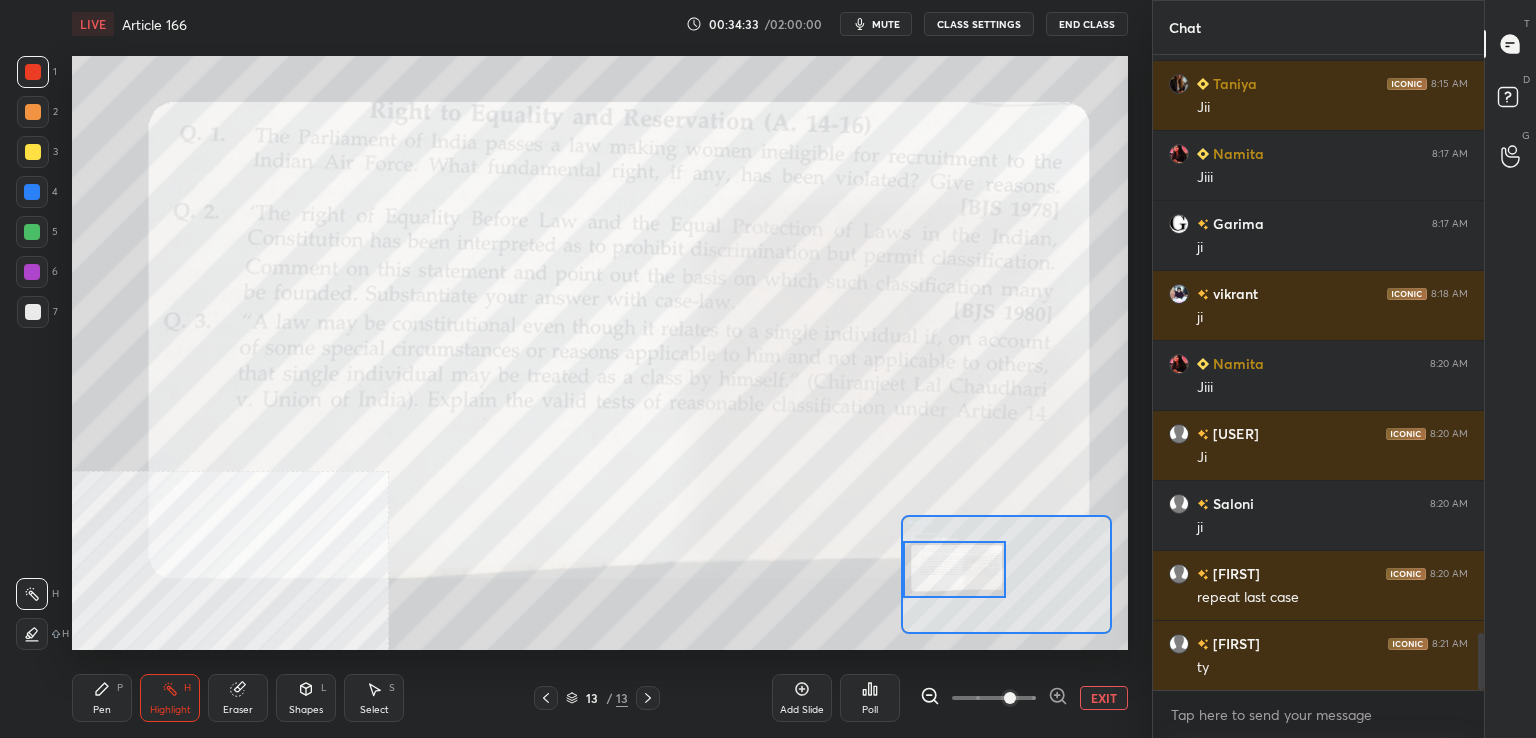 drag, startPoint x: 25, startPoint y: 64, endPoint x: 32, endPoint y: 73, distance: 11.401754 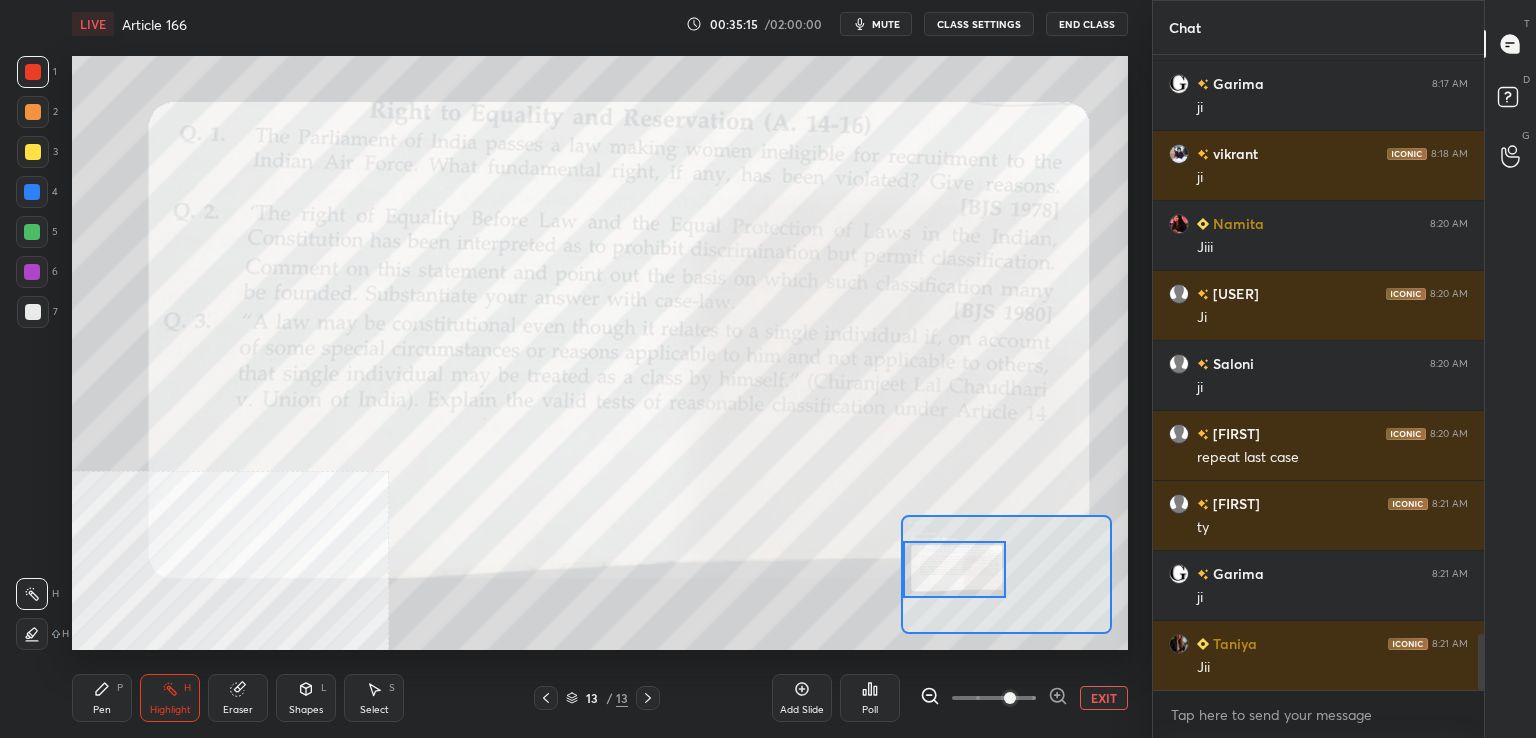 scroll, scrollTop: 6636, scrollLeft: 0, axis: vertical 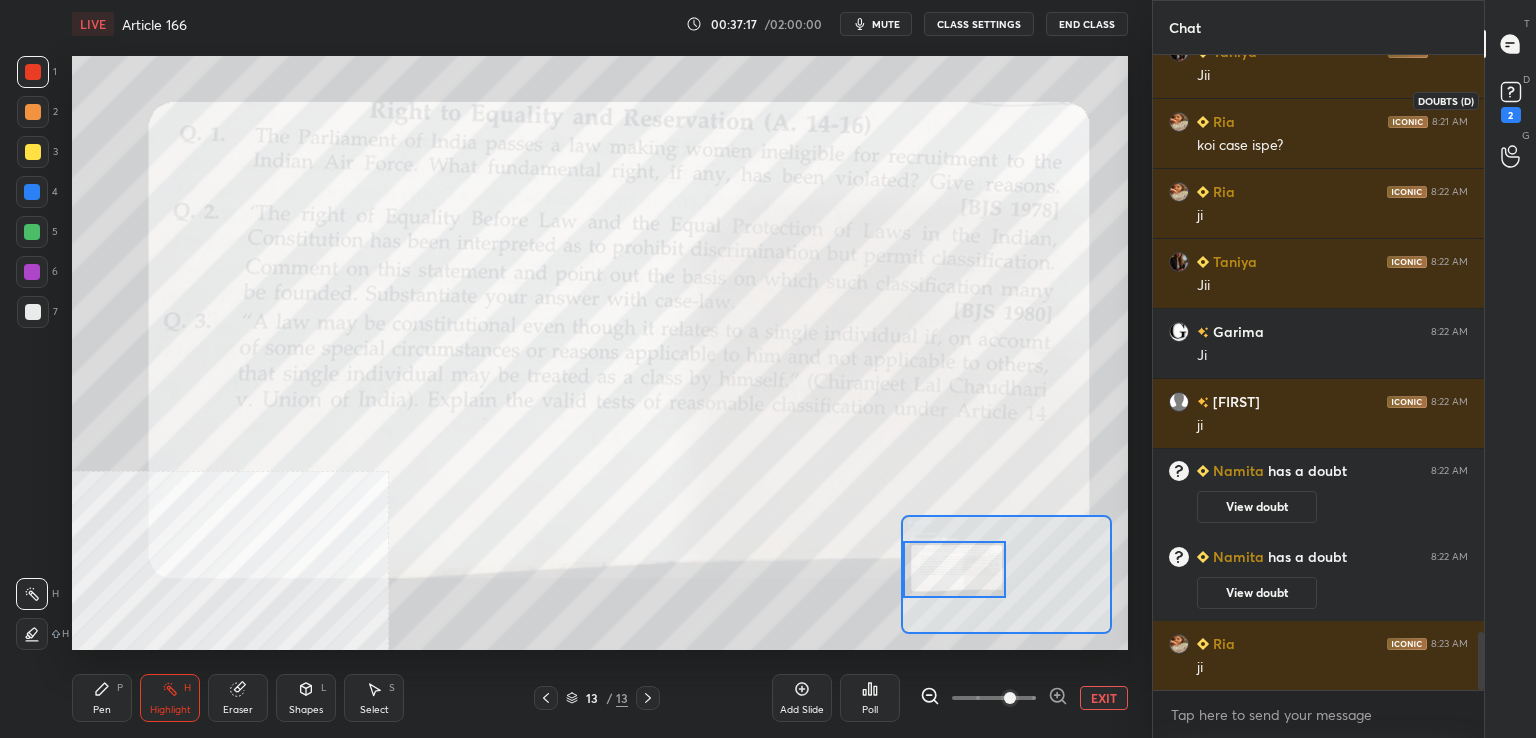 click on "2" at bounding box center [1511, 115] 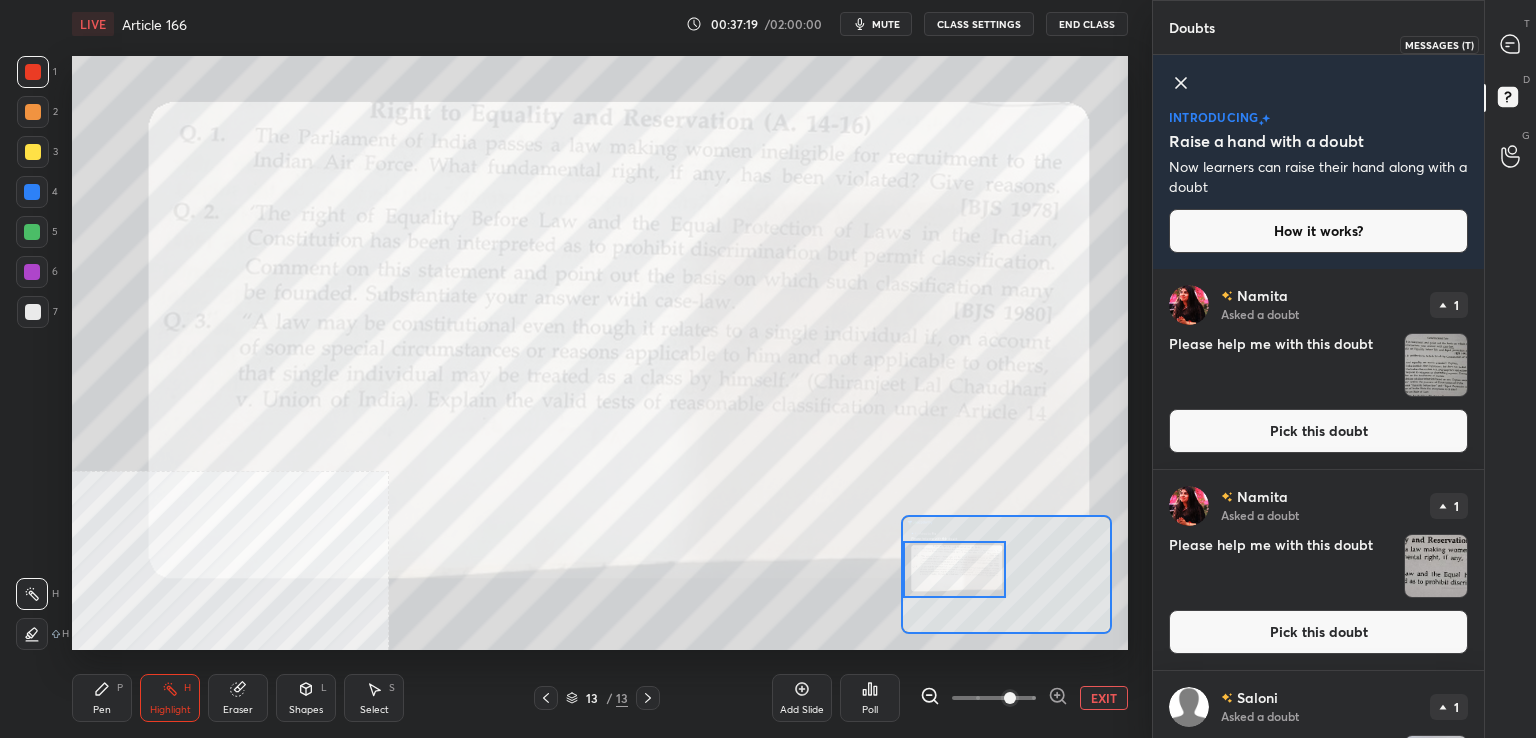 drag, startPoint x: 1516, startPoint y: 31, endPoint x: 1491, endPoint y: 52, distance: 32.649654 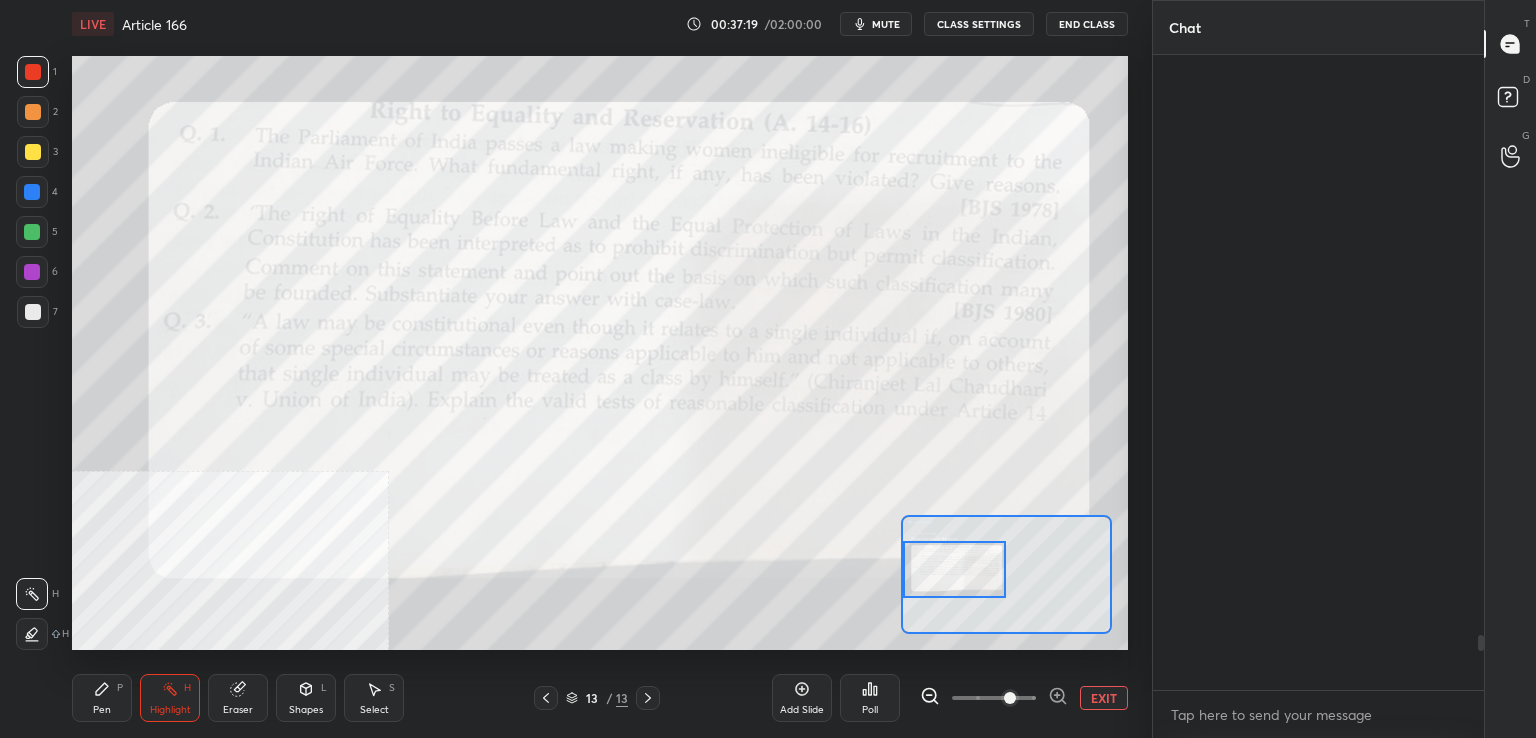 scroll, scrollTop: 6708, scrollLeft: 0, axis: vertical 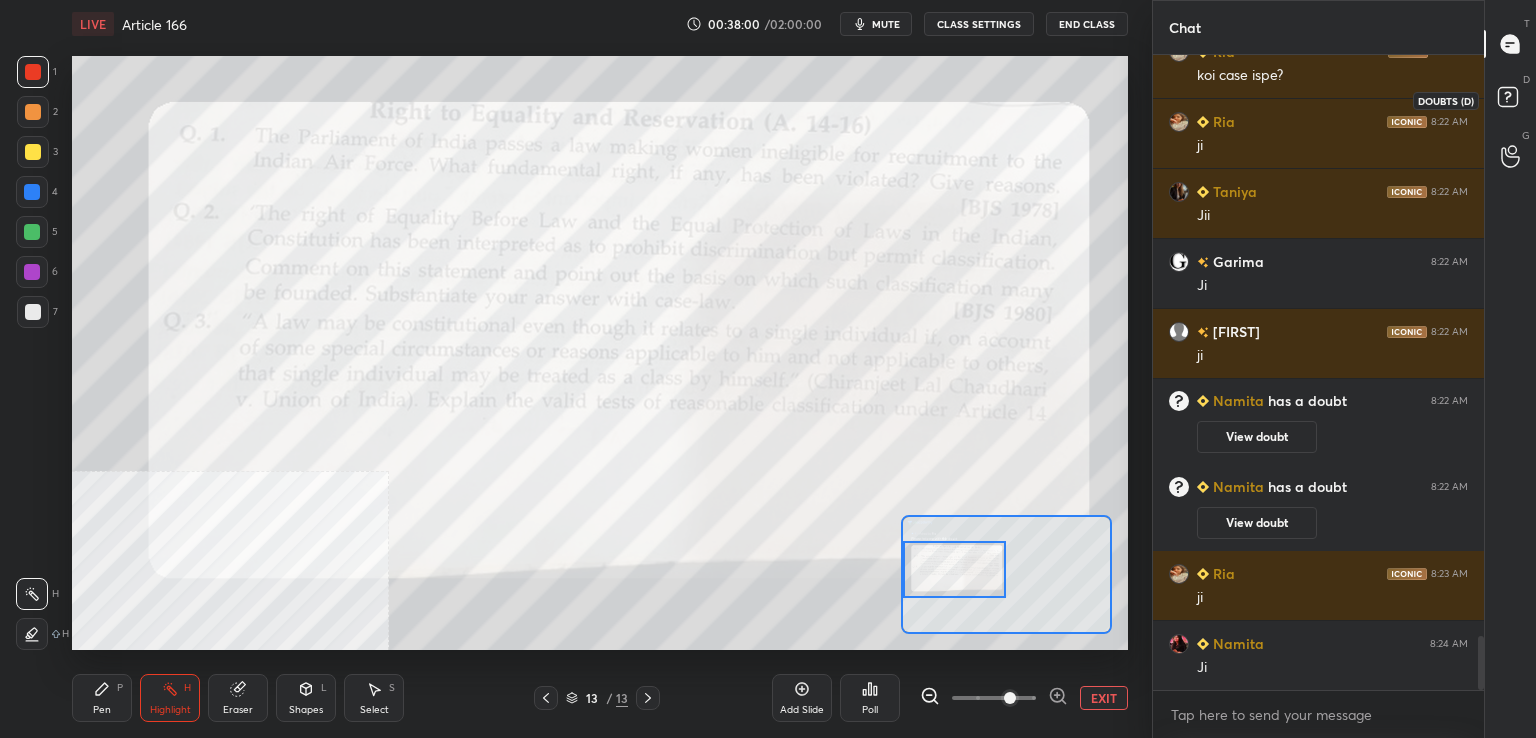drag, startPoint x: 1517, startPoint y: 88, endPoint x: 1492, endPoint y: 116, distance: 37.536648 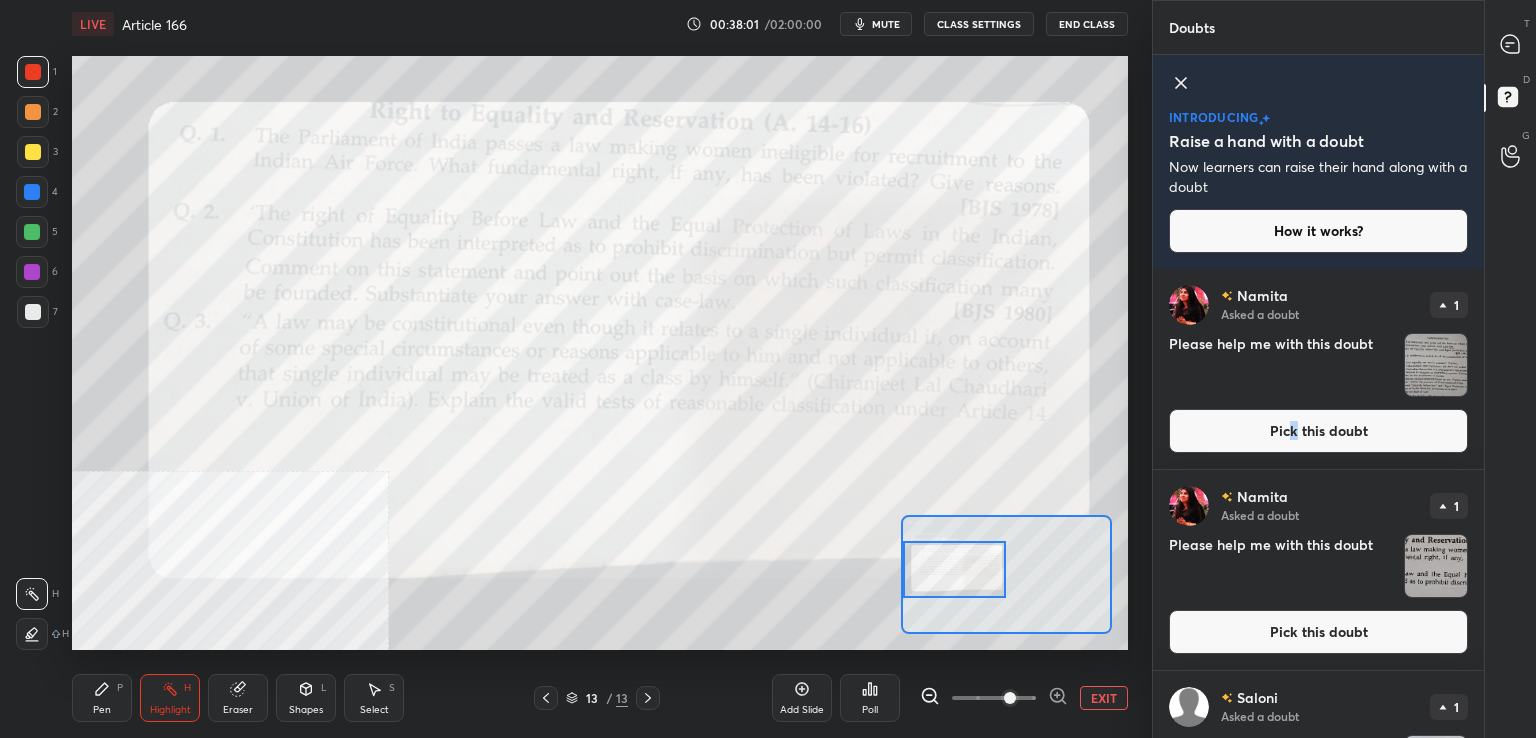 drag, startPoint x: 1290, startPoint y: 426, endPoint x: 1274, endPoint y: 425, distance: 16.03122 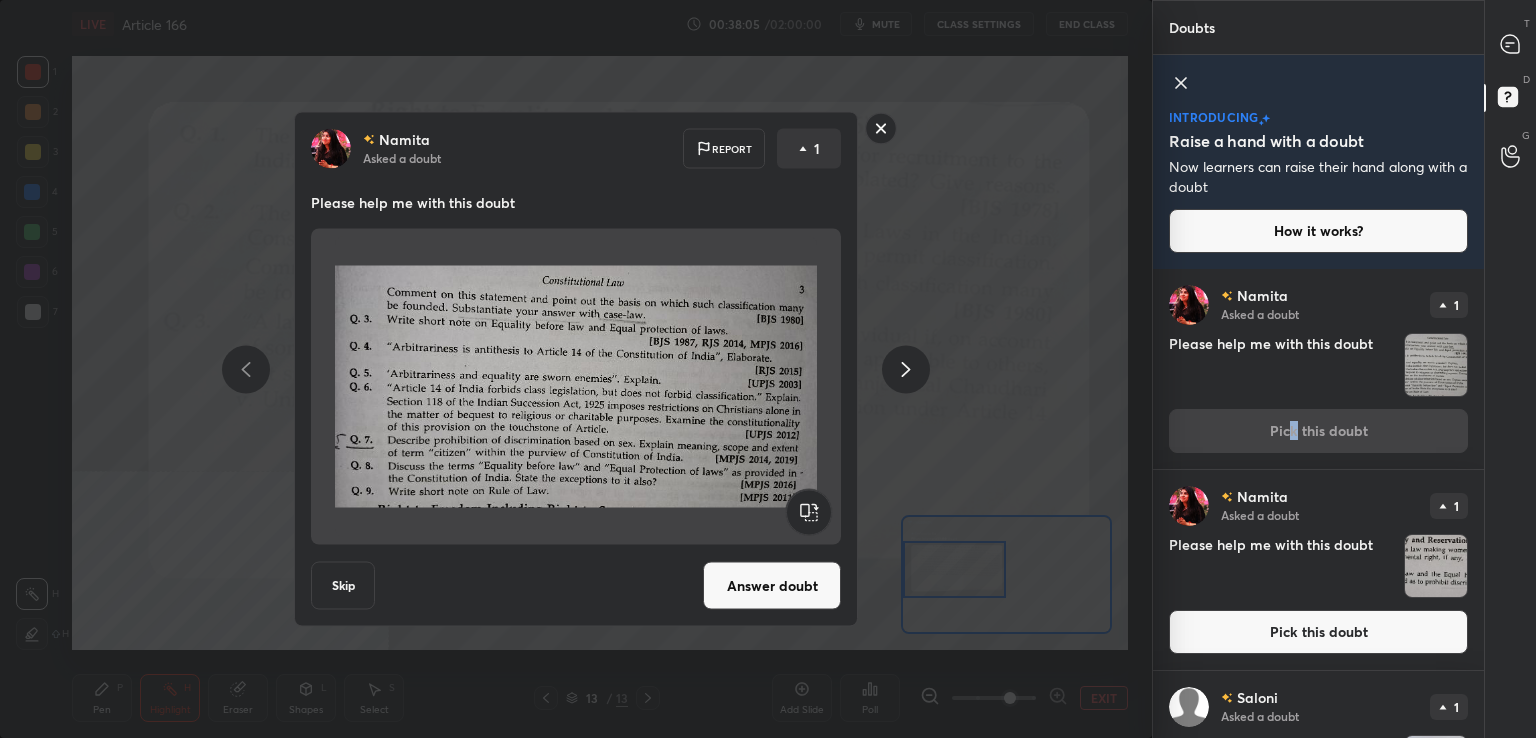 drag, startPoint x: 727, startPoint y: 585, endPoint x: 751, endPoint y: 525, distance: 64.62198 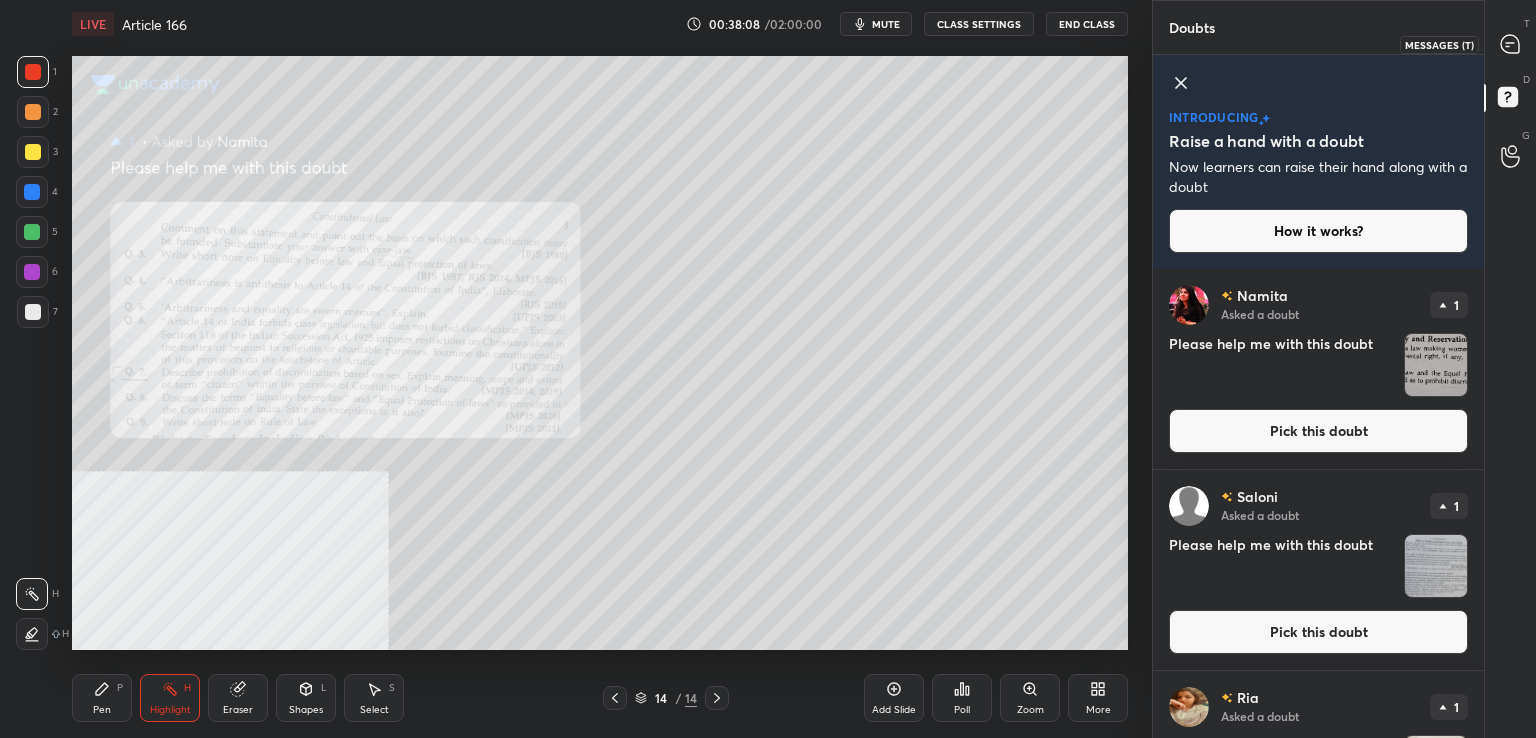 click 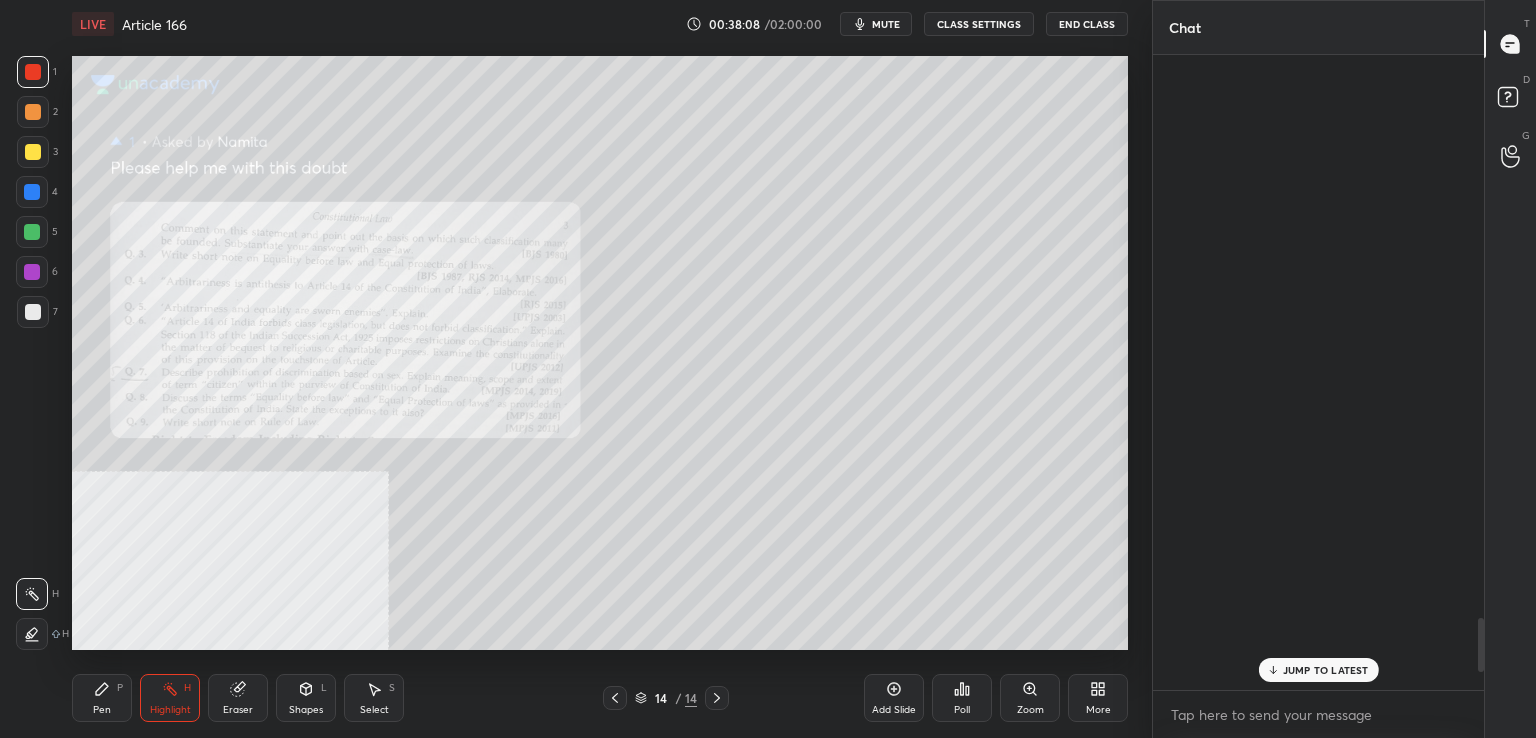 scroll, scrollTop: 6676, scrollLeft: 0, axis: vertical 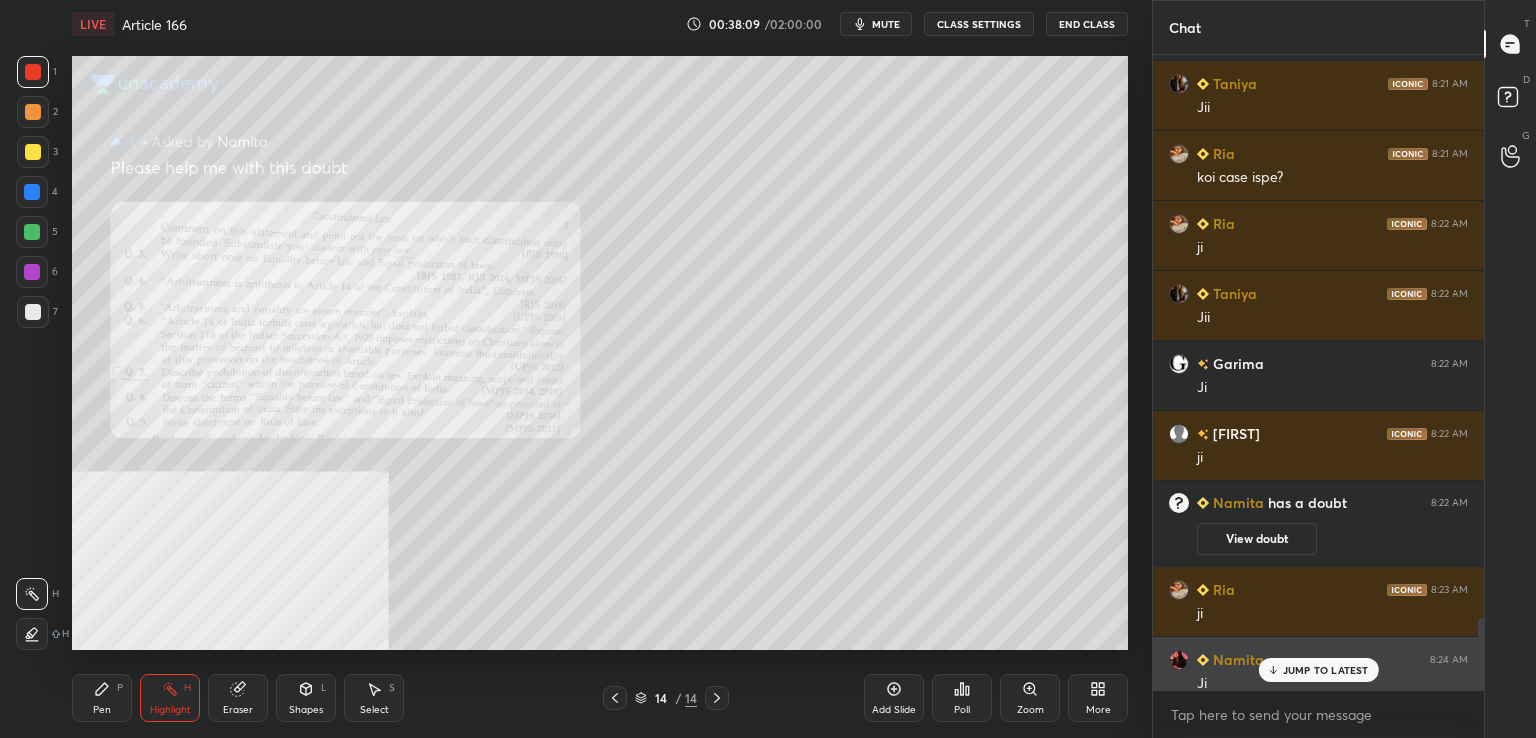 click on "[USER] 8:24 AM" at bounding box center (1318, 659) 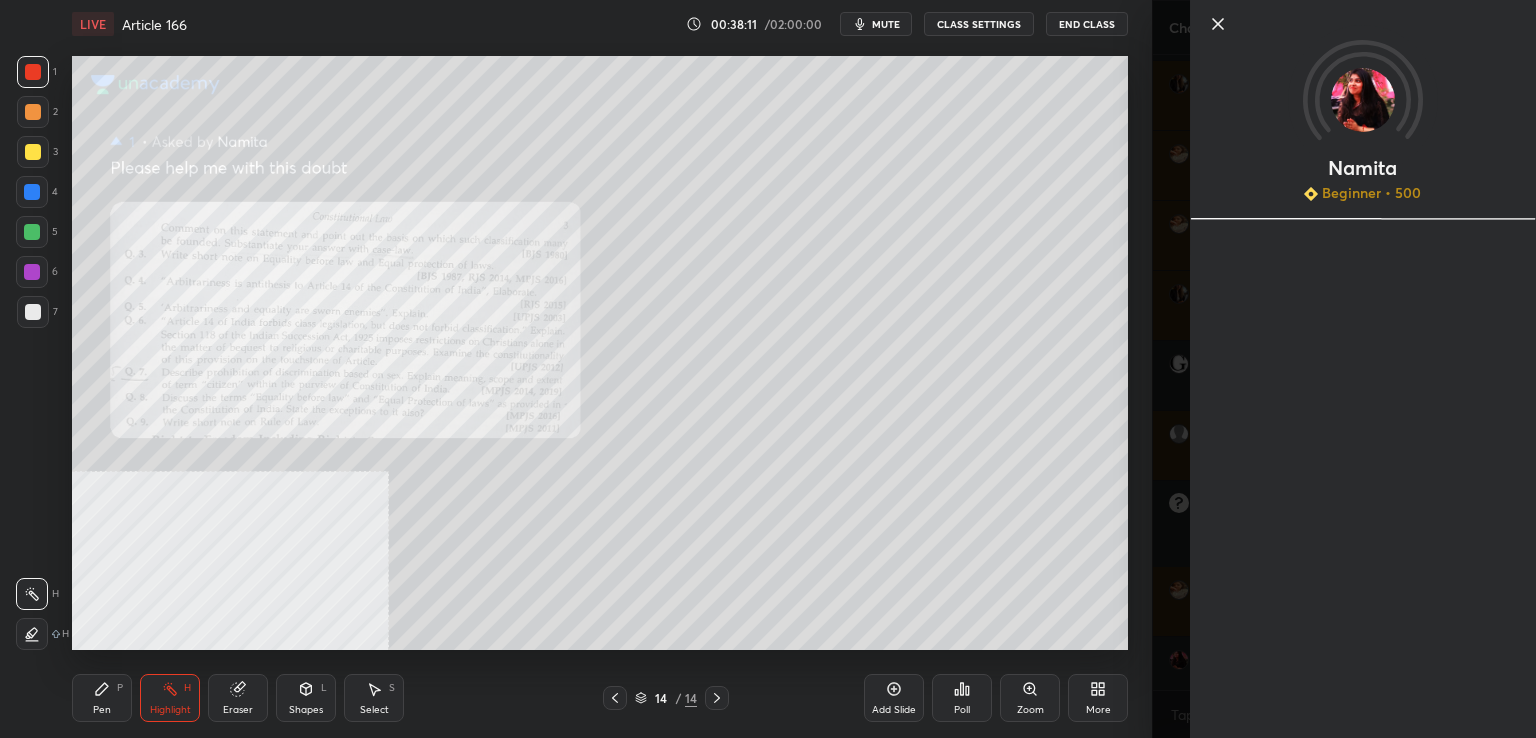 click 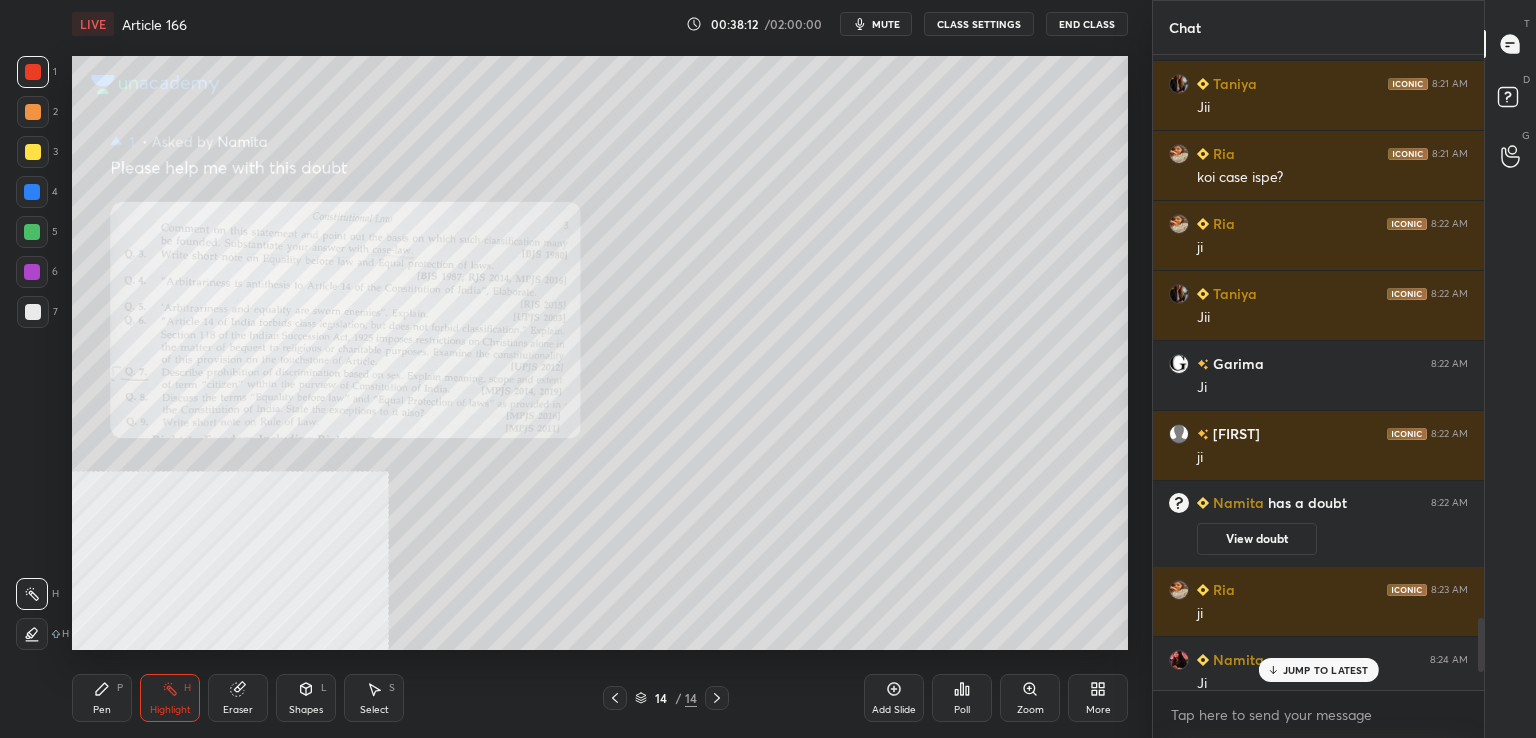click on "Zoom" at bounding box center (1030, 698) 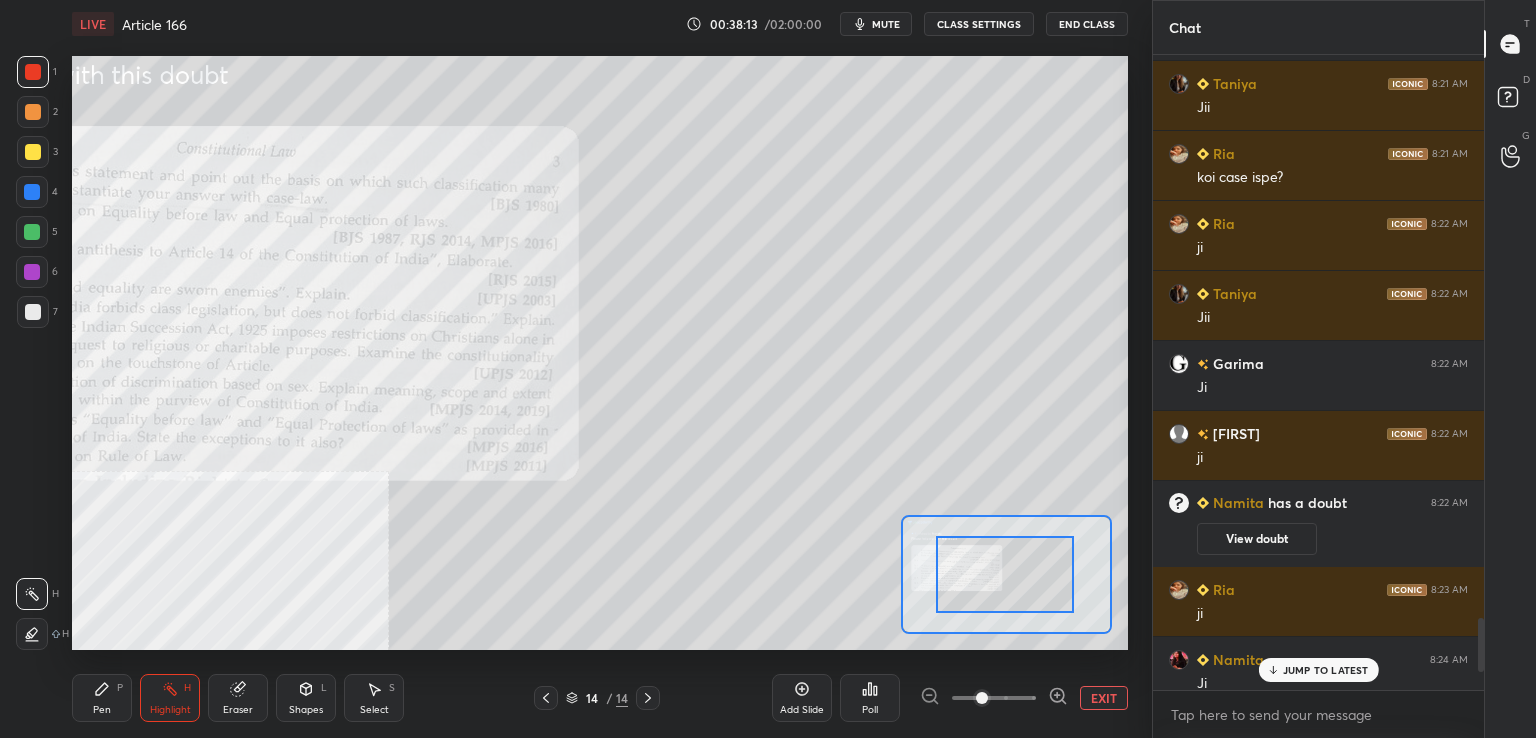 drag, startPoint x: 1013, startPoint y: 556, endPoint x: 953, endPoint y: 557, distance: 60.00833 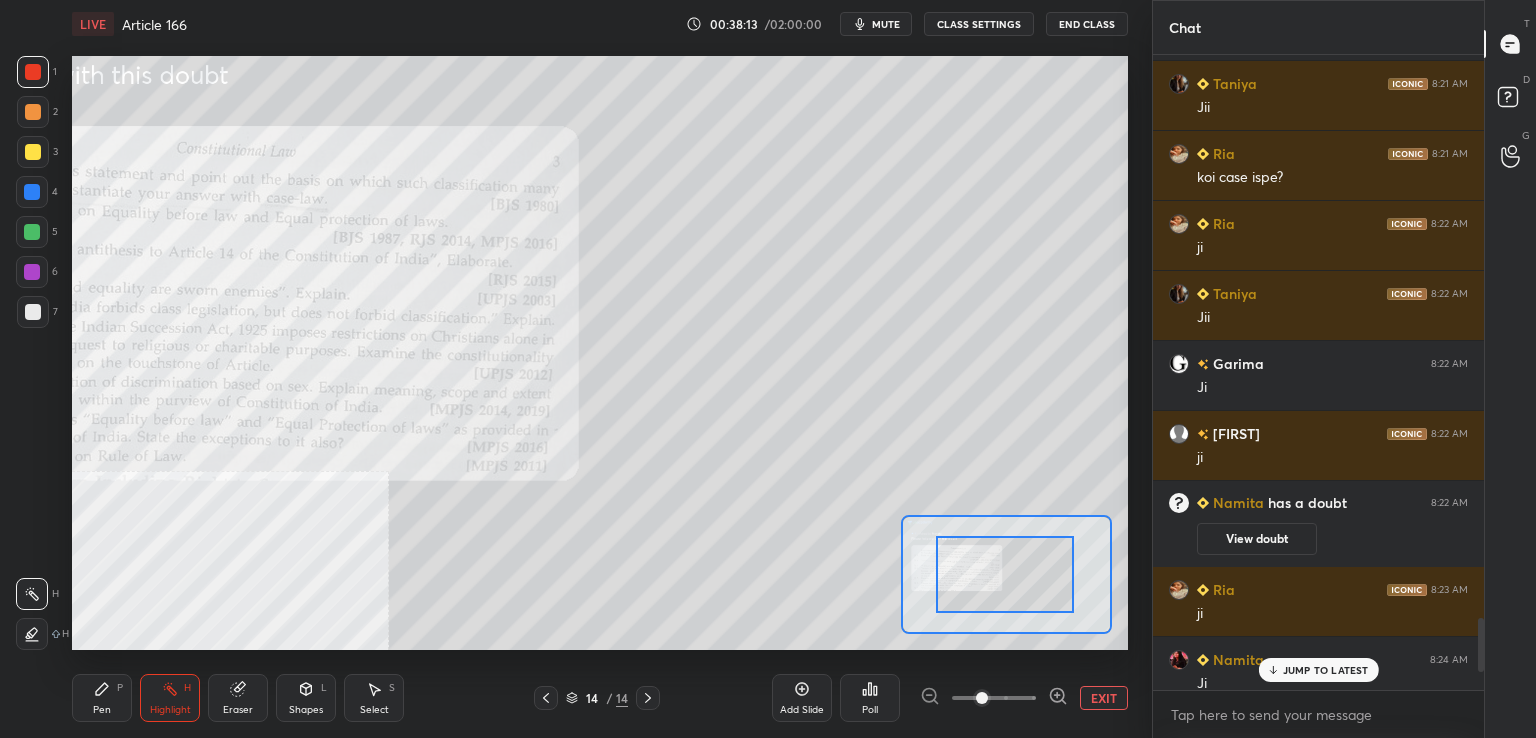 drag, startPoint x: 994, startPoint y: 555, endPoint x: 954, endPoint y: 552, distance: 40.112343 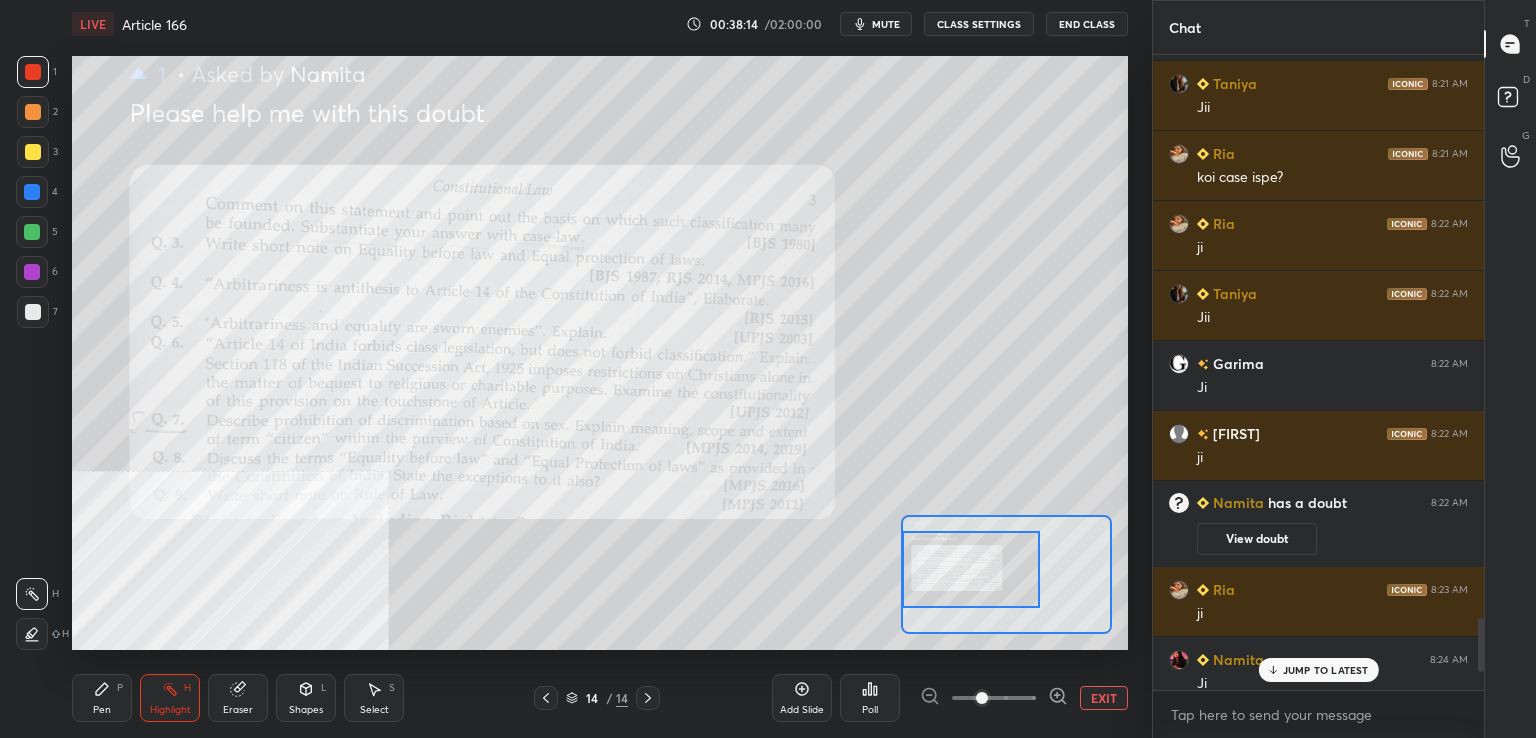 click at bounding box center (994, 698) 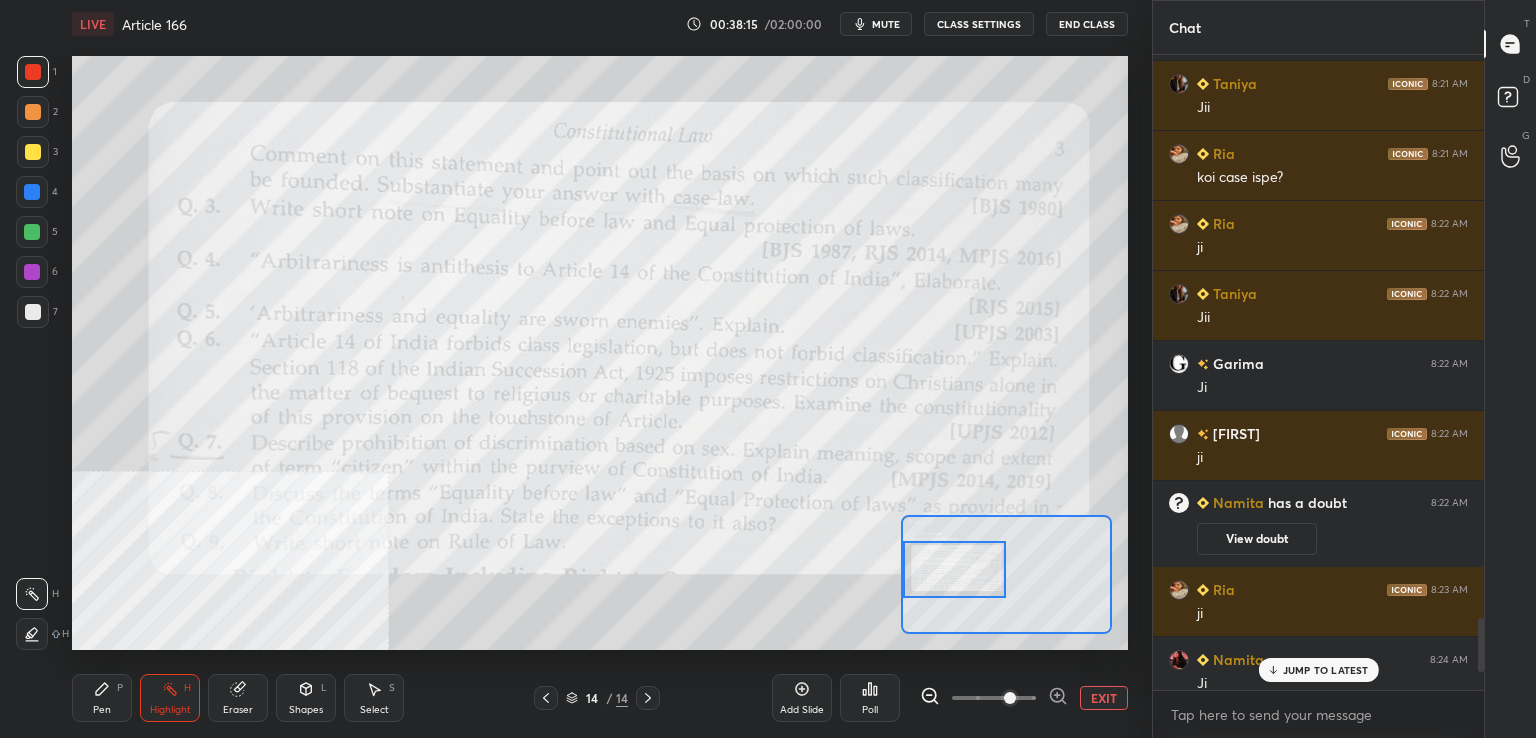 drag, startPoint x: 988, startPoint y: 550, endPoint x: 963, endPoint y: 545, distance: 25.495098 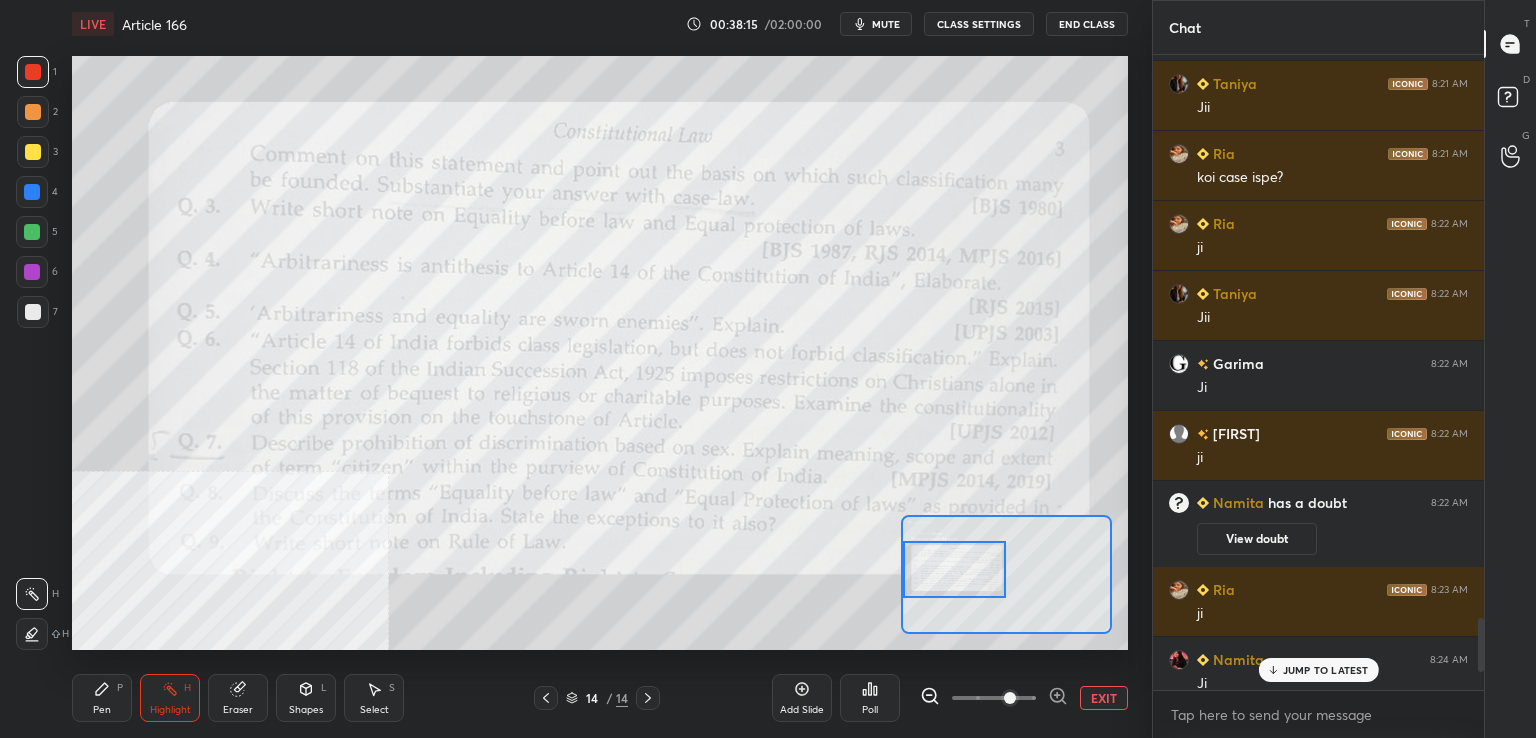 click at bounding box center (955, 569) 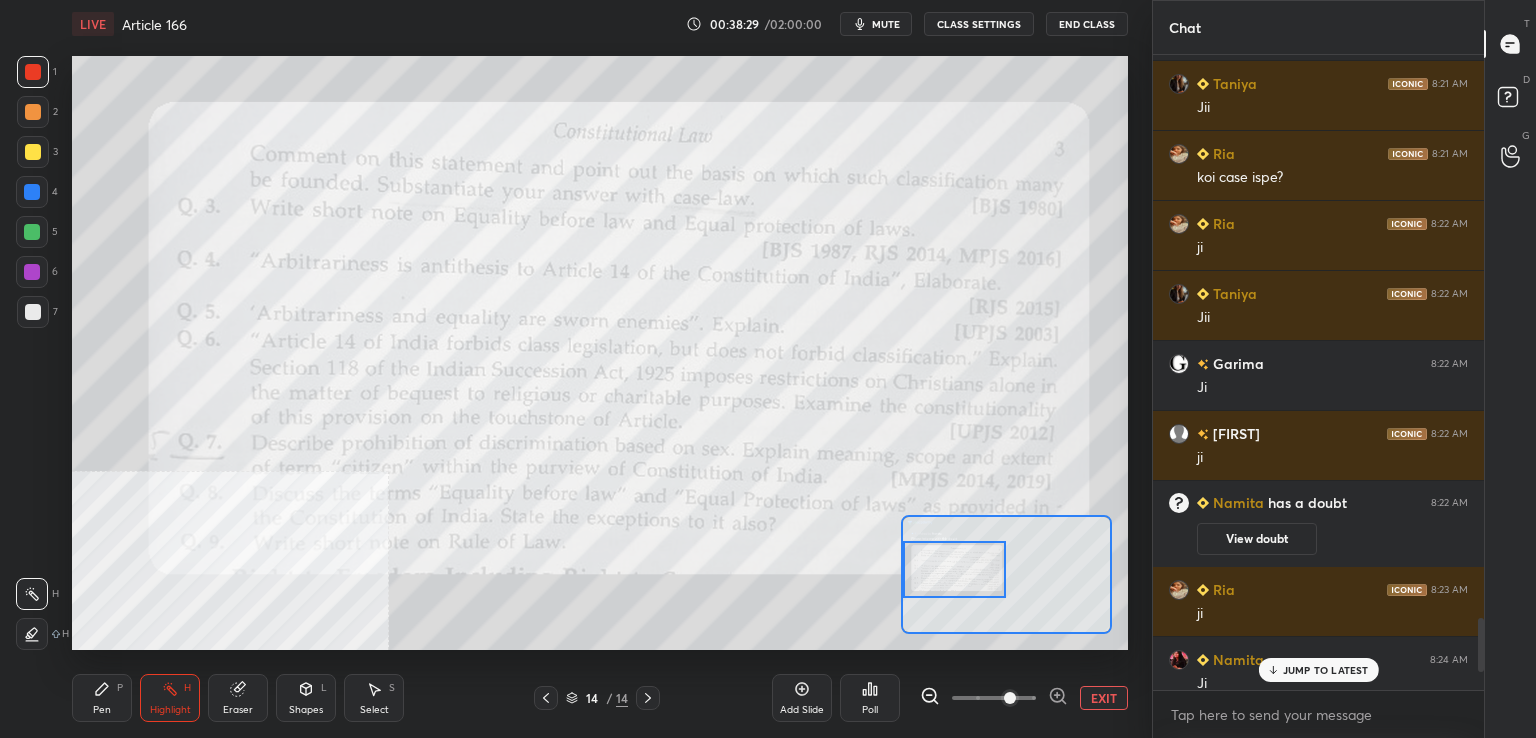 drag, startPoint x: 1284, startPoint y: 675, endPoint x: 1272, endPoint y: 668, distance: 13.892444 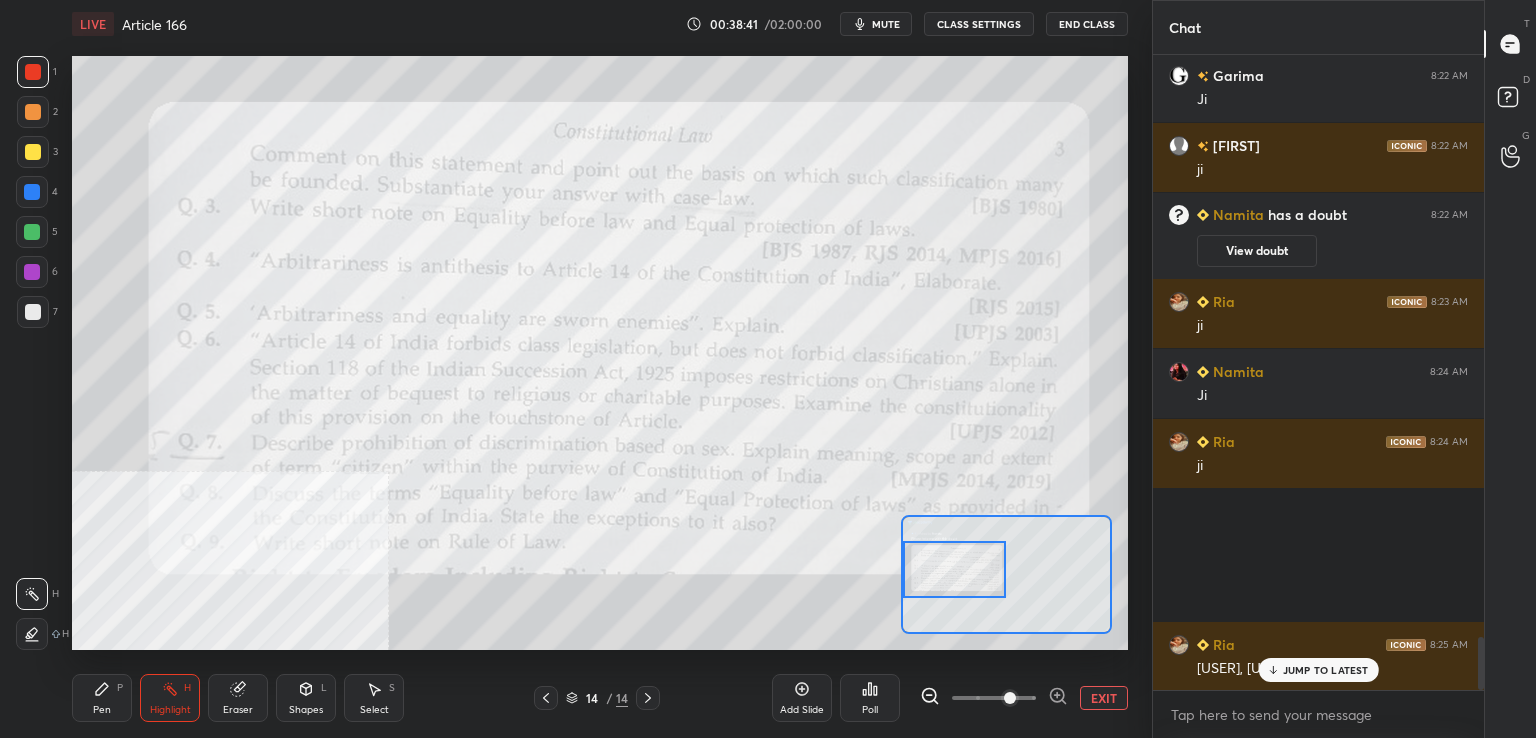 scroll, scrollTop: 7035, scrollLeft: 0, axis: vertical 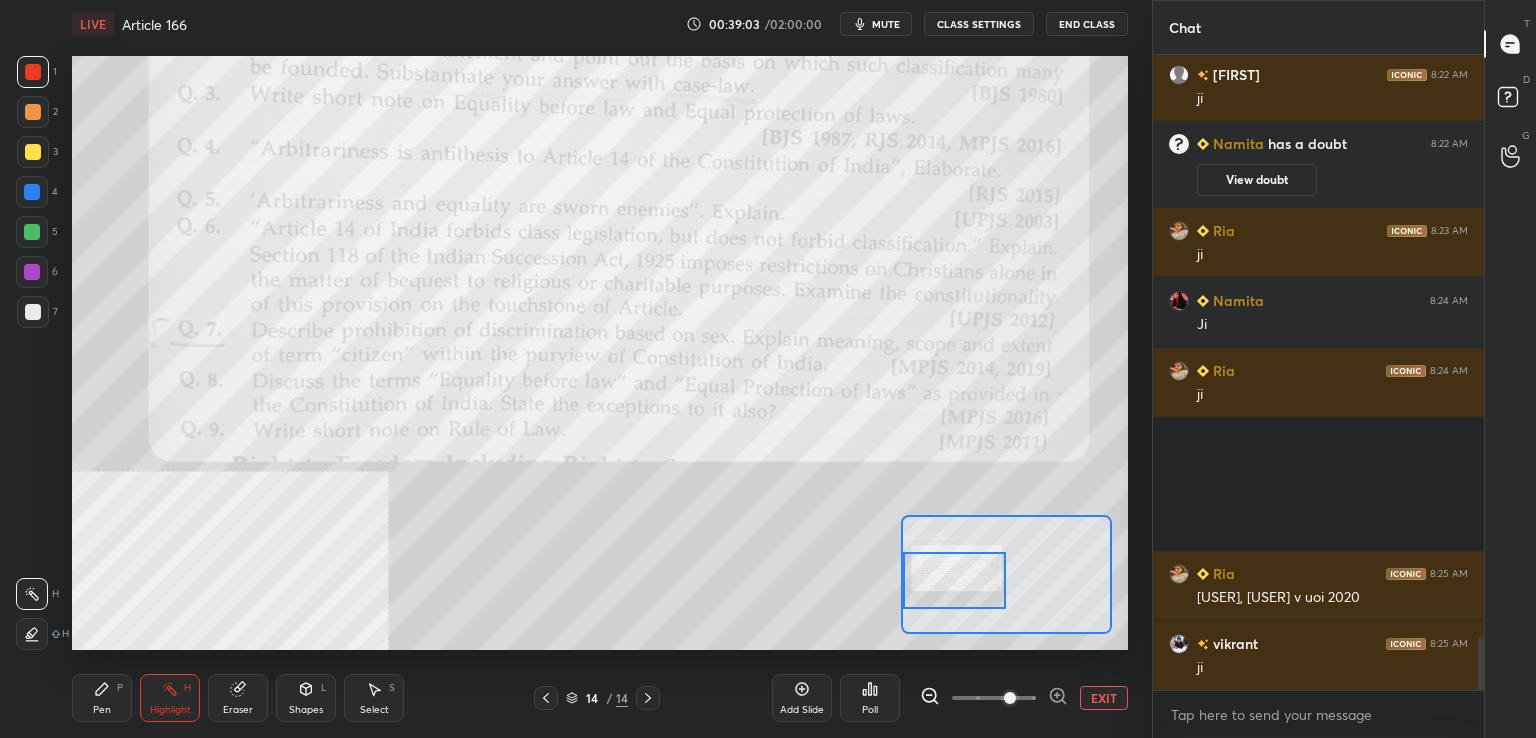 drag, startPoint x: 952, startPoint y: 580, endPoint x: 944, endPoint y: 592, distance: 14.422205 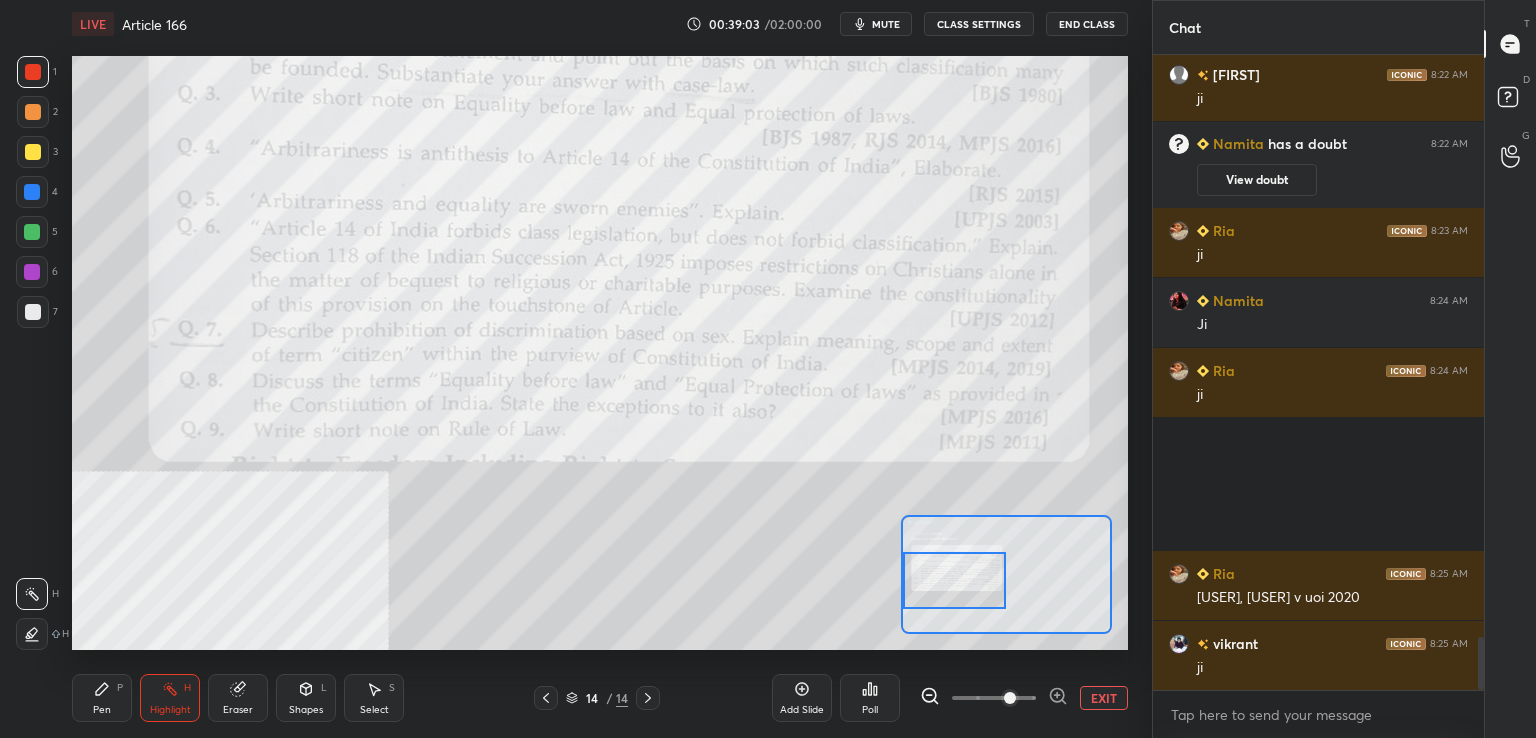 click at bounding box center [955, 580] 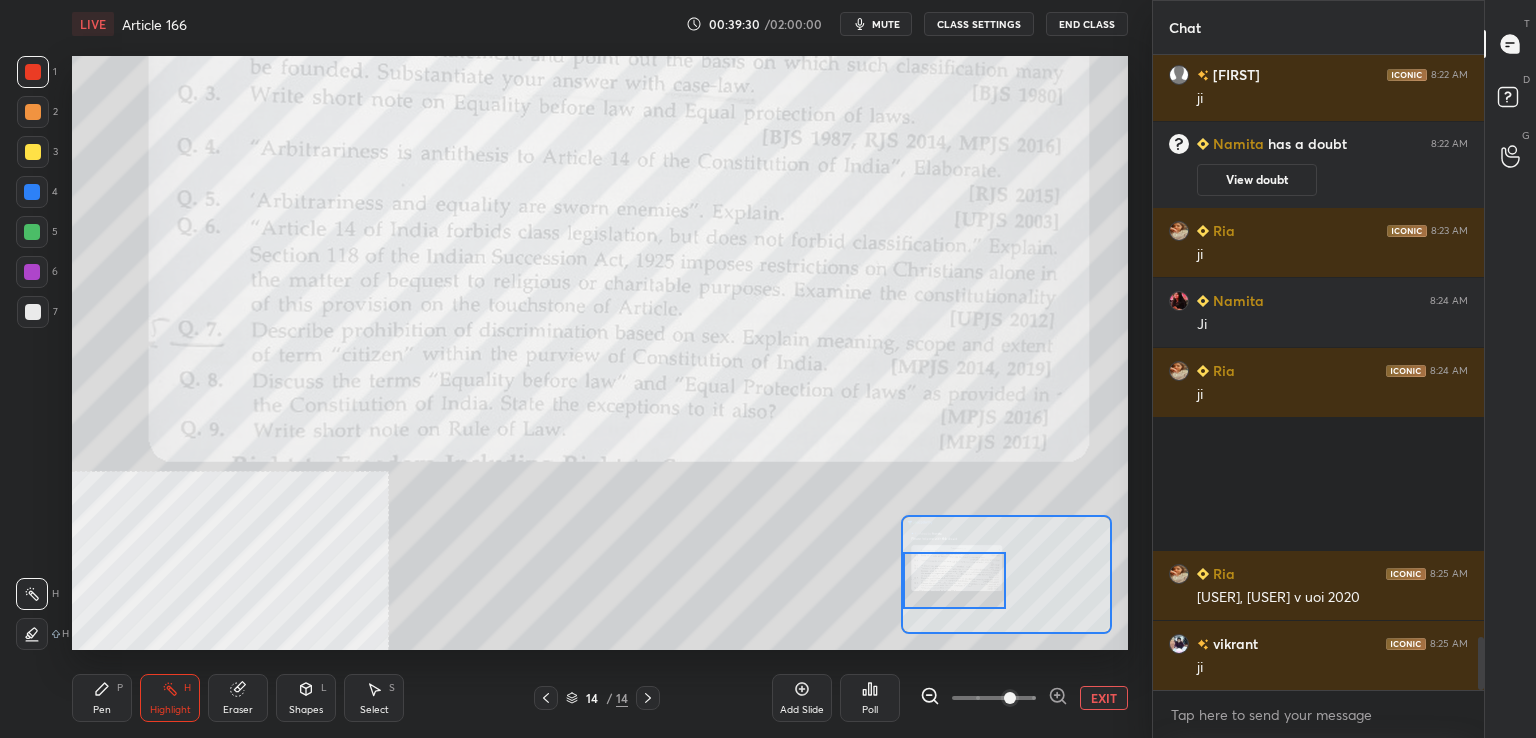 click on "Pen P" at bounding box center (102, 698) 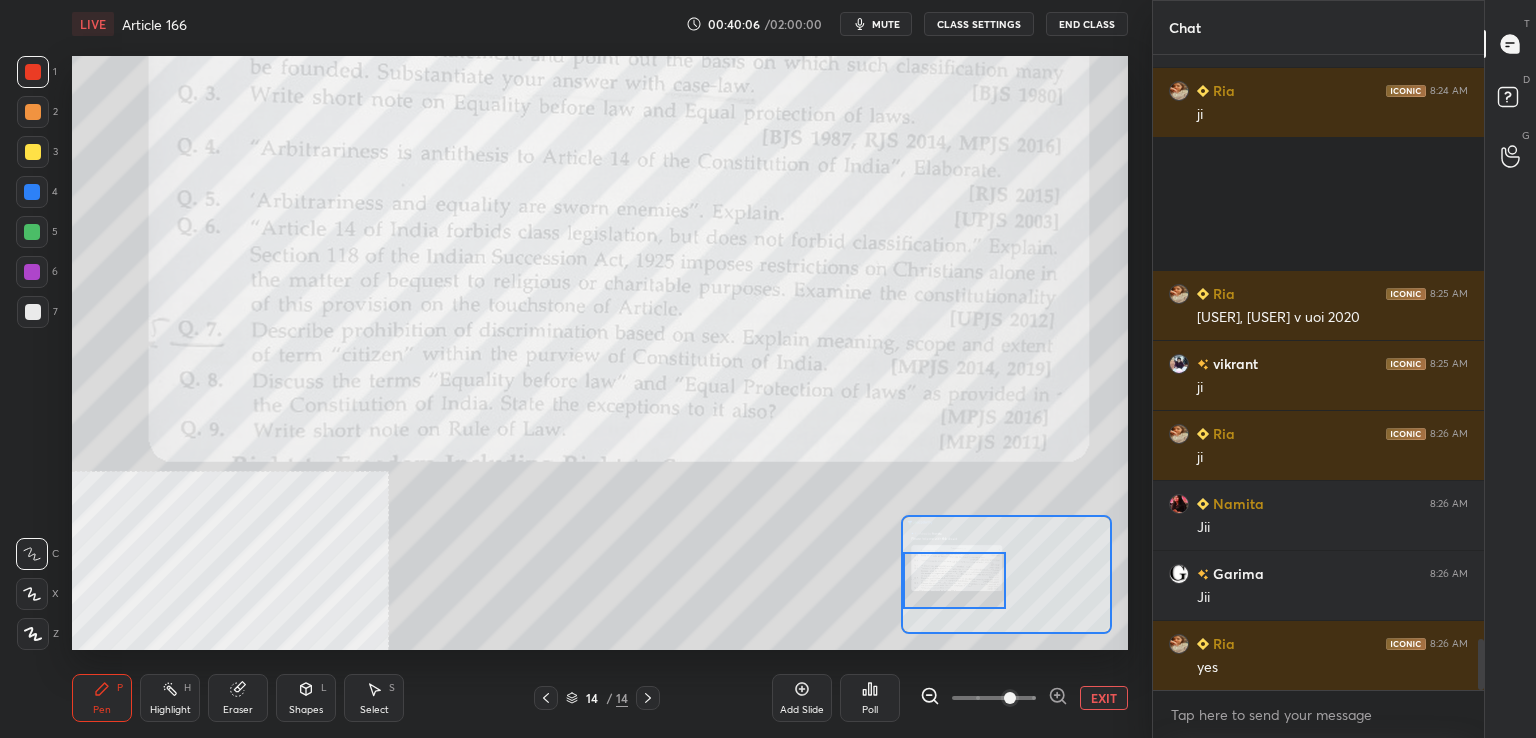 scroll, scrollTop: 7384, scrollLeft: 0, axis: vertical 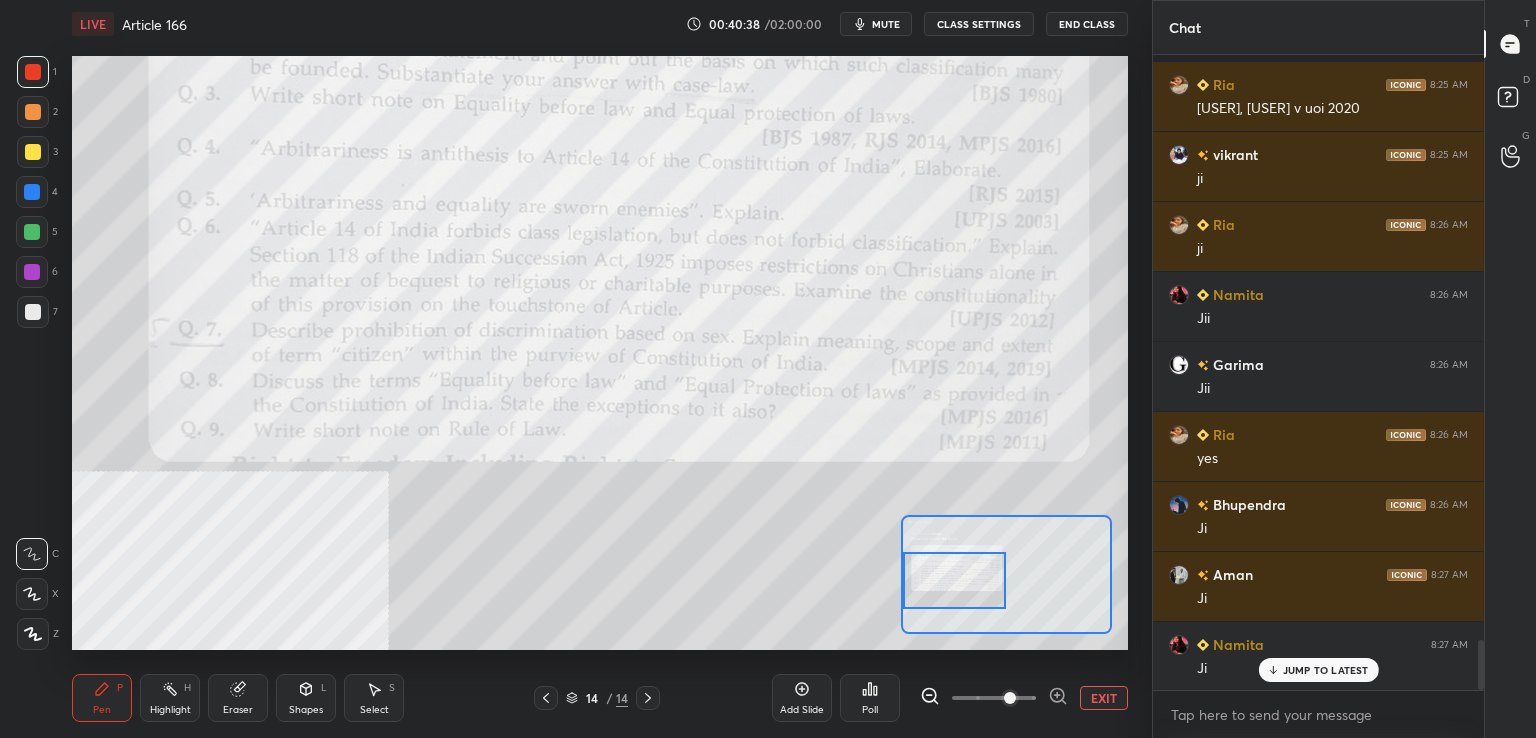 click 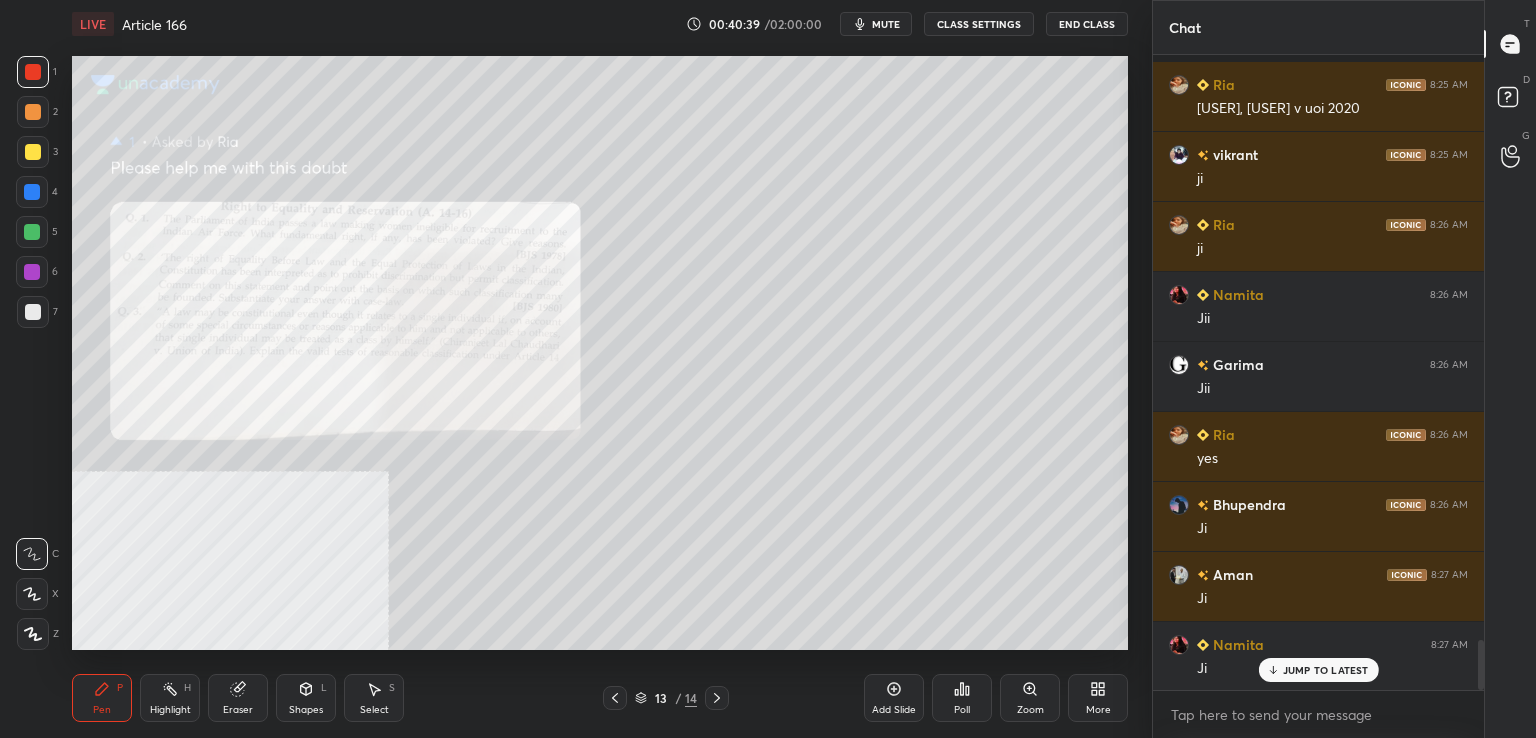 click 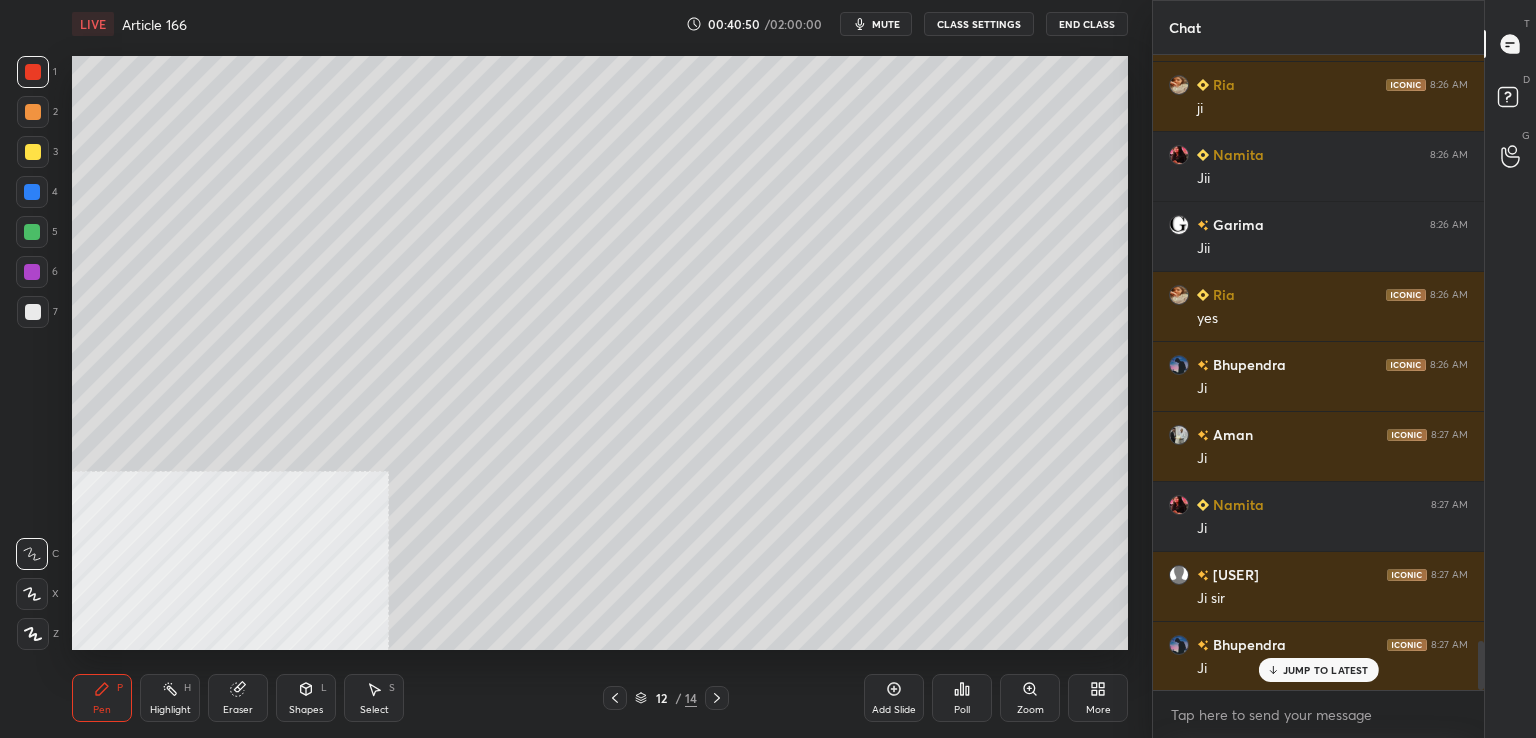 scroll, scrollTop: 7735, scrollLeft: 0, axis: vertical 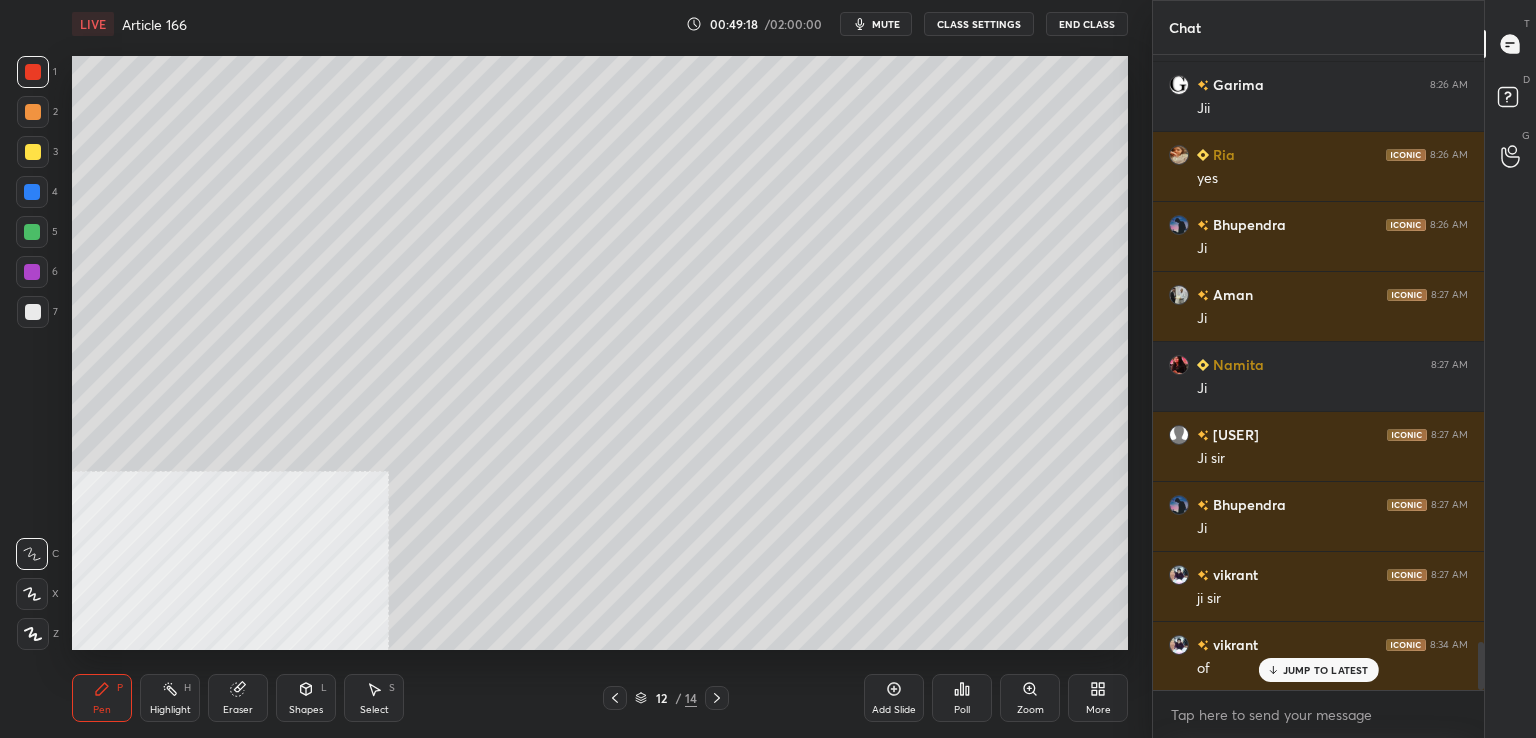 drag, startPoint x: 895, startPoint y: 699, endPoint x: 887, endPoint y: 689, distance: 12.806249 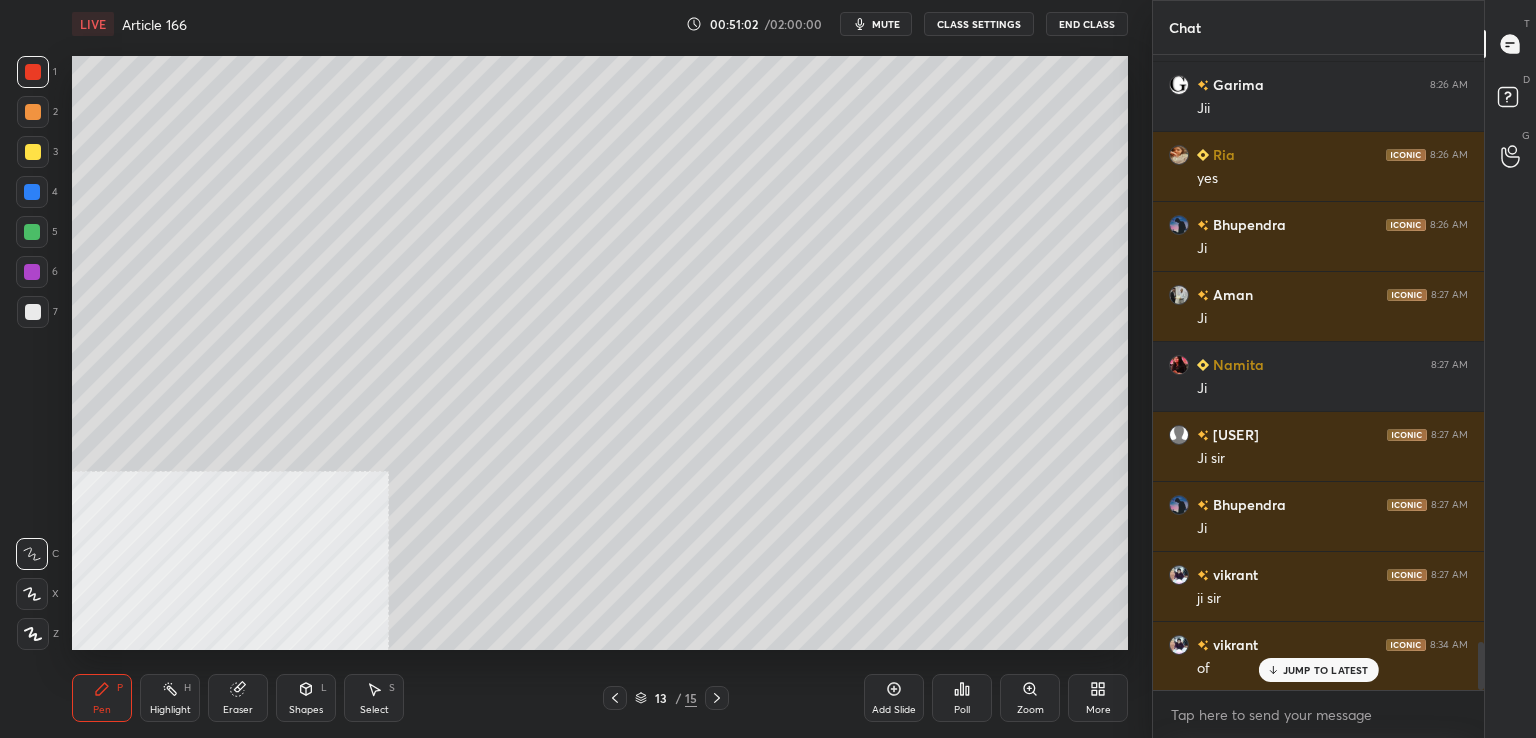 click on "mute" at bounding box center (886, 24) 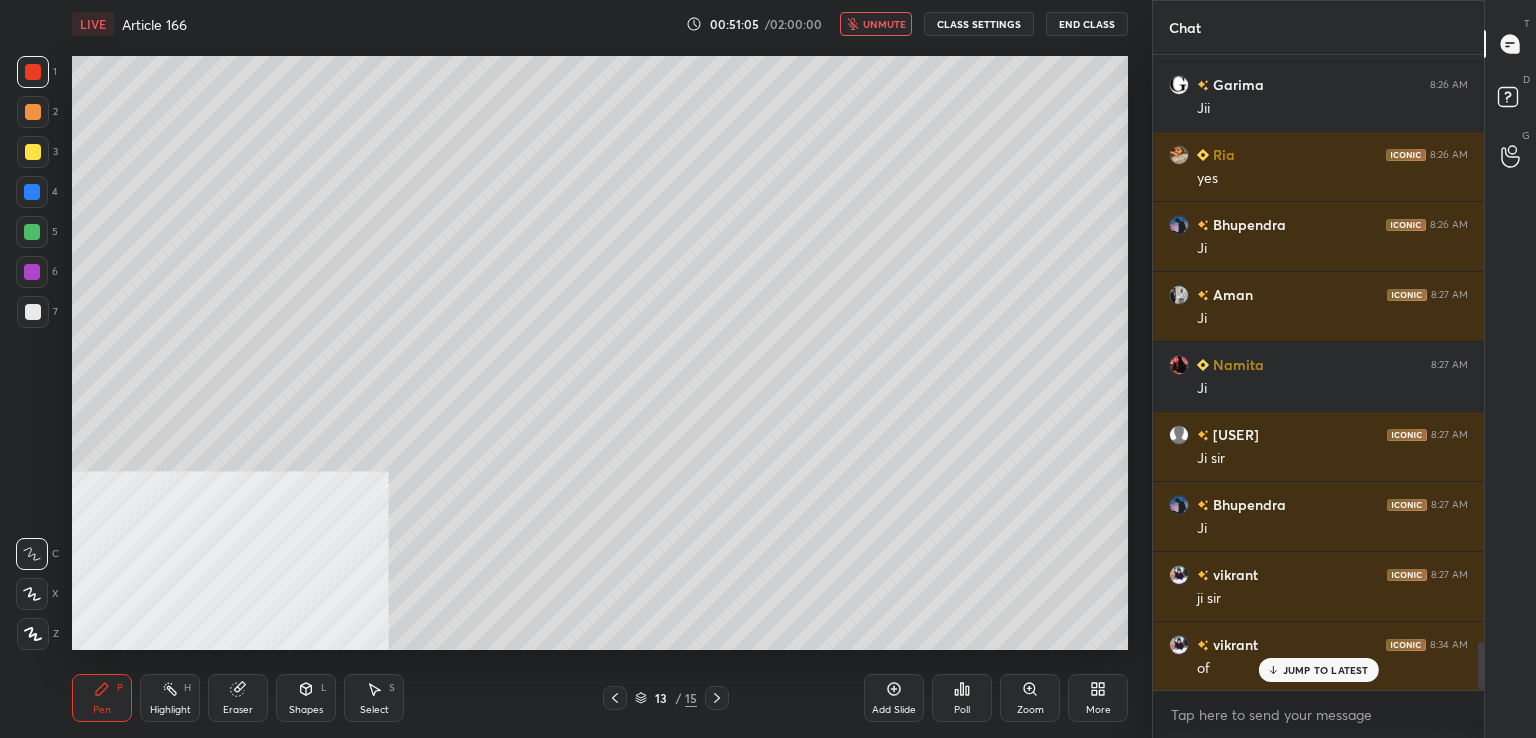 click on "unmute" at bounding box center [884, 24] 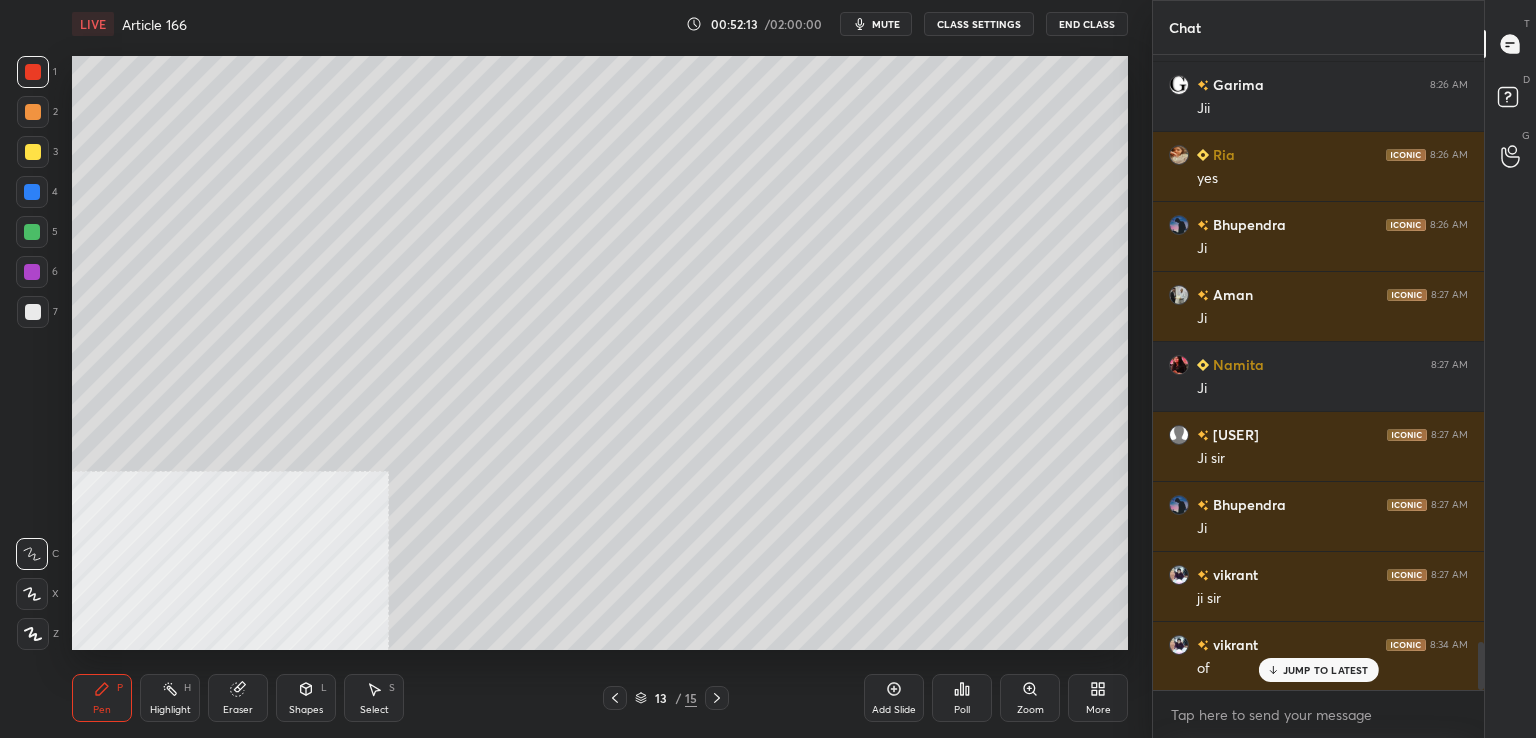 click on "mute" at bounding box center [886, 24] 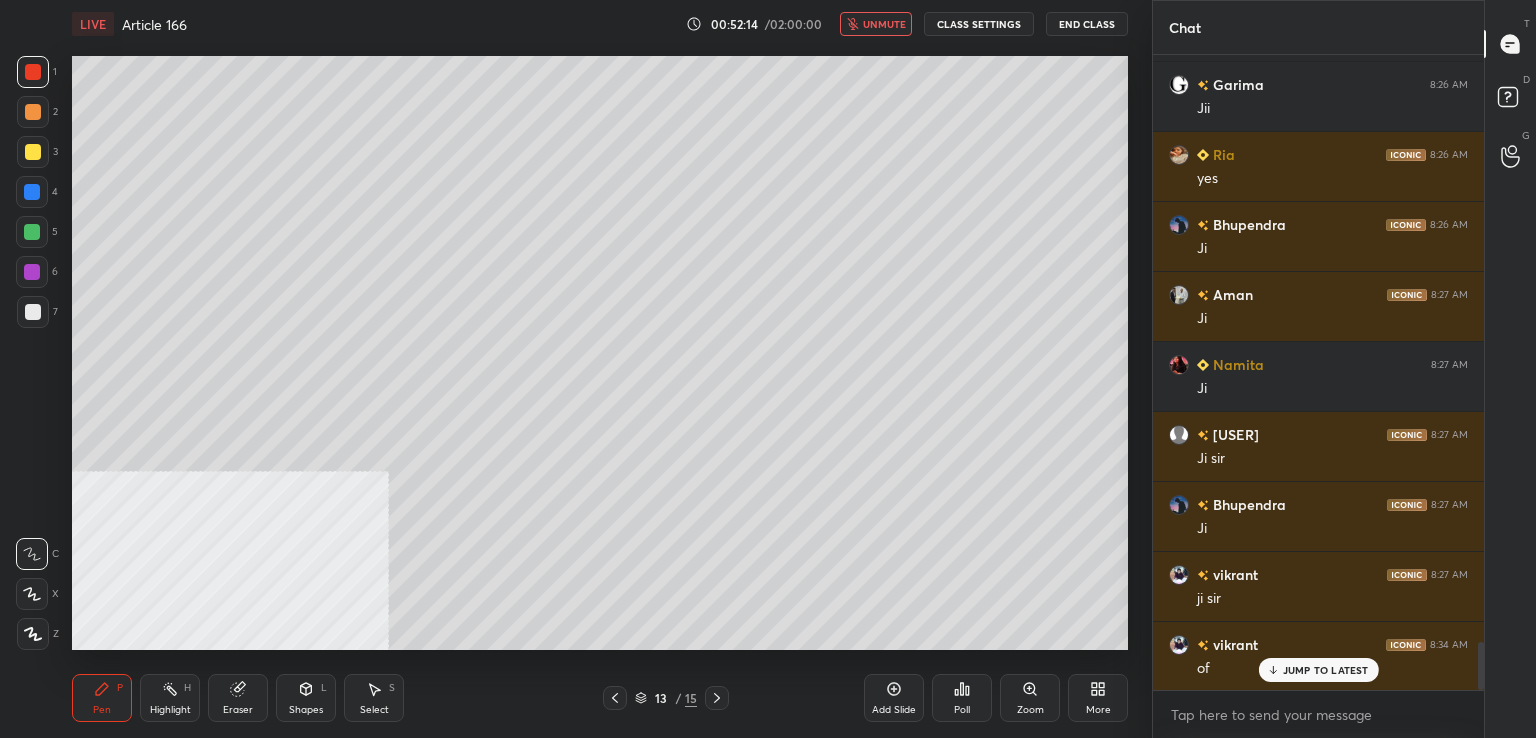 click on "unmute" at bounding box center (884, 24) 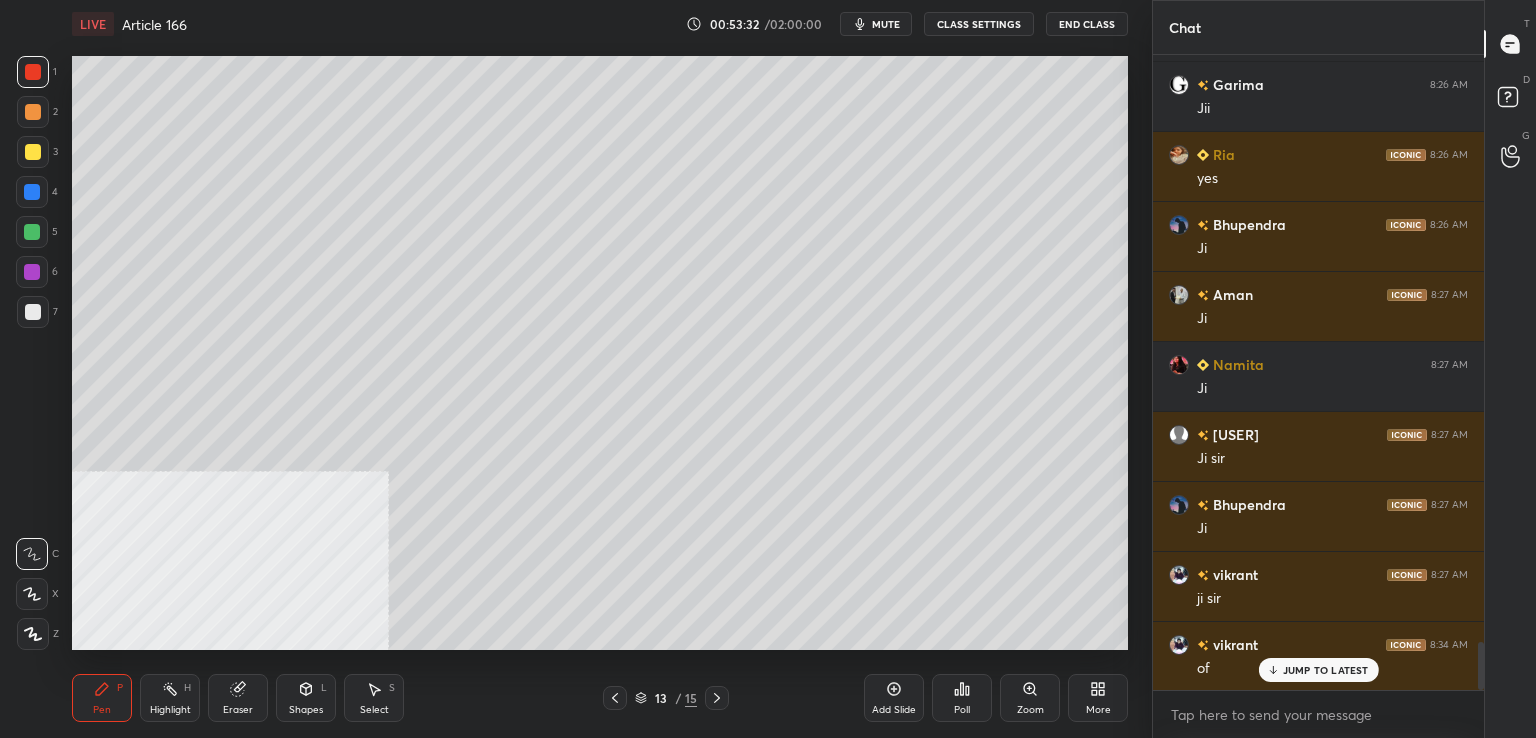 drag, startPoint x: 888, startPoint y: 21, endPoint x: 920, endPoint y: 15, distance: 32.55764 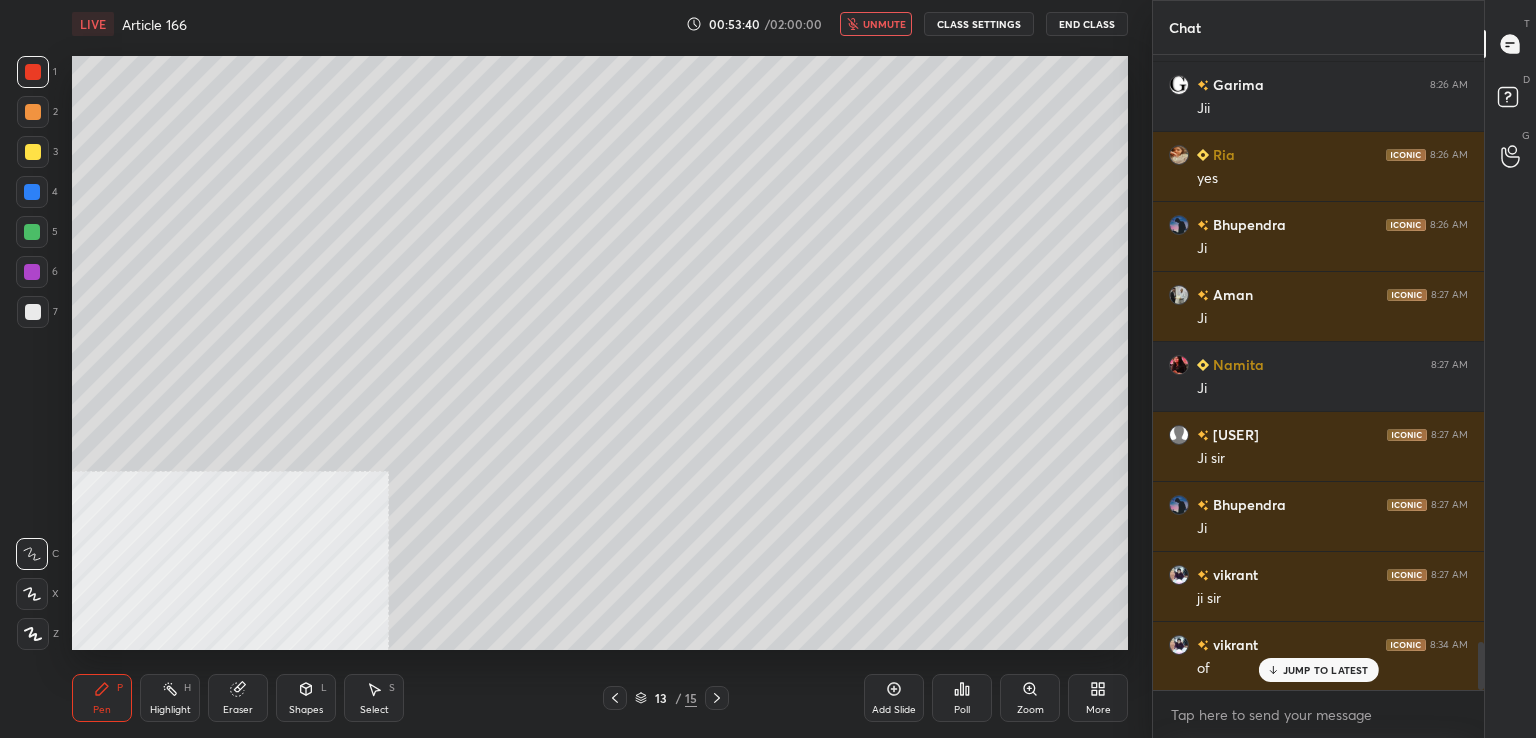 drag, startPoint x: 884, startPoint y: 25, endPoint x: 868, endPoint y: 44, distance: 24.839485 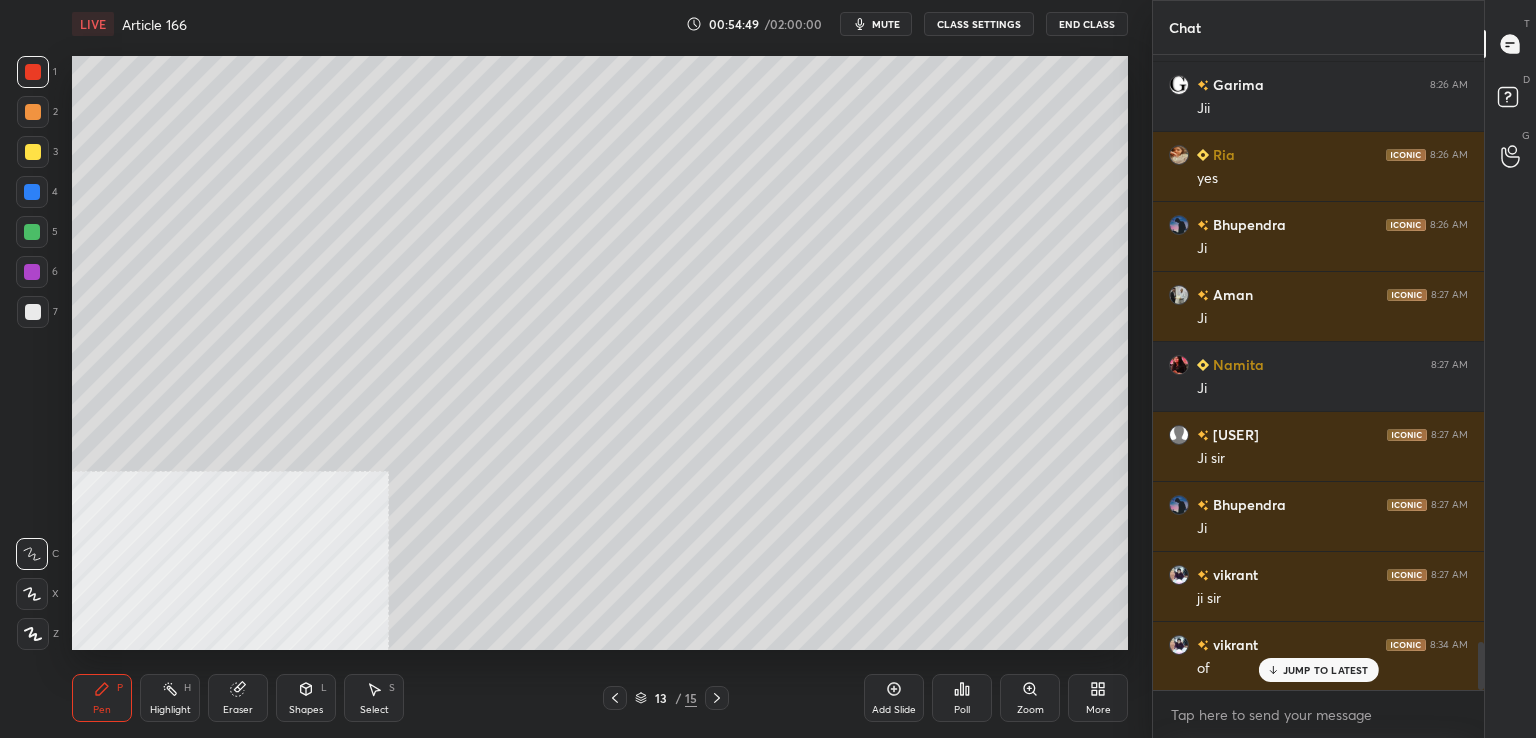 click on "mute" at bounding box center (876, 24) 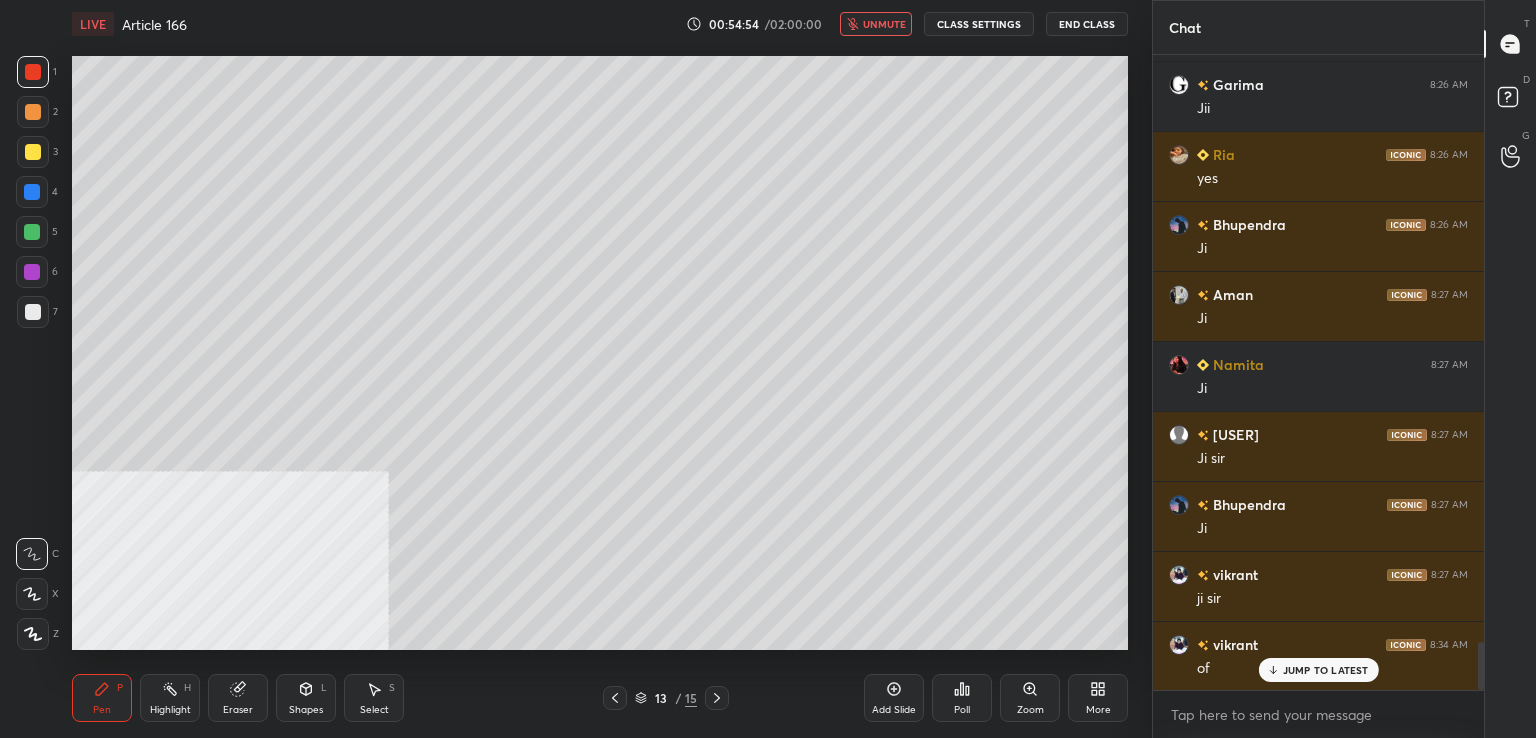 click on "unmute" at bounding box center (884, 24) 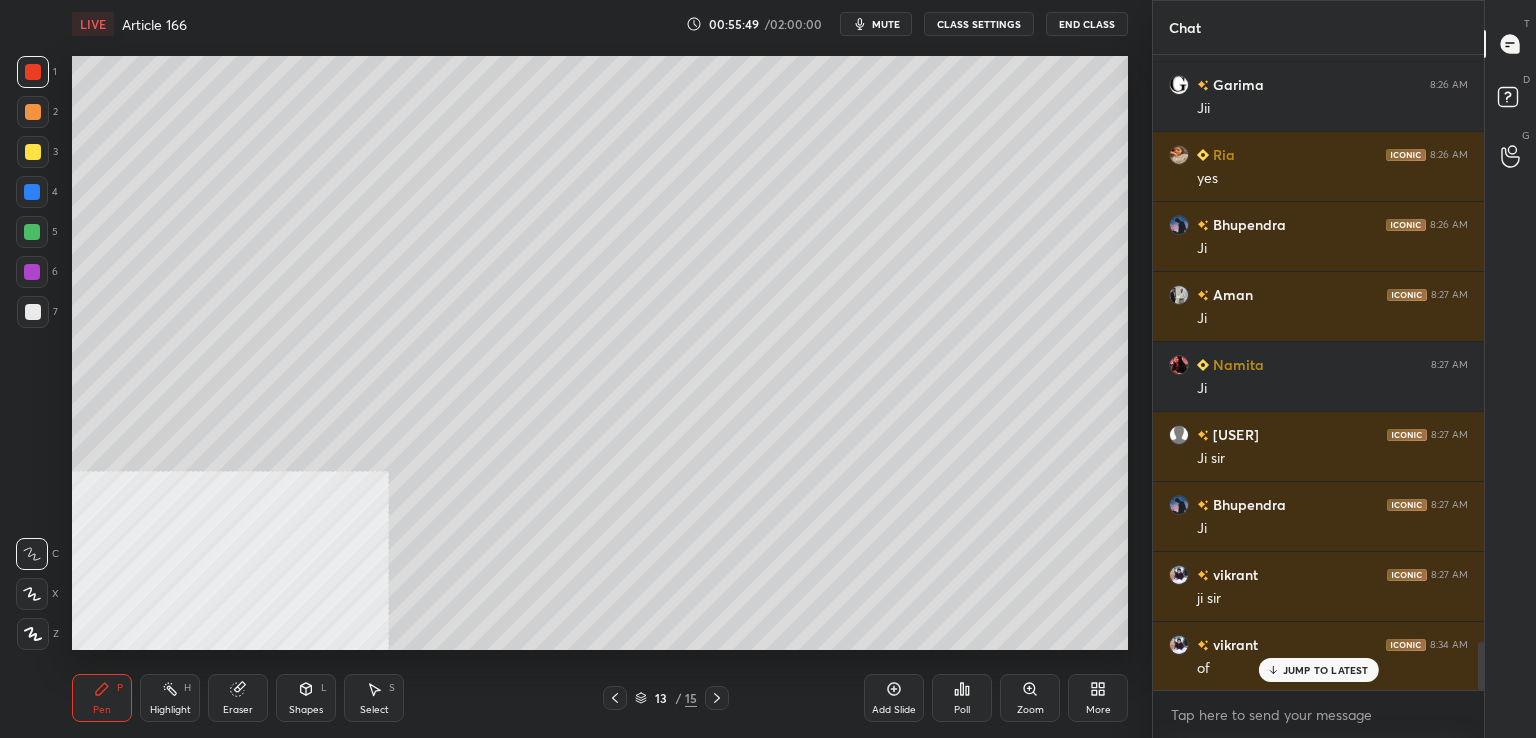 scroll, scrollTop: 7875, scrollLeft: 0, axis: vertical 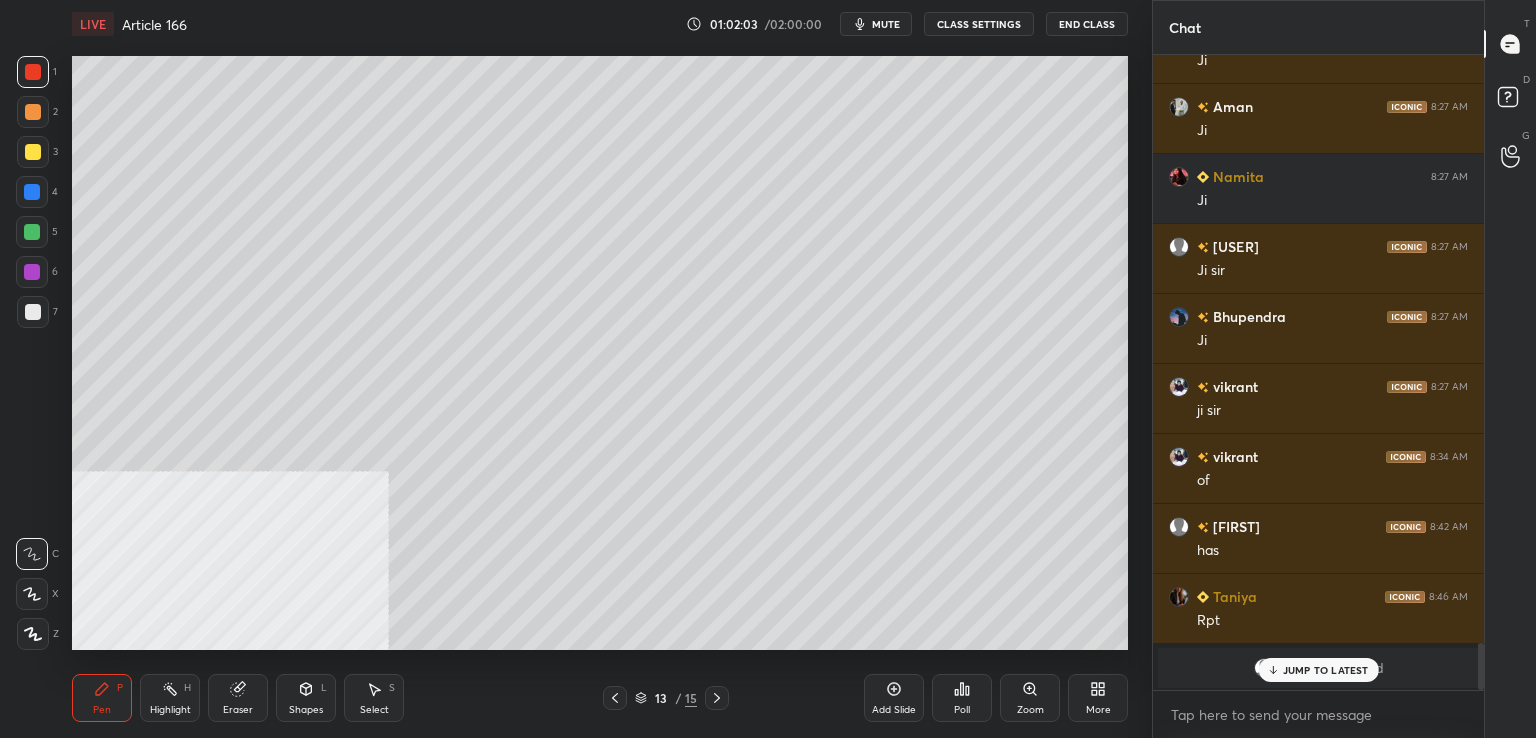 drag, startPoint x: 1297, startPoint y: 669, endPoint x: 1259, endPoint y: 677, distance: 38.832977 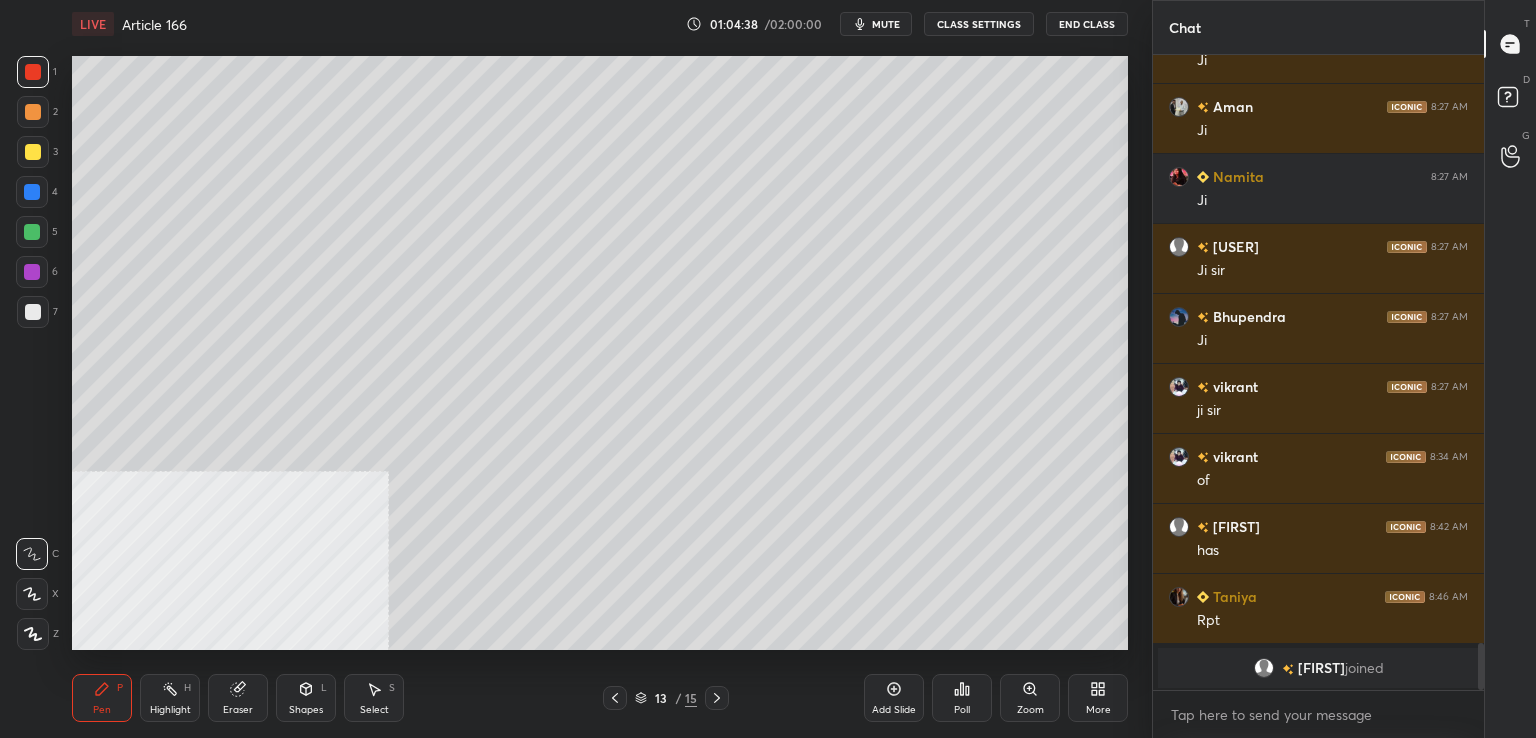 drag, startPoint x: 37, startPoint y: 320, endPoint x: 13, endPoint y: 330, distance: 26 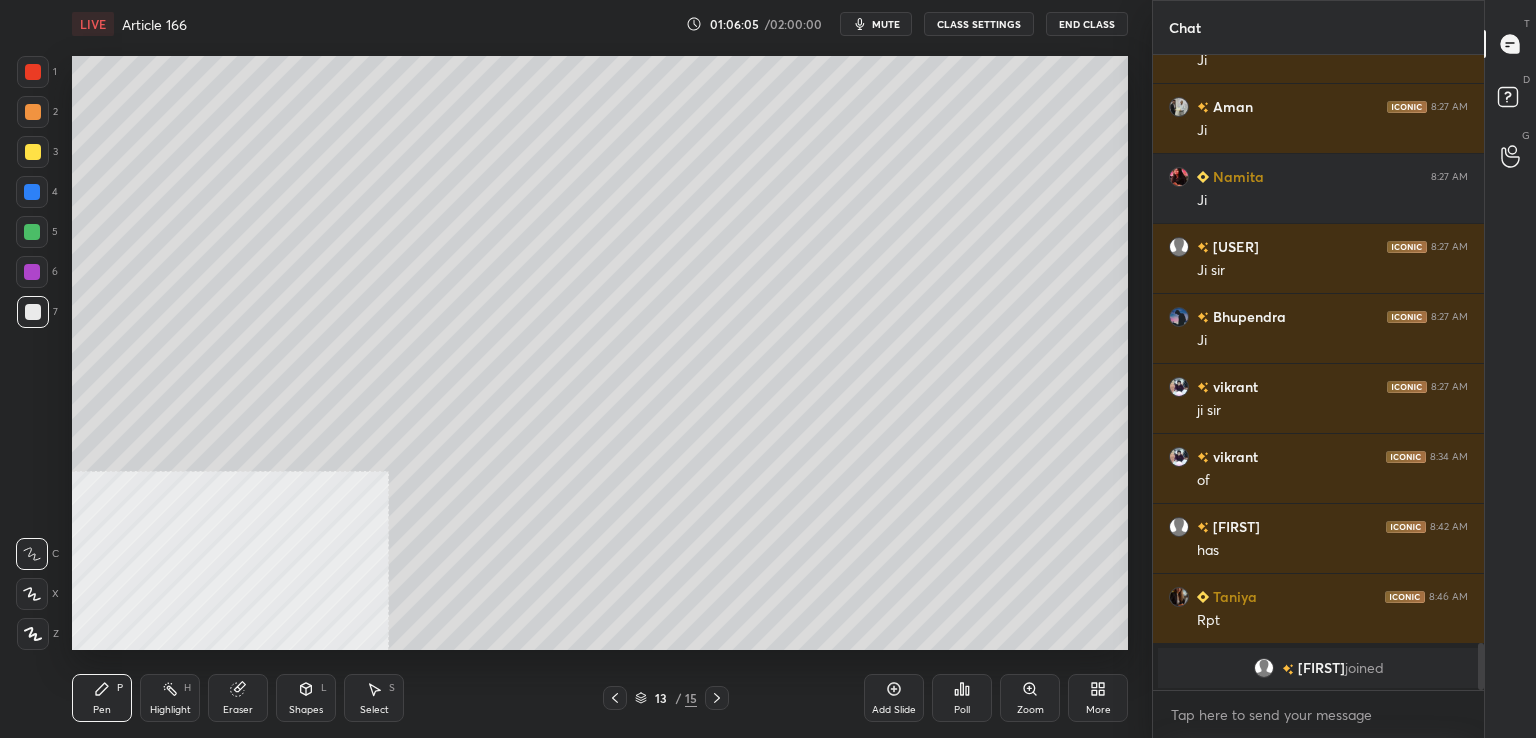 click on "mute" at bounding box center (886, 24) 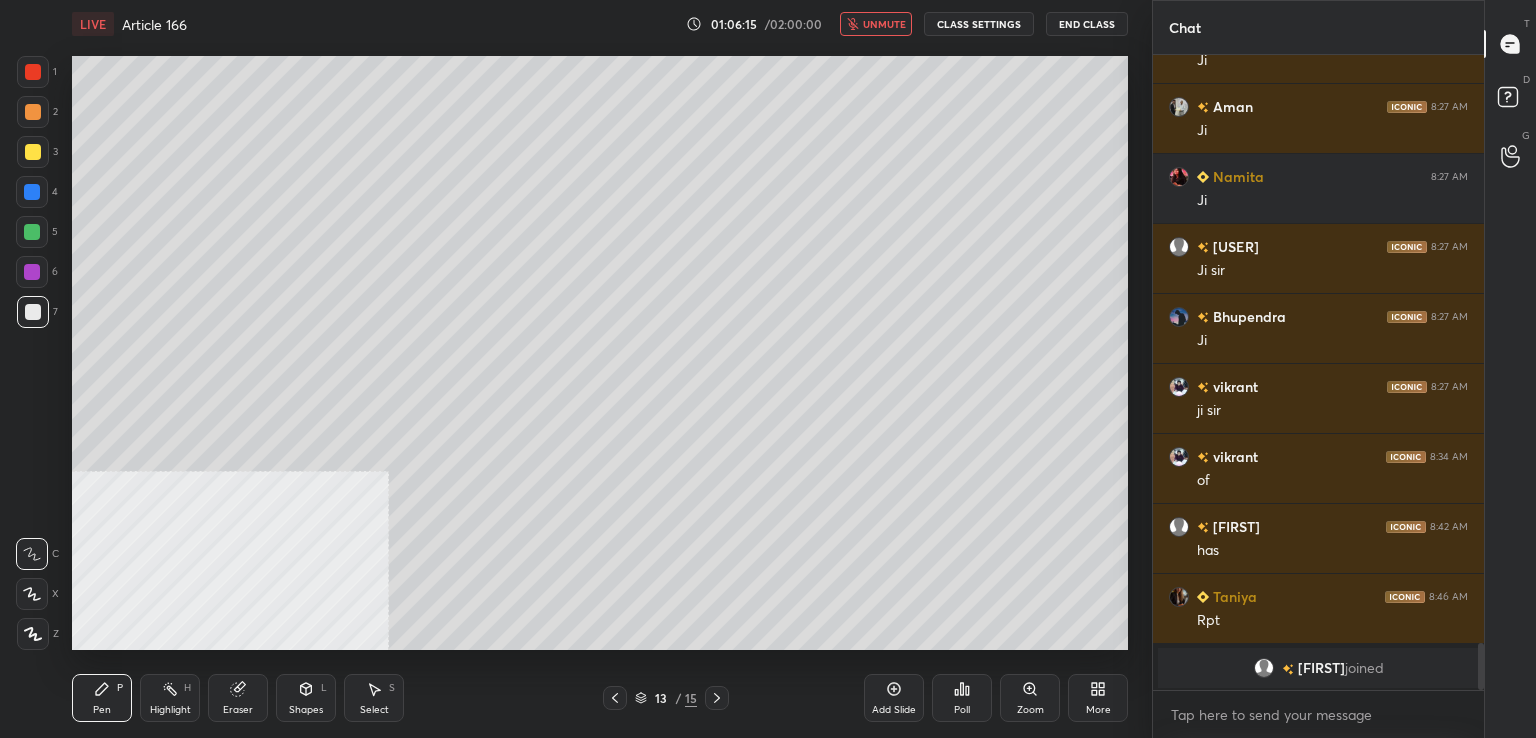drag, startPoint x: 891, startPoint y: 22, endPoint x: 872, endPoint y: 21, distance: 19.026299 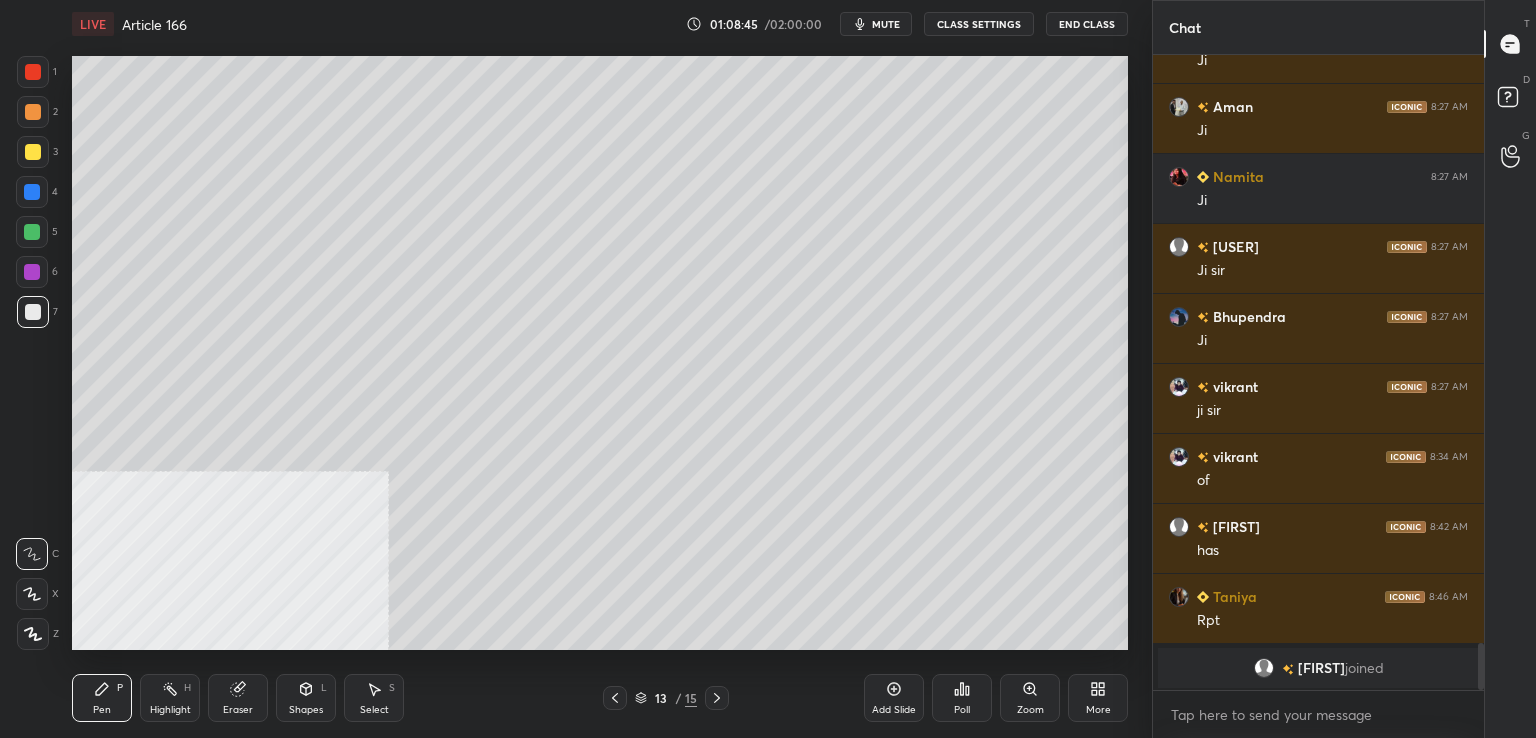 click 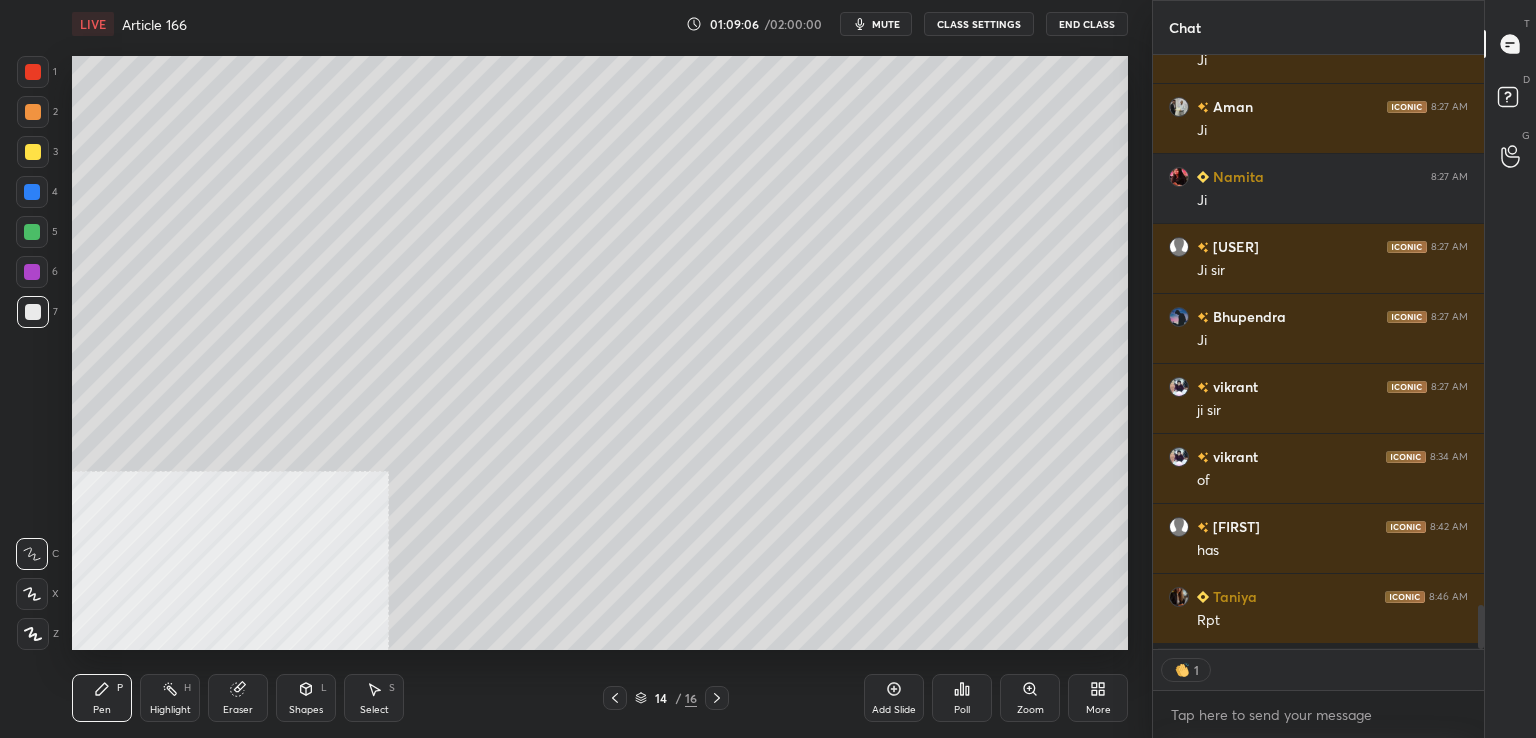 scroll, scrollTop: 589, scrollLeft: 325, axis: both 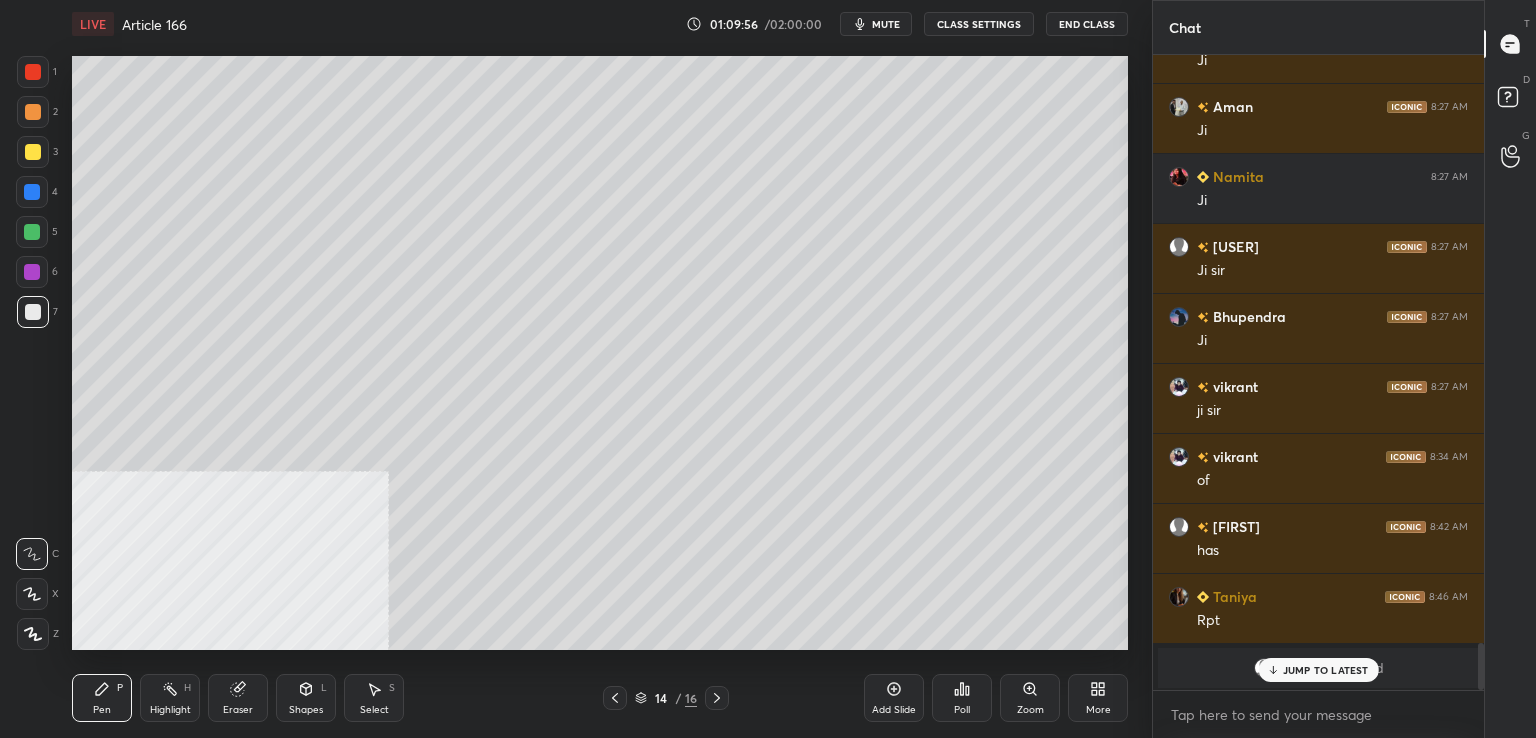 click on "JUMP TO LATEST" at bounding box center (1326, 670) 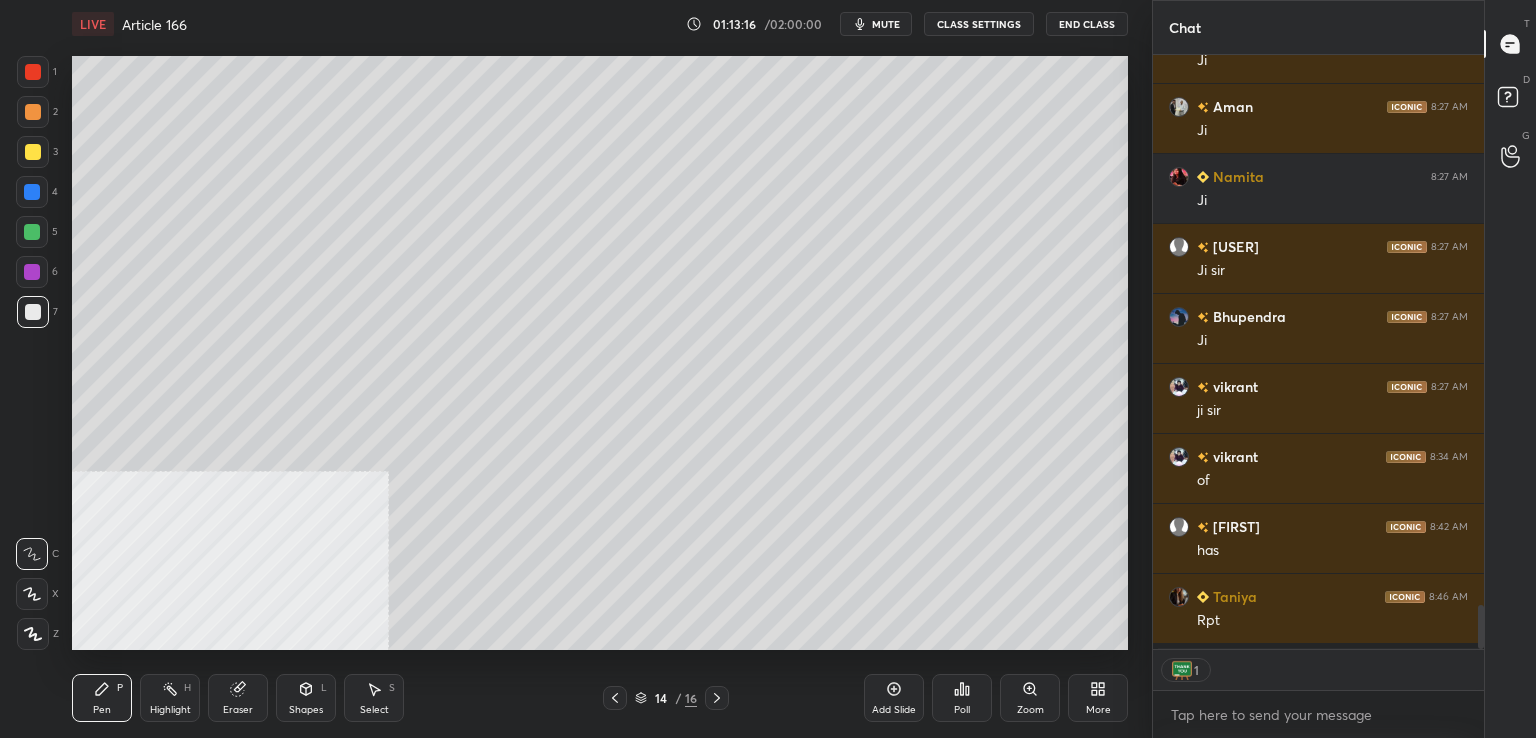 scroll, scrollTop: 589, scrollLeft: 325, axis: both 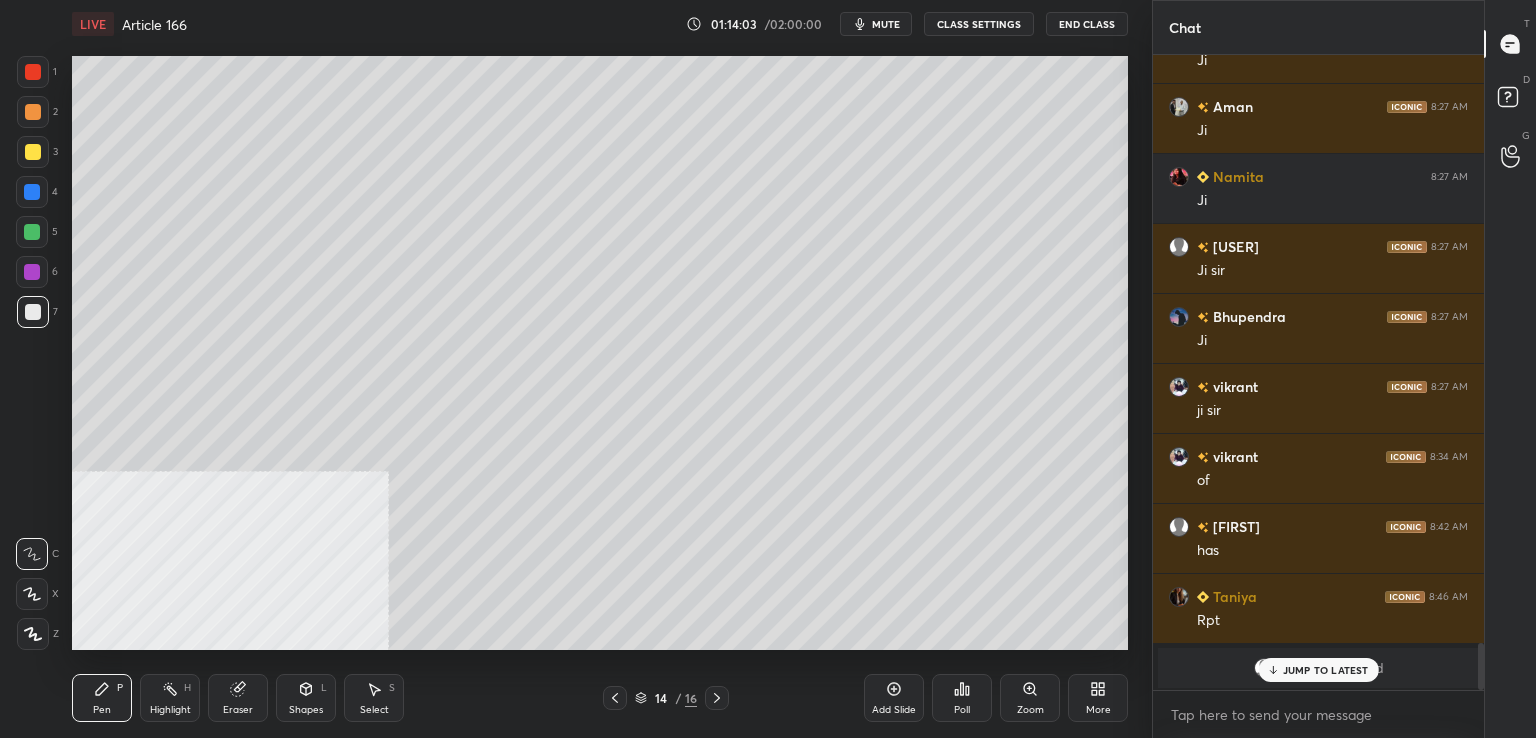 drag, startPoint x: 1293, startPoint y: 665, endPoint x: 1120, endPoint y: 697, distance: 175.93465 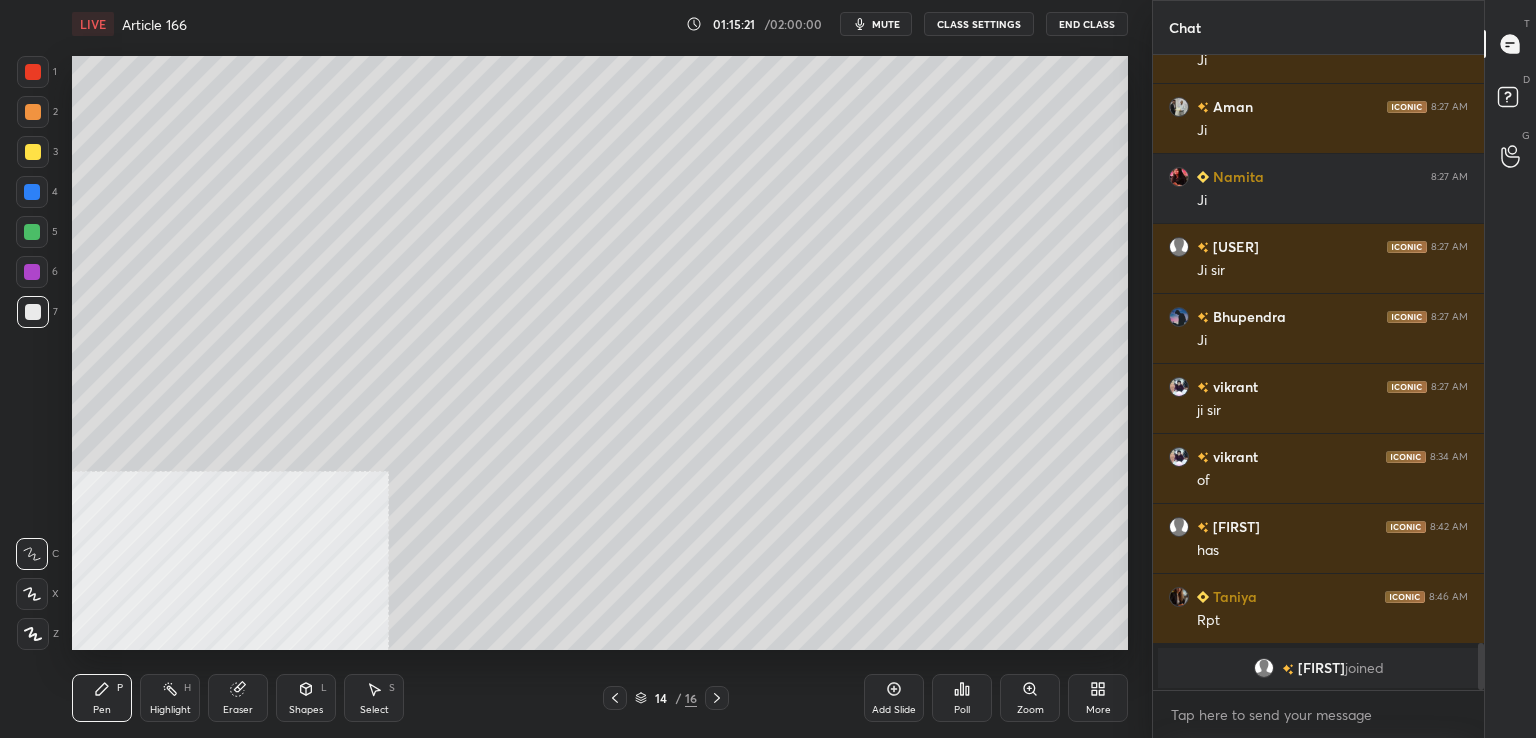 scroll, scrollTop: 589, scrollLeft: 325, axis: both 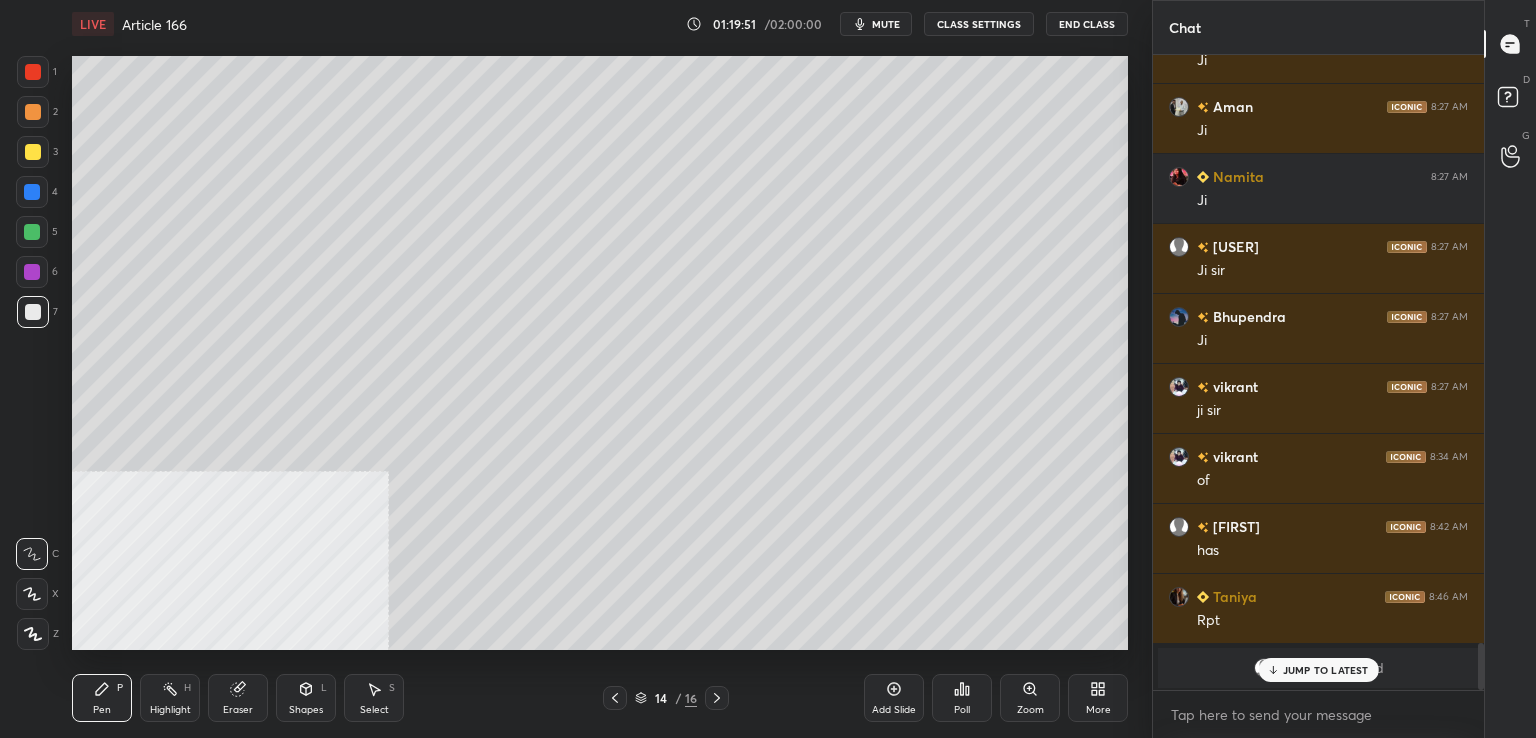 click on "Add Slide" at bounding box center [894, 698] 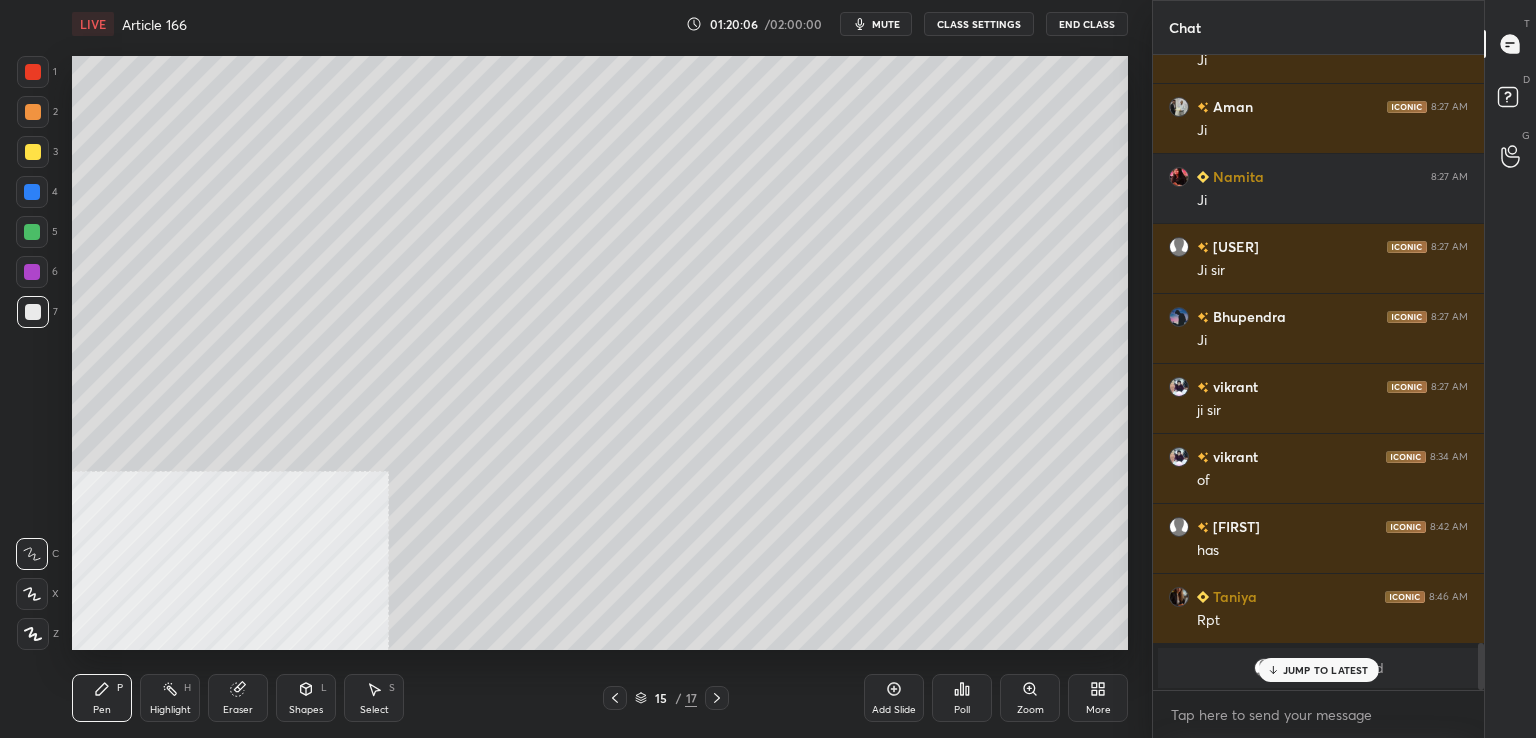 drag, startPoint x: 1275, startPoint y: 674, endPoint x: 1289, endPoint y: 663, distance: 17.804493 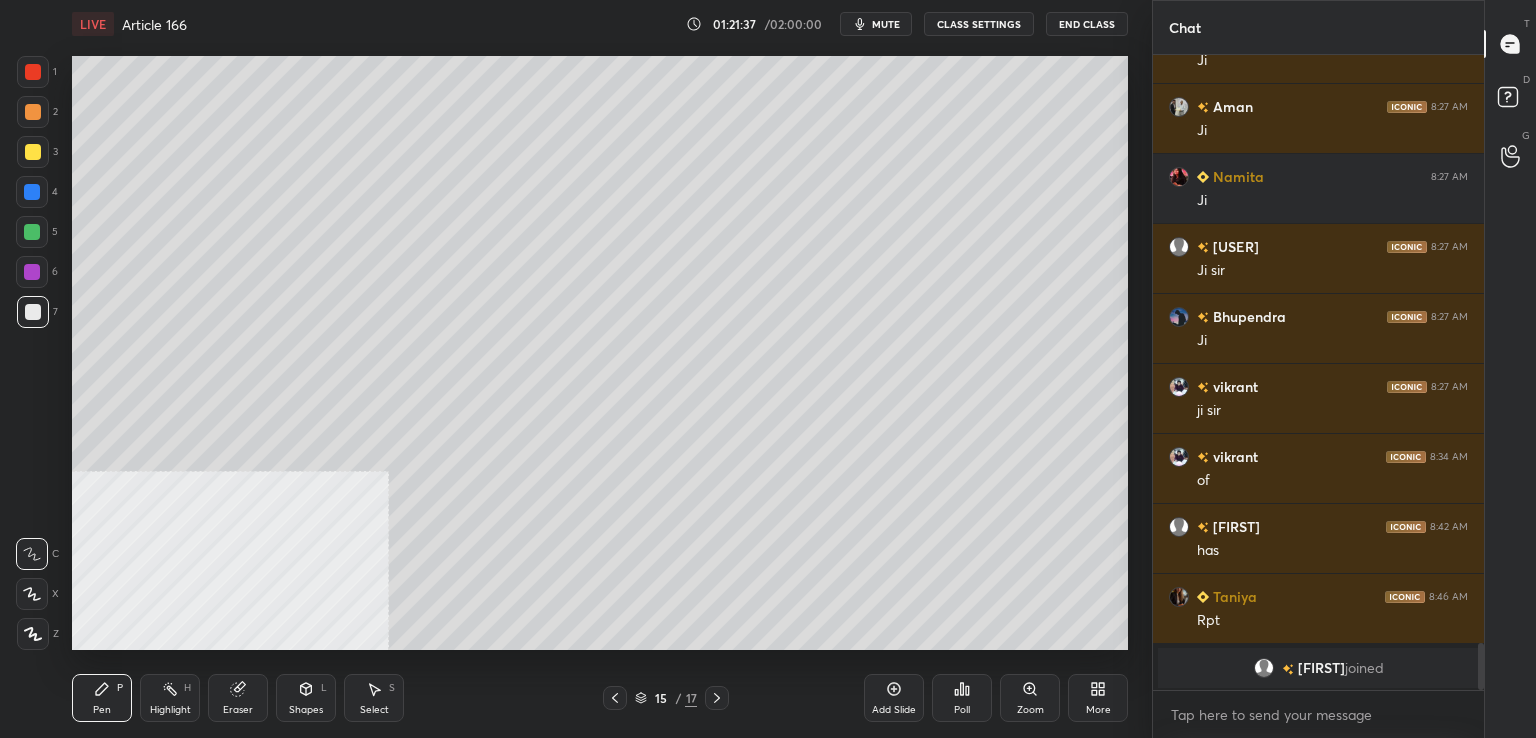 scroll, scrollTop: 589, scrollLeft: 325, axis: both 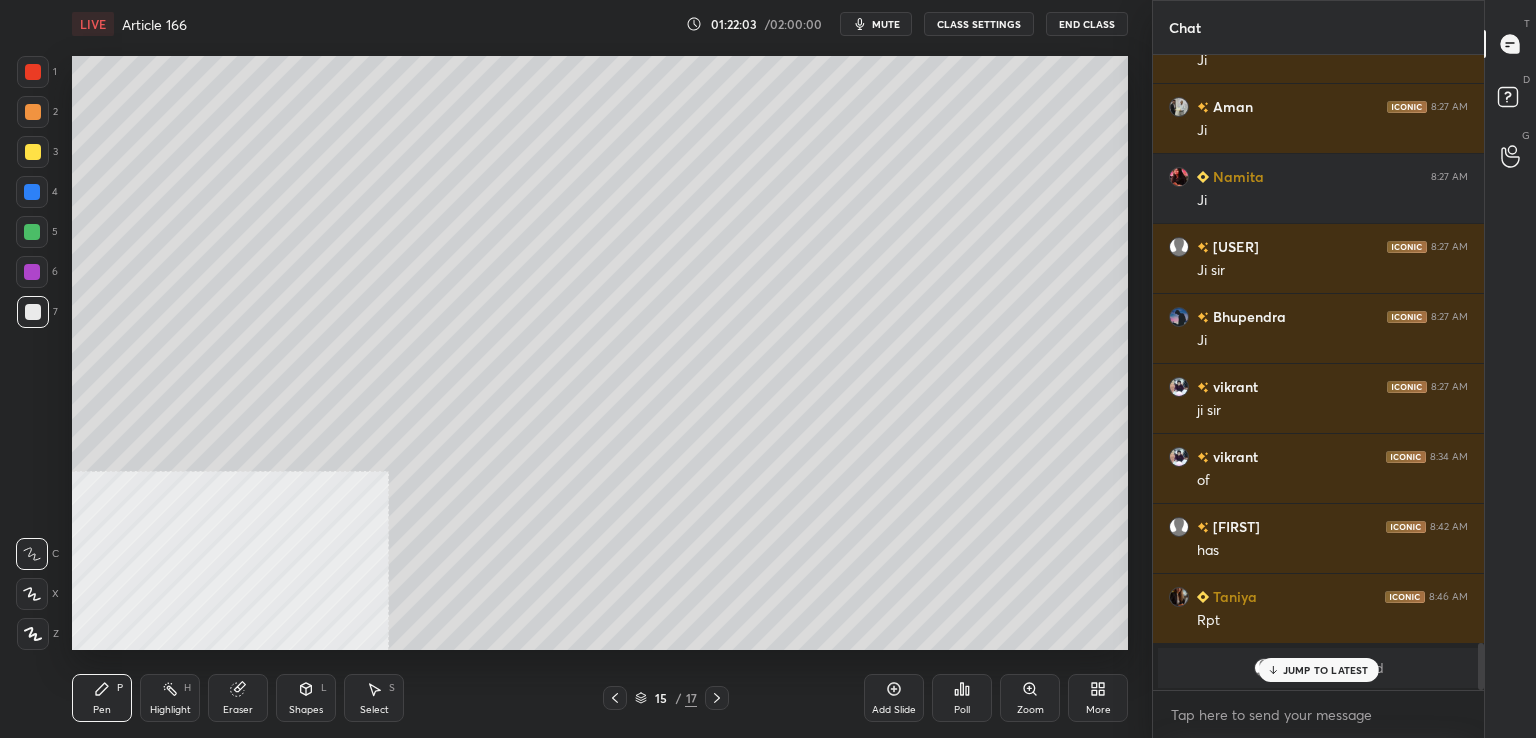 drag, startPoint x: 1304, startPoint y: 673, endPoint x: 1255, endPoint y: 645, distance: 56.435802 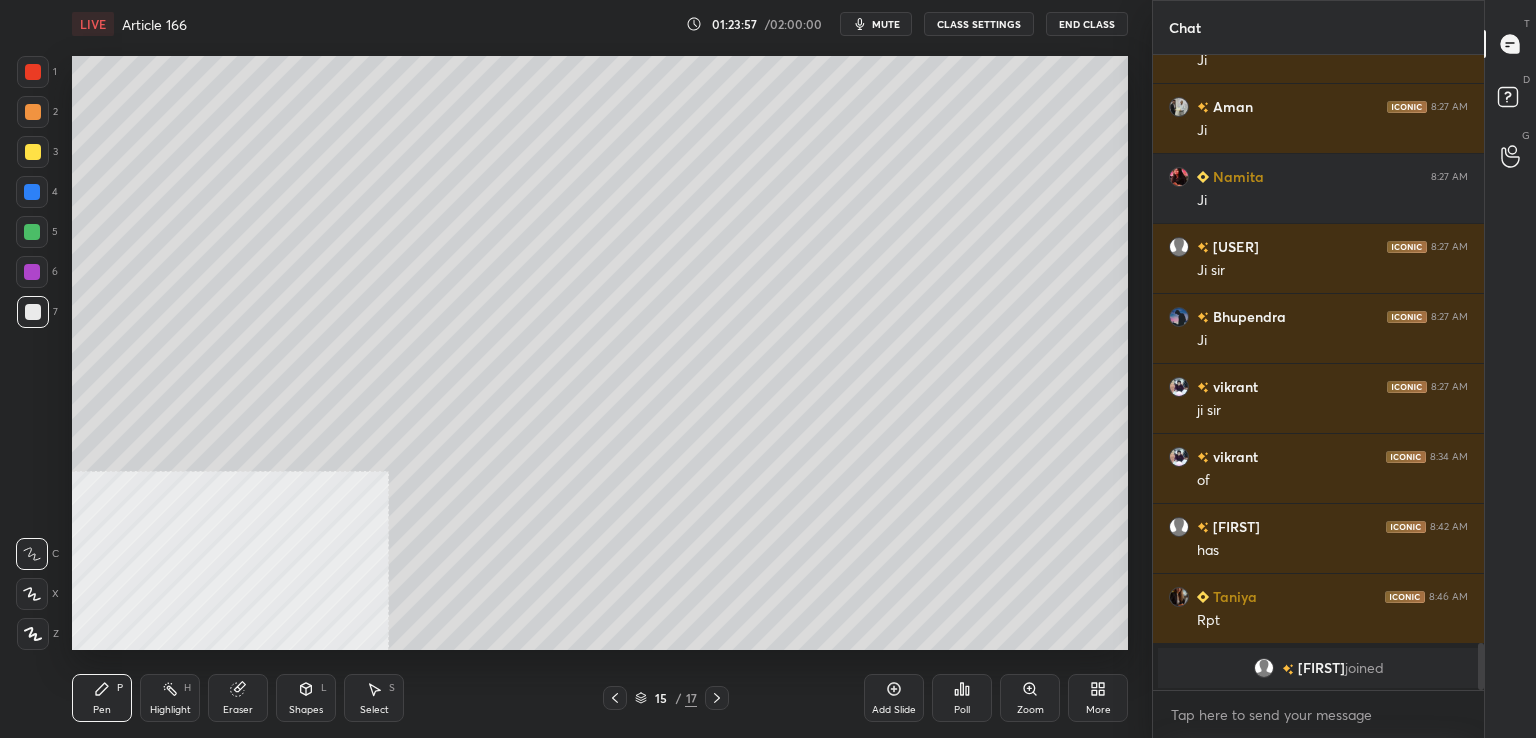 drag, startPoint x: 898, startPoint y: 697, endPoint x: 889, endPoint y: 691, distance: 10.816654 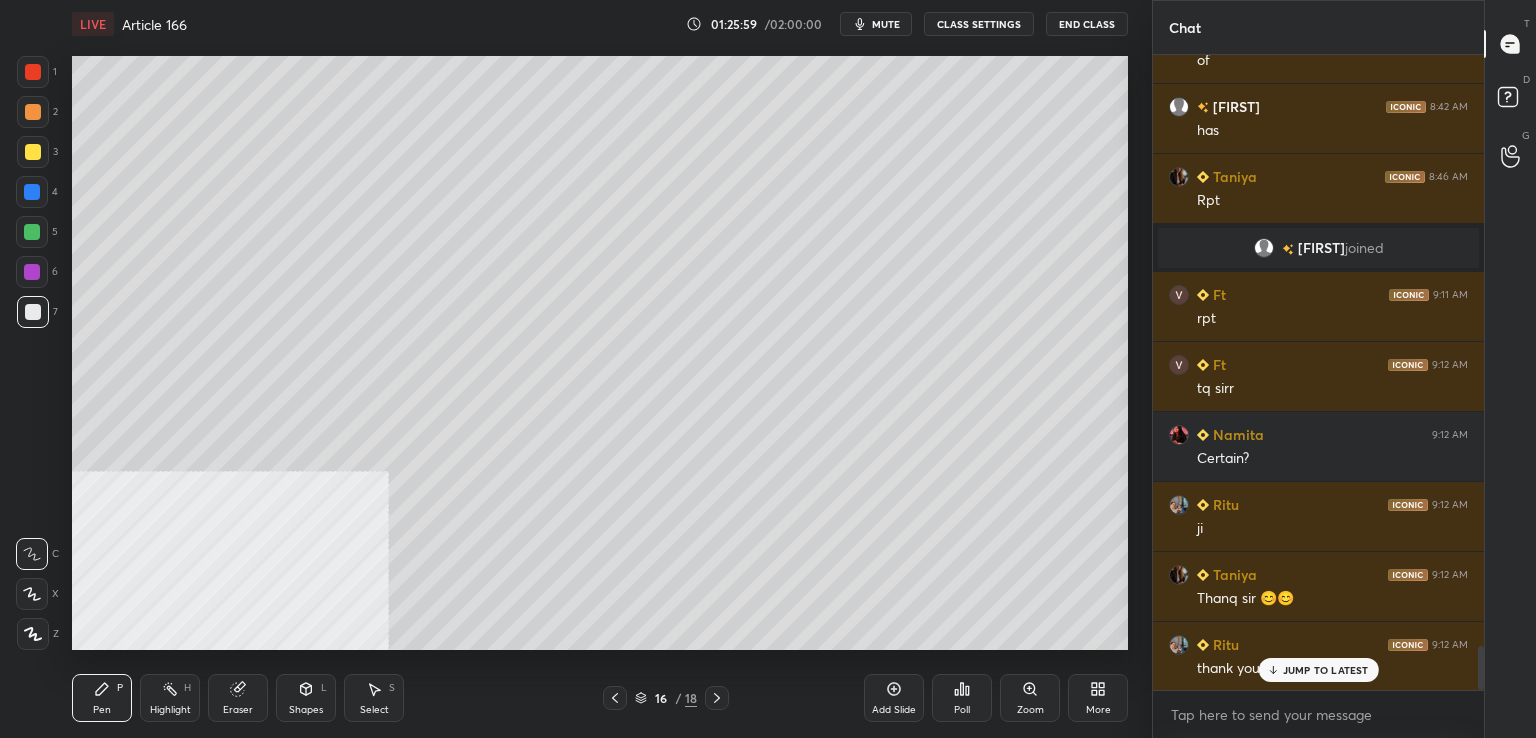 scroll, scrollTop: 8552, scrollLeft: 0, axis: vertical 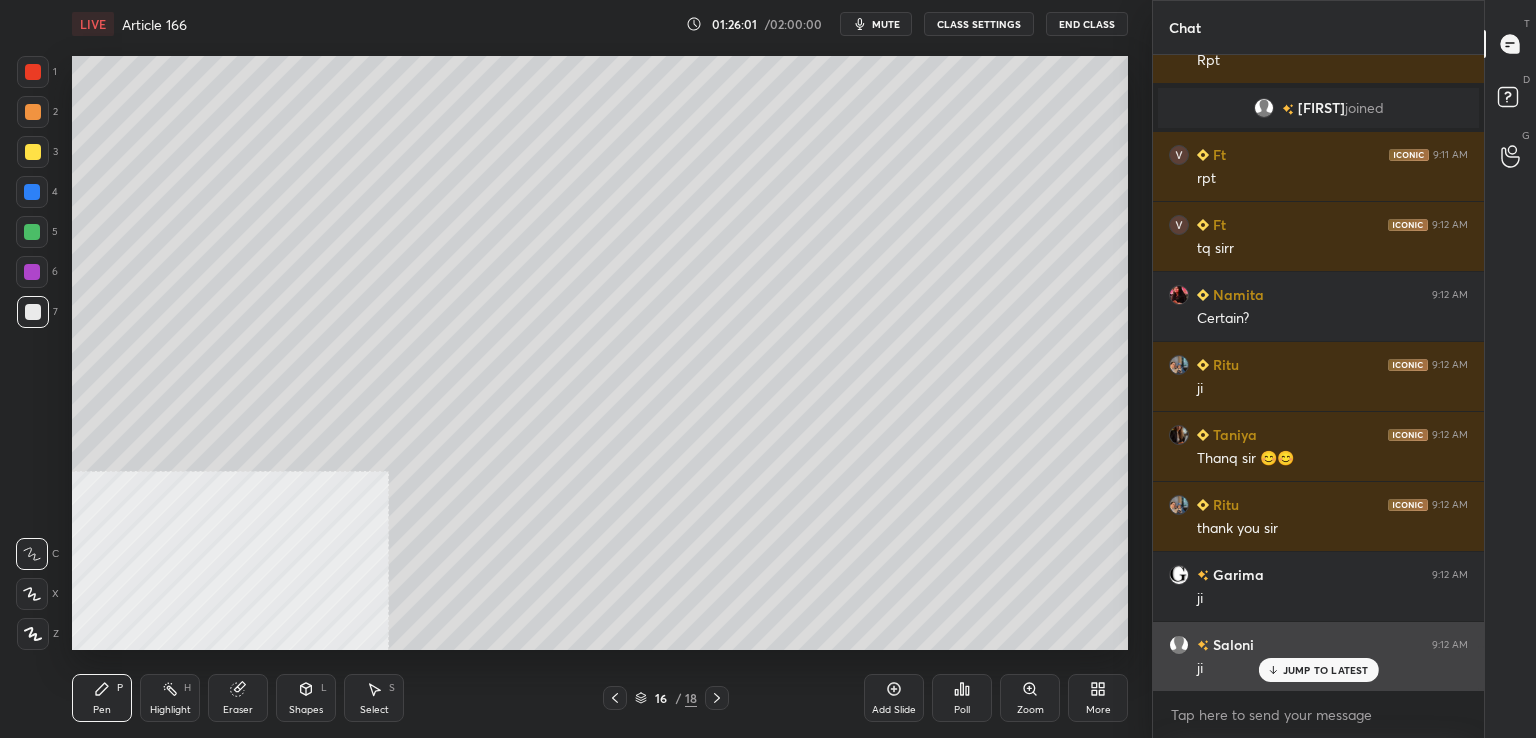 drag, startPoint x: 1304, startPoint y: 672, endPoint x: 1224, endPoint y: 663, distance: 80.50466 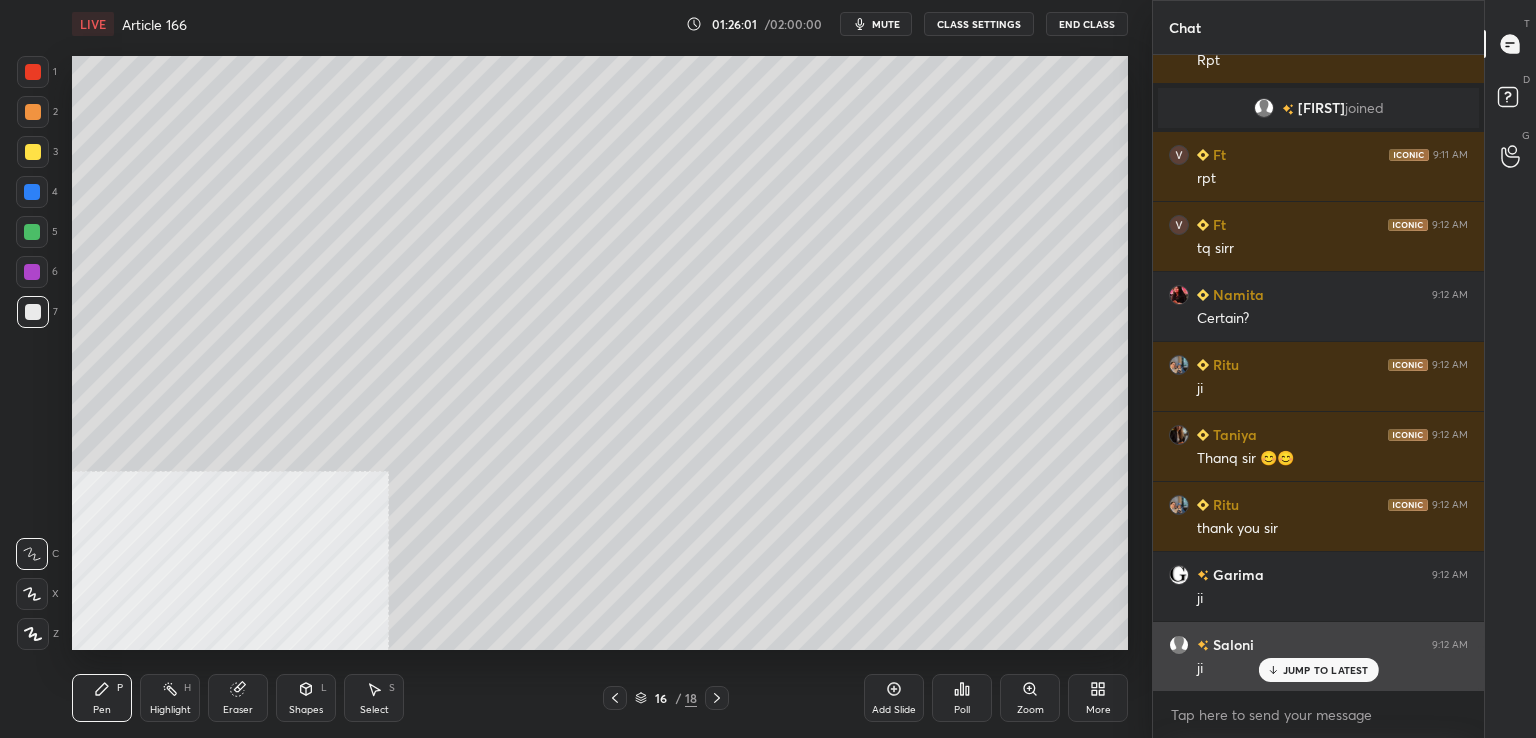 click on "JUMP TO LATEST" at bounding box center (1326, 670) 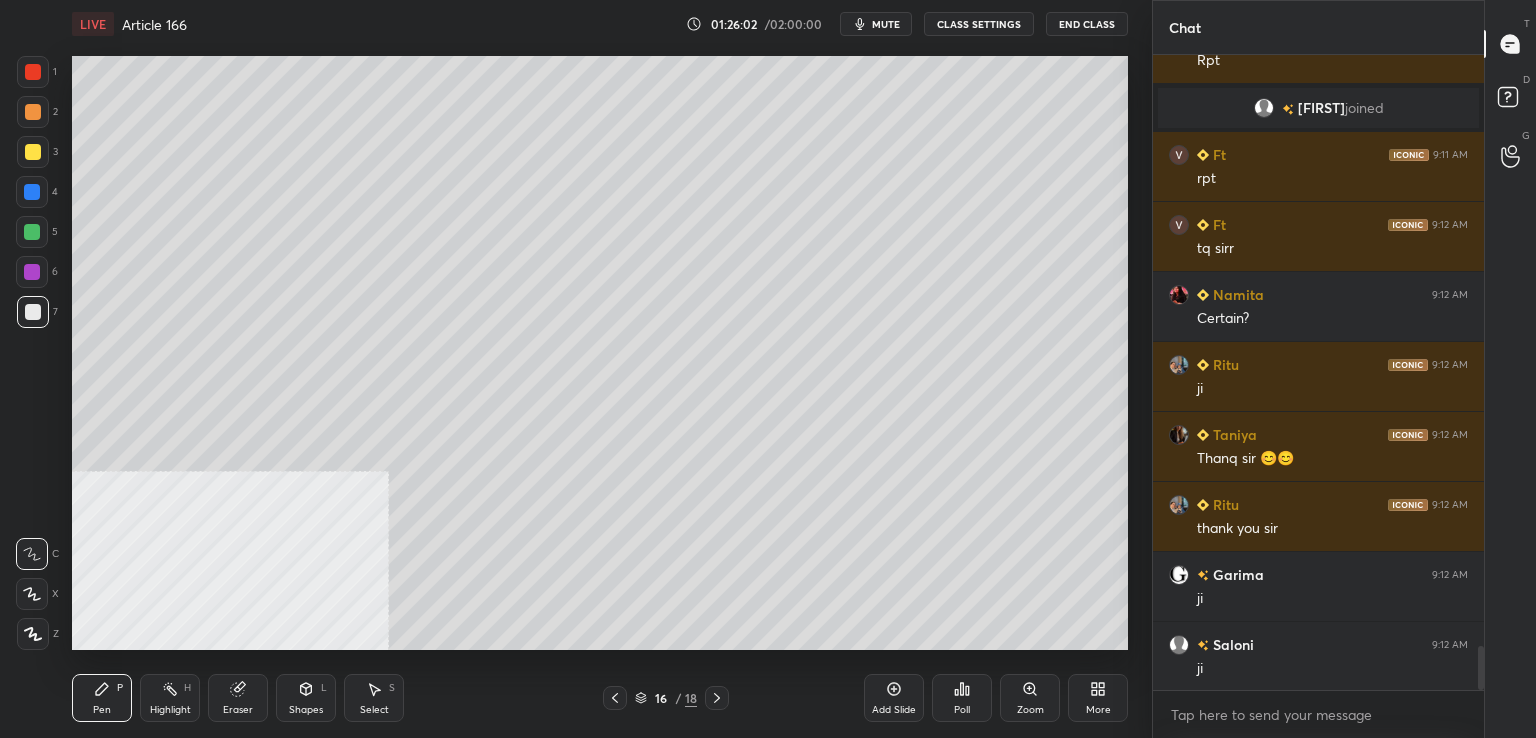 scroll, scrollTop: 8572, scrollLeft: 0, axis: vertical 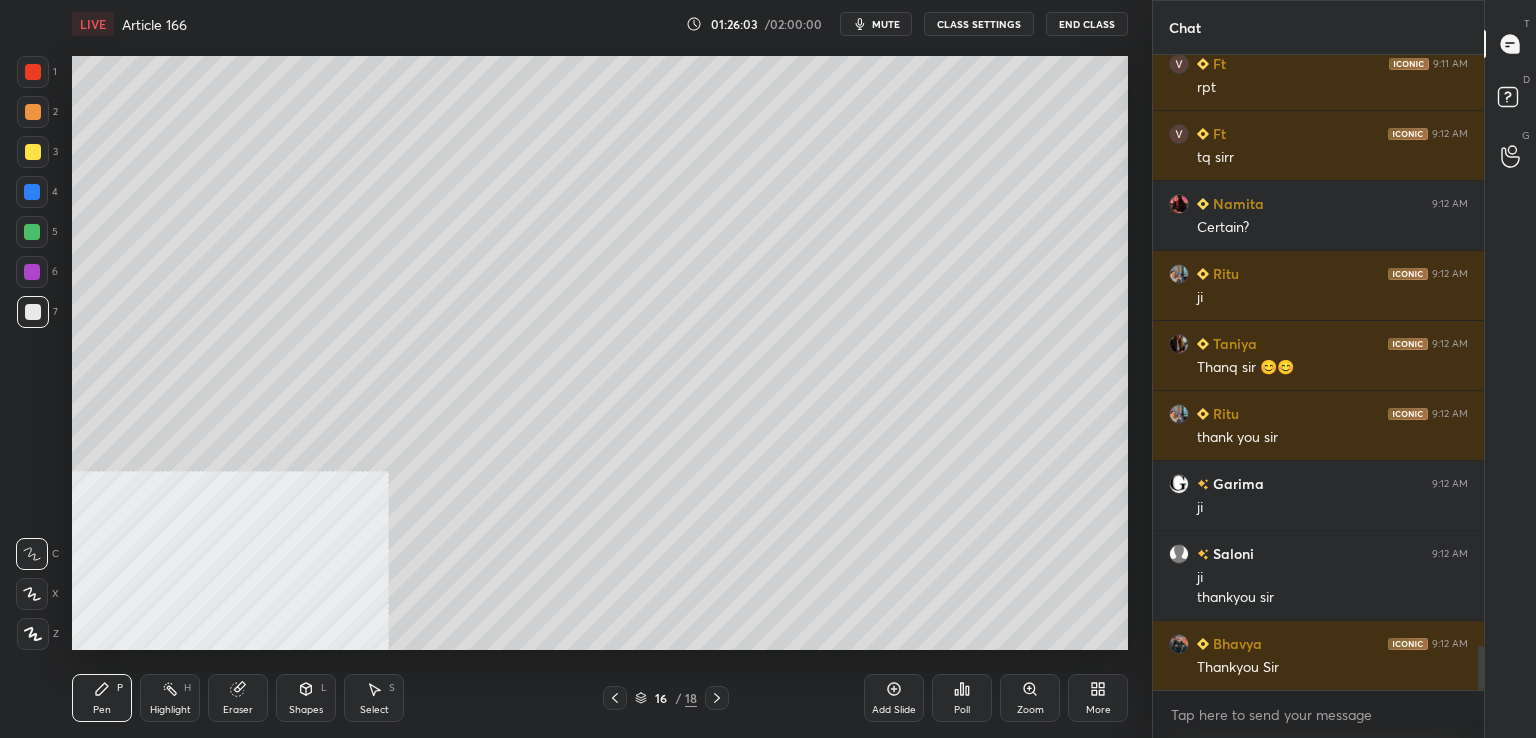 click on "[USER]  joined Ft 9:11 AM rpt Ft 9:12 AM tq sirr [USER] 9:12 AM Certain? [USER] 9:12 AM ji [USER] 9:12 AM Thanq sir 😊😊 [USER] 9:12 AM thank you sir [USER] 9:12 AM ji [USER] 9:12 AM ji thankyou sir [USER] 9:12 AM Thankyou Sir JUMP TO LATEST" at bounding box center (1318, 372) 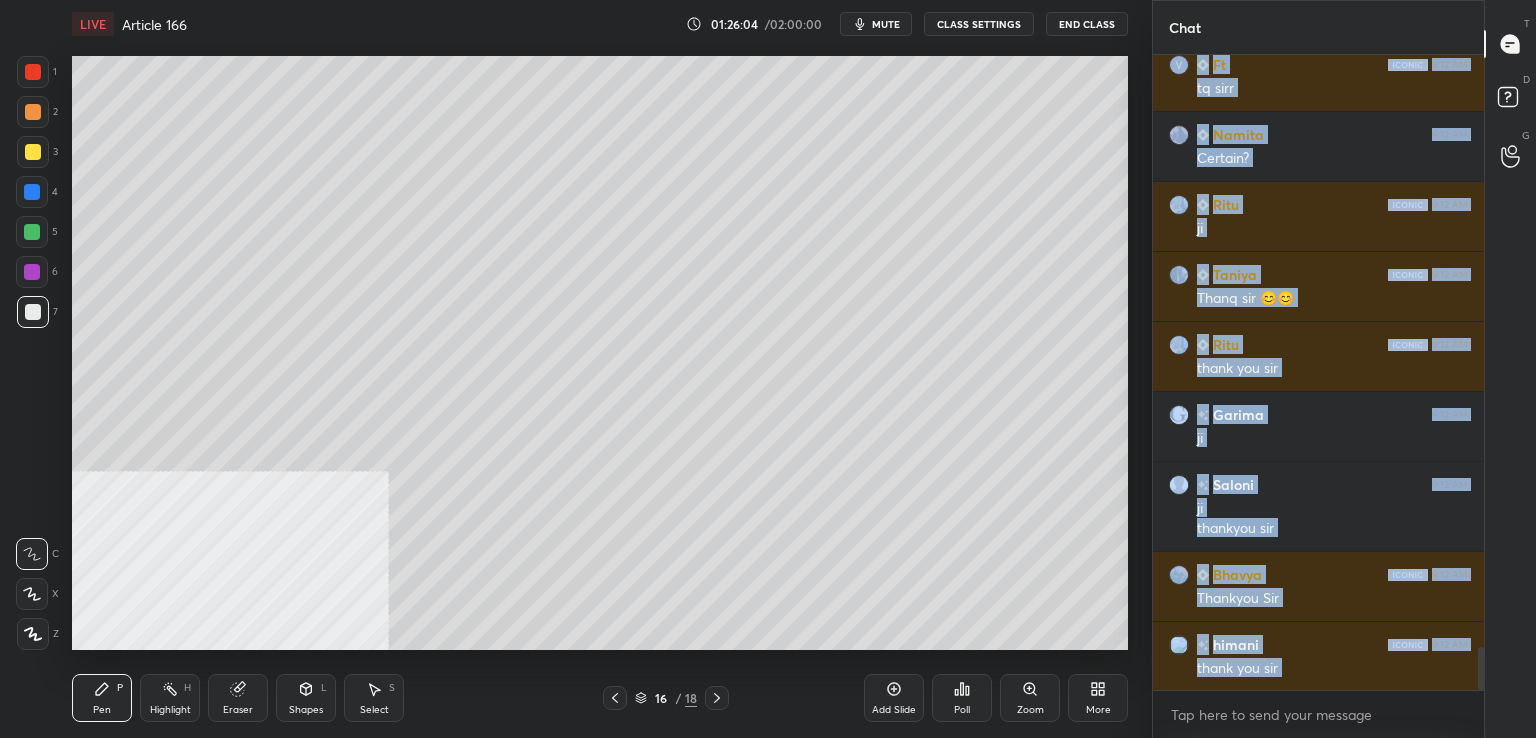 drag, startPoint x: 904, startPoint y: 701, endPoint x: 924, endPoint y: 673, distance: 34.4093 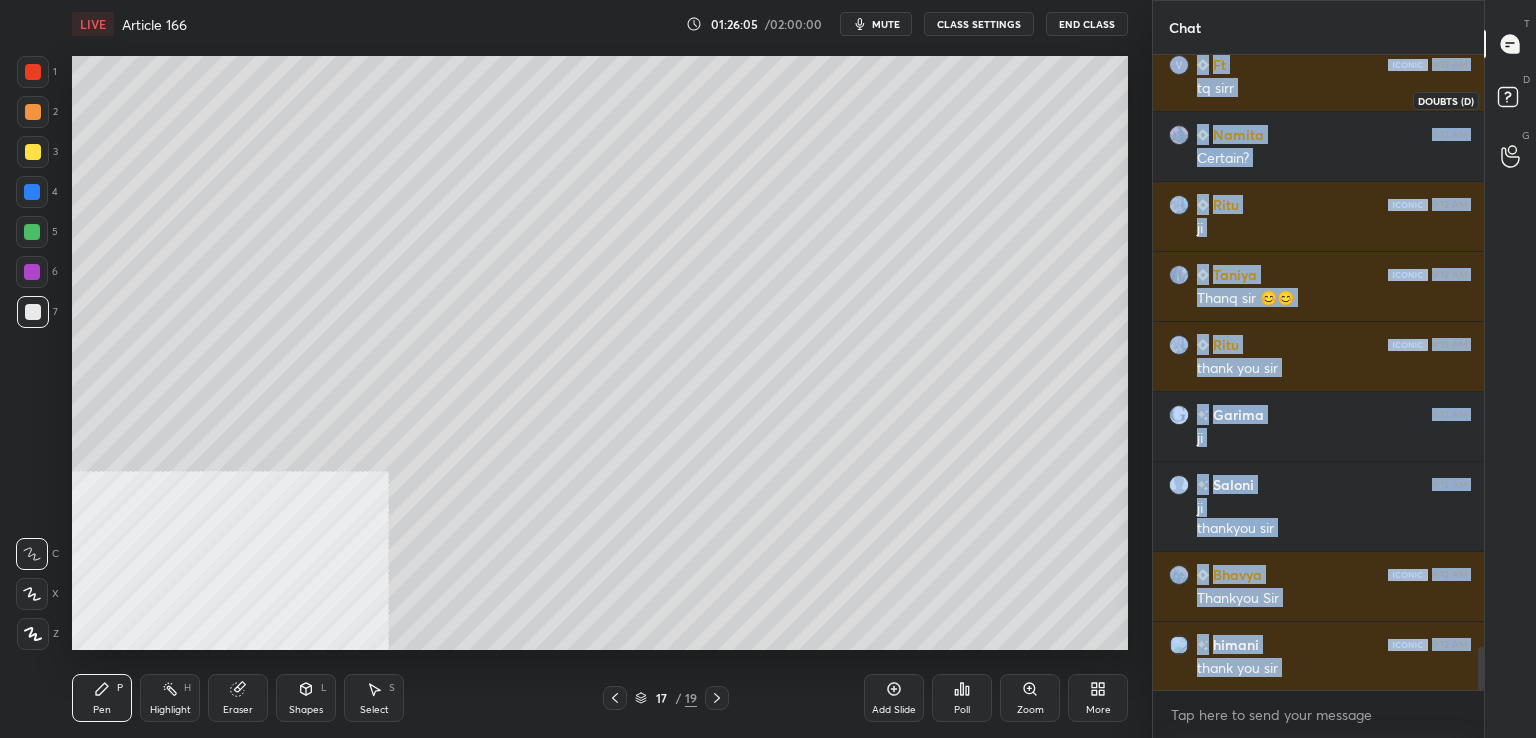 drag, startPoint x: 1510, startPoint y: 97, endPoint x: 1513, endPoint y: 79, distance: 18.248287 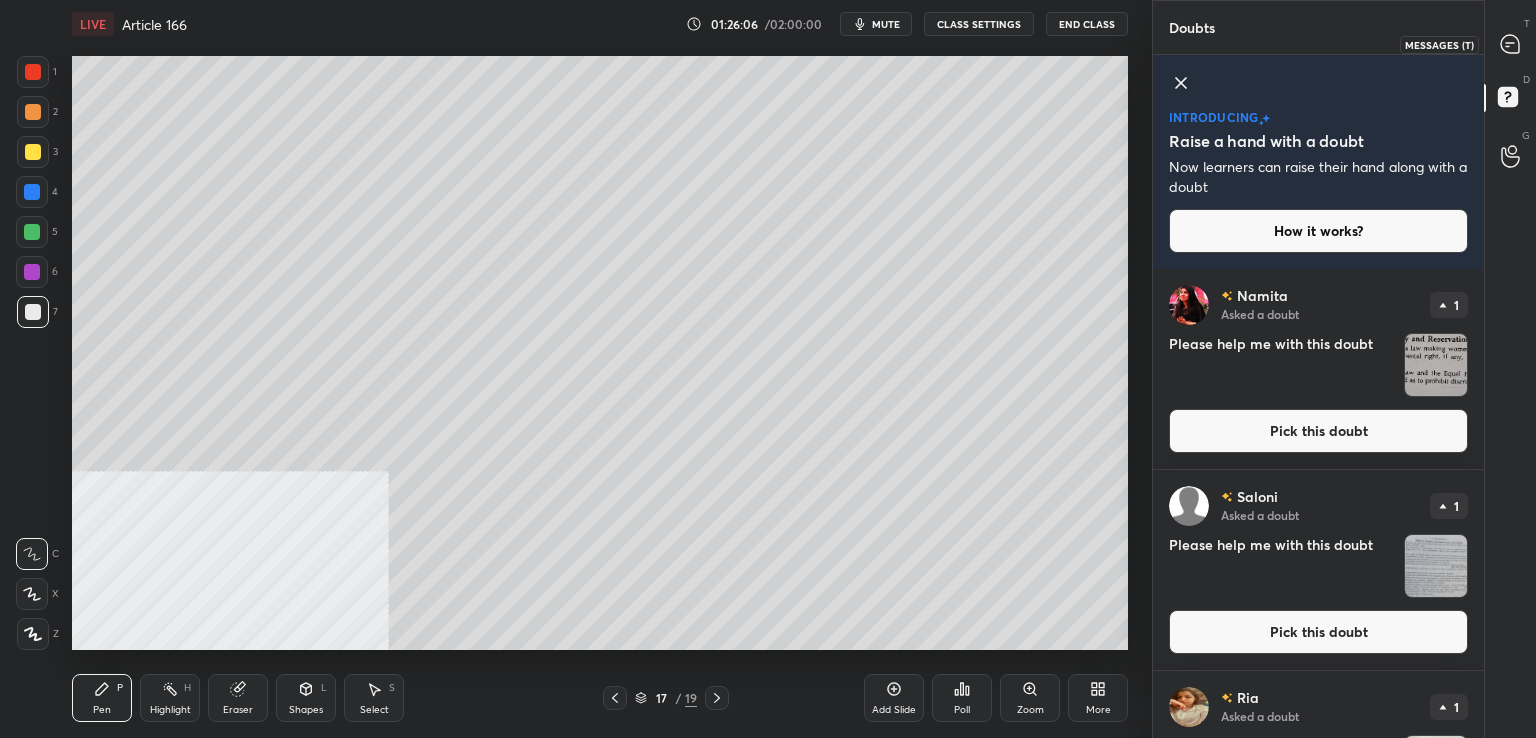 drag, startPoint x: 1523, startPoint y: 34, endPoint x: 1511, endPoint y: 47, distance: 17.691807 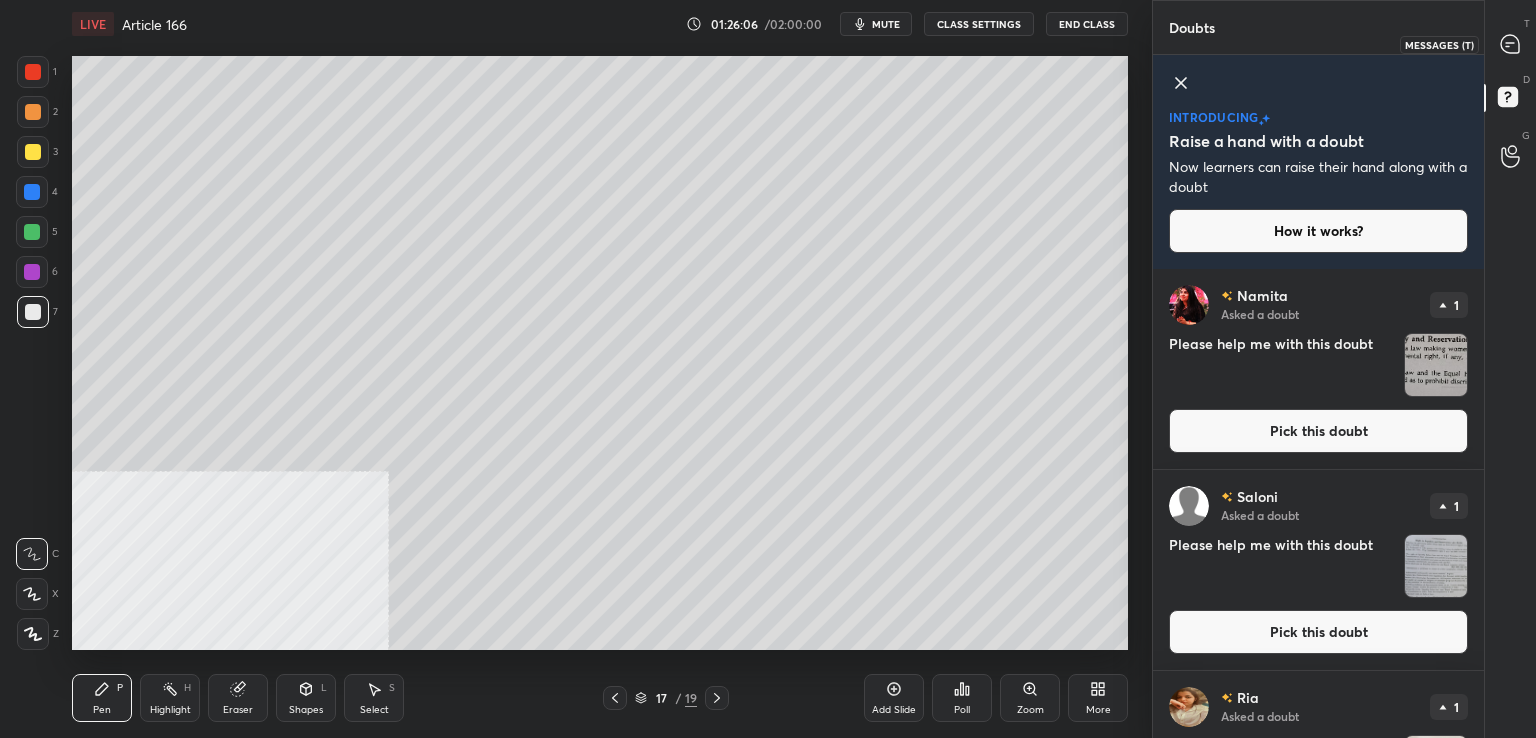 click at bounding box center [1511, 44] 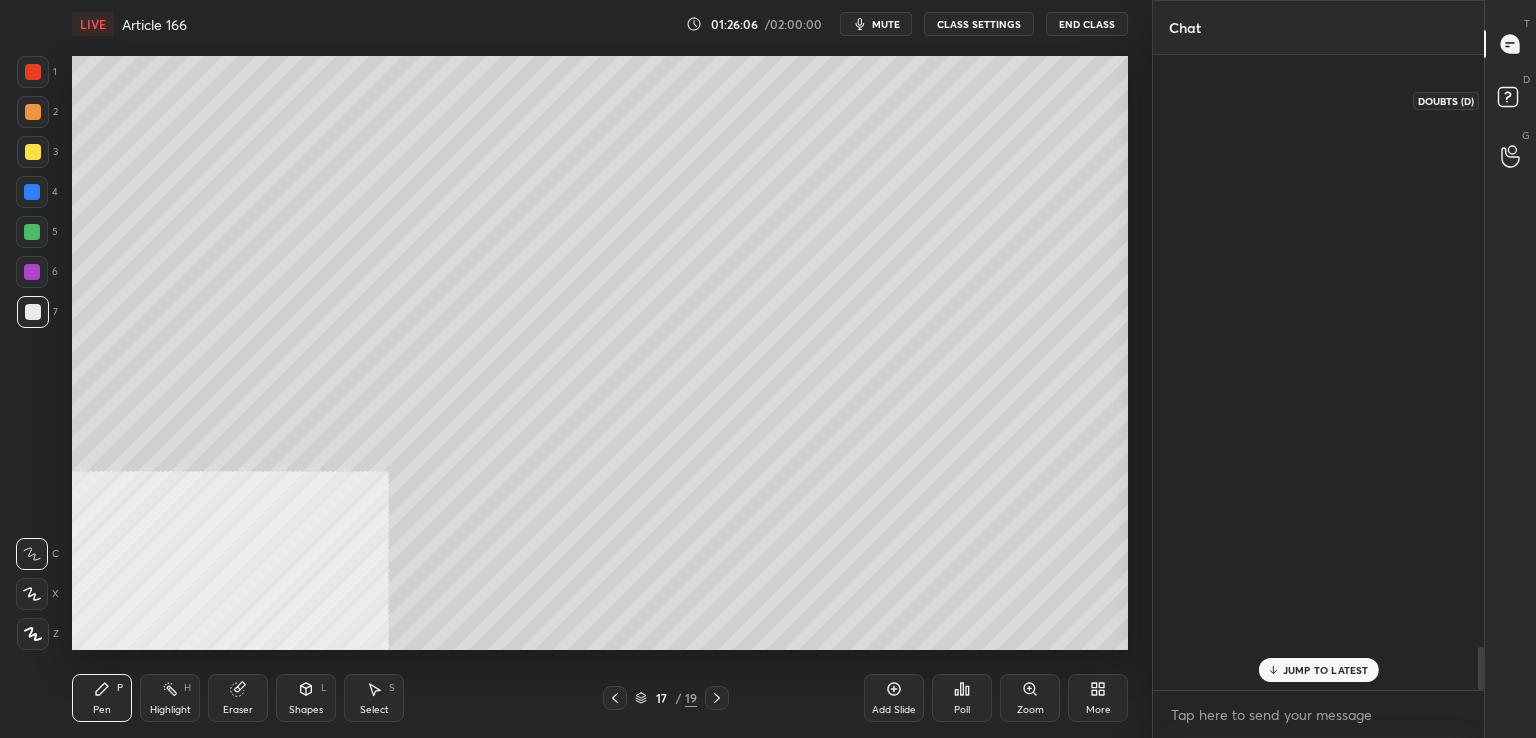 scroll, scrollTop: 8712, scrollLeft: 0, axis: vertical 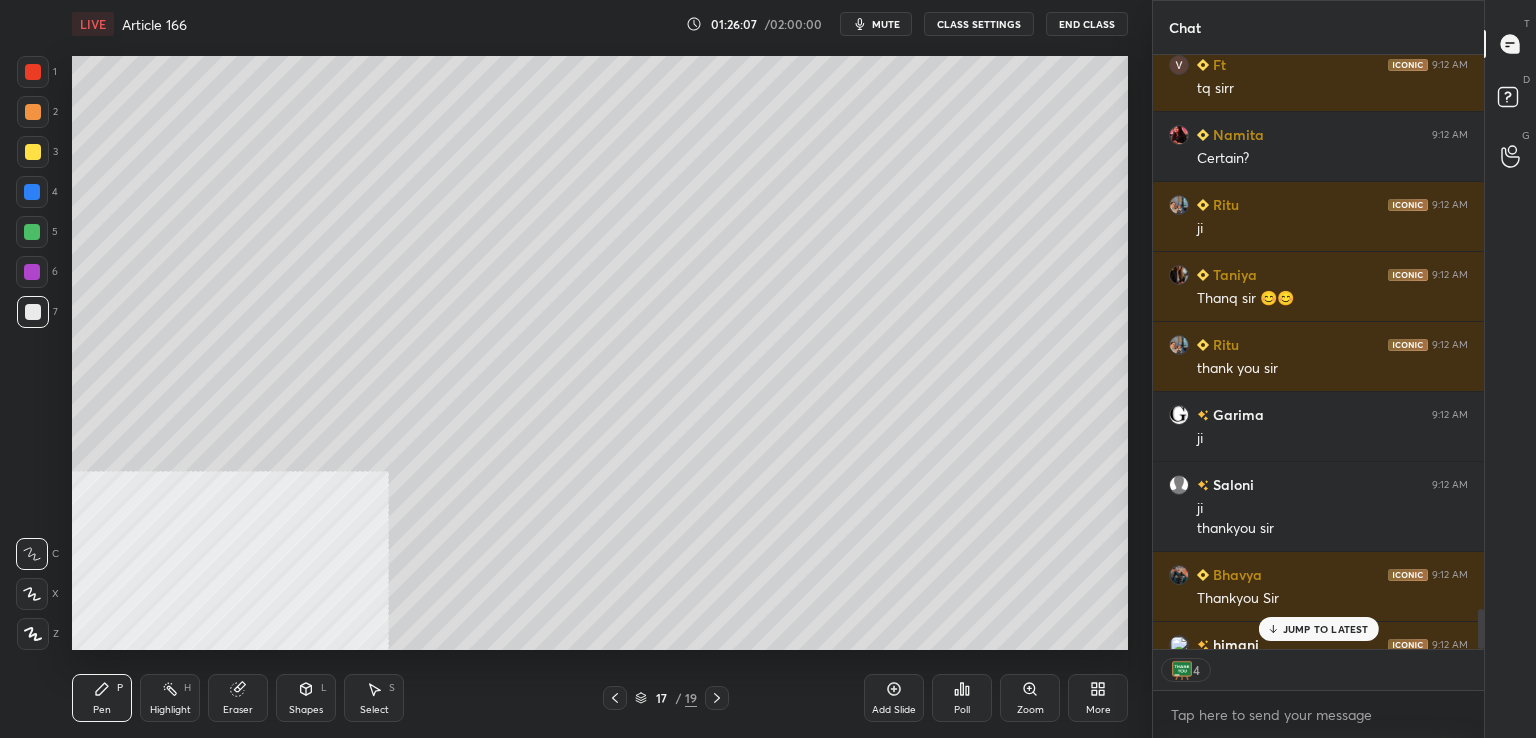 drag, startPoint x: 1297, startPoint y: 631, endPoint x: 1265, endPoint y: 635, distance: 32.24903 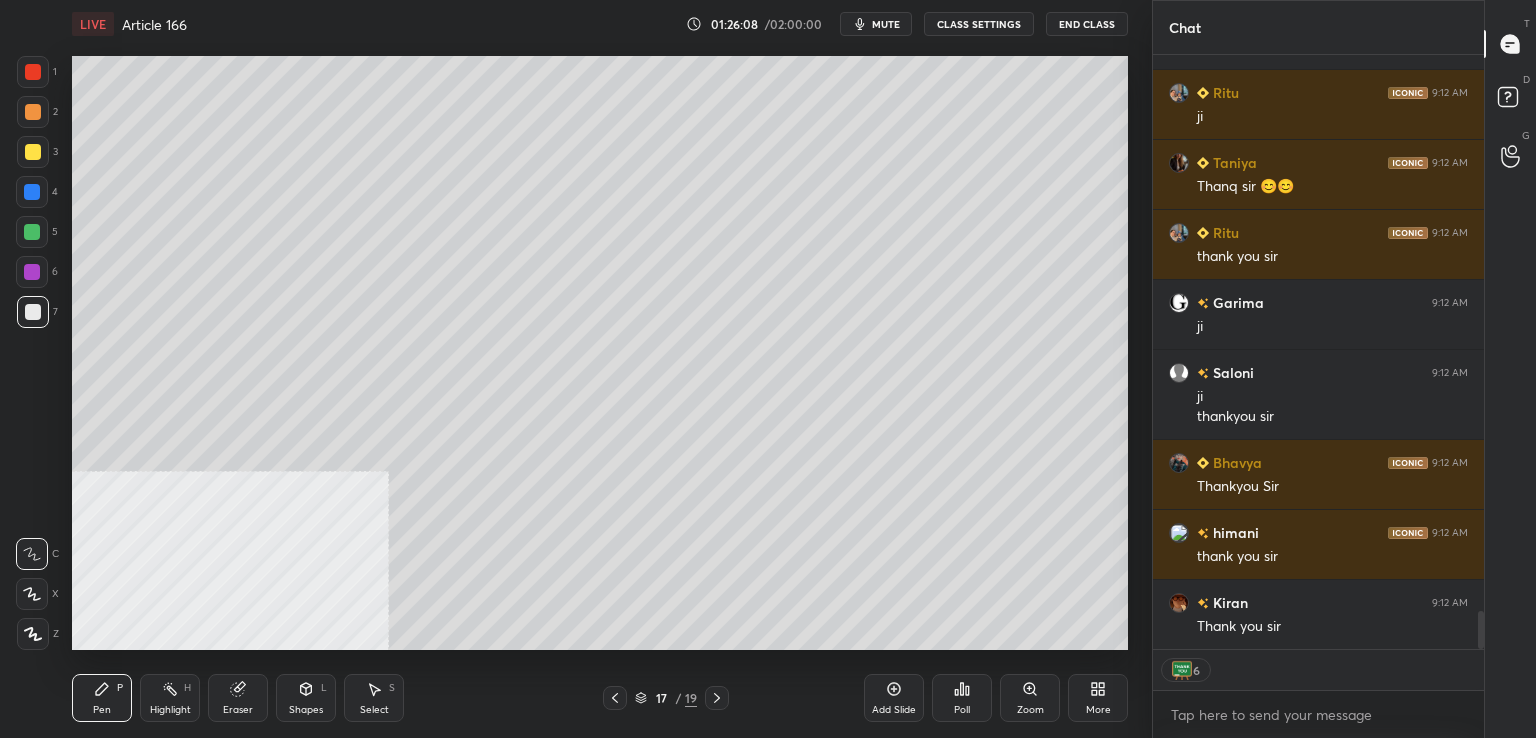 scroll, scrollTop: 8893, scrollLeft: 0, axis: vertical 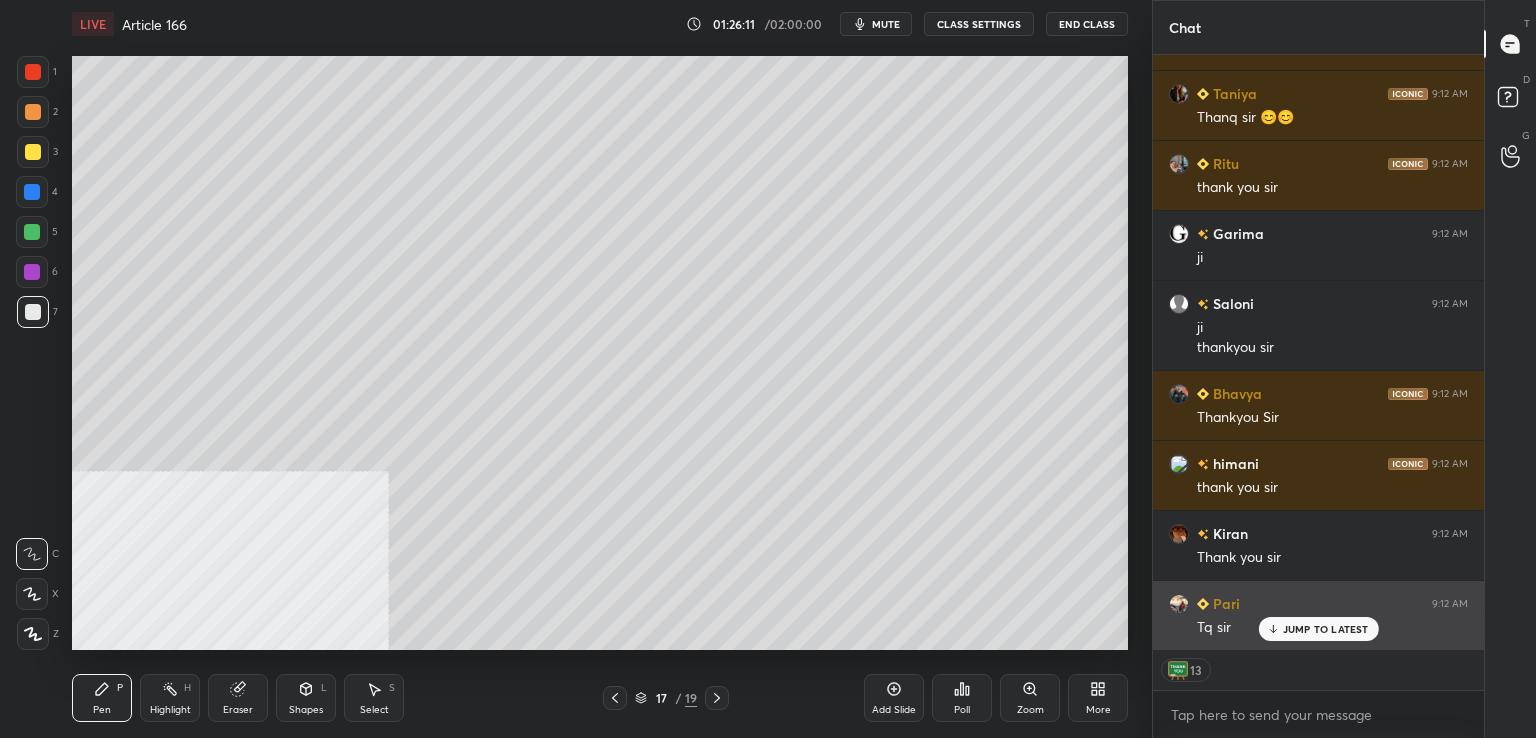 drag, startPoint x: 1308, startPoint y: 631, endPoint x: 1294, endPoint y: 629, distance: 14.142136 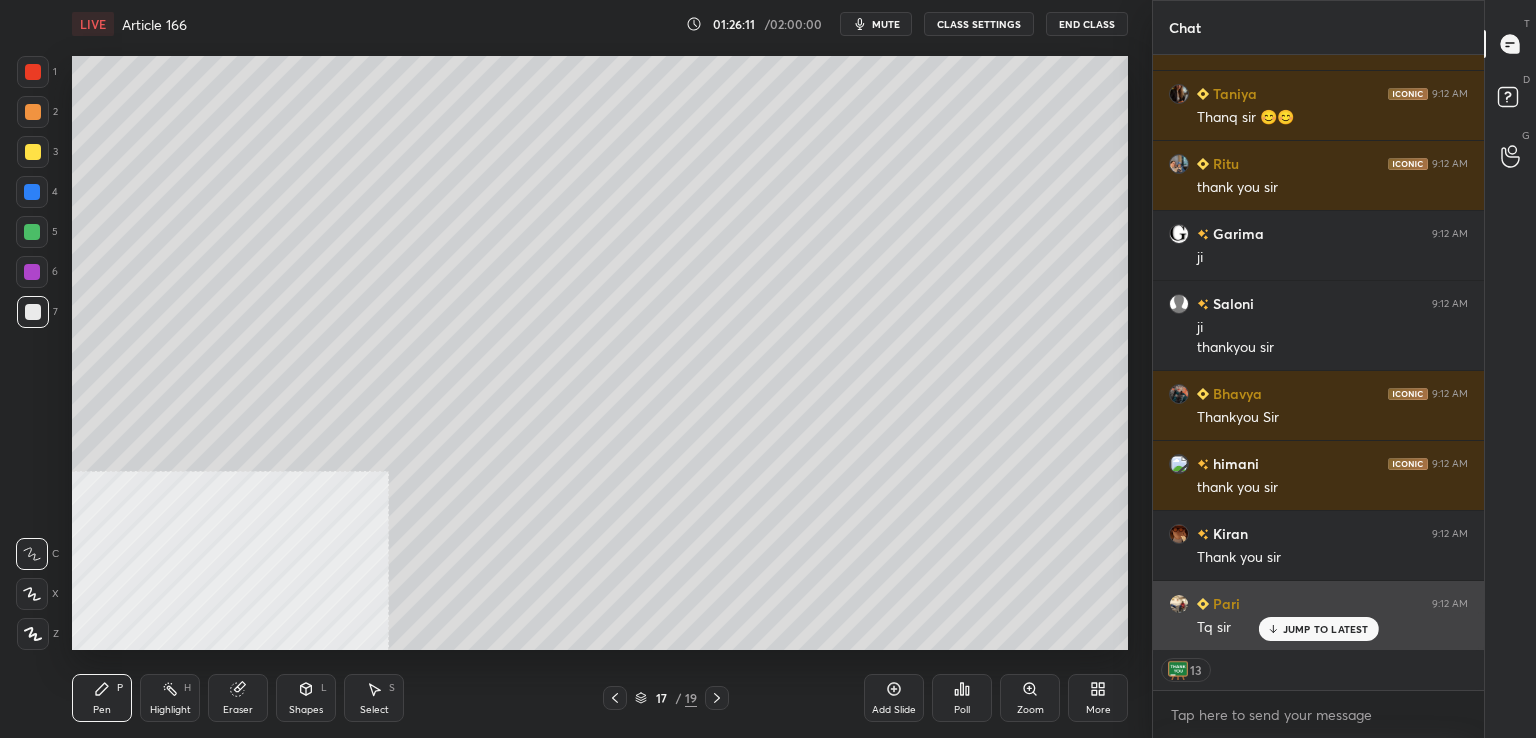 click on "JUMP TO LATEST" at bounding box center (1326, 629) 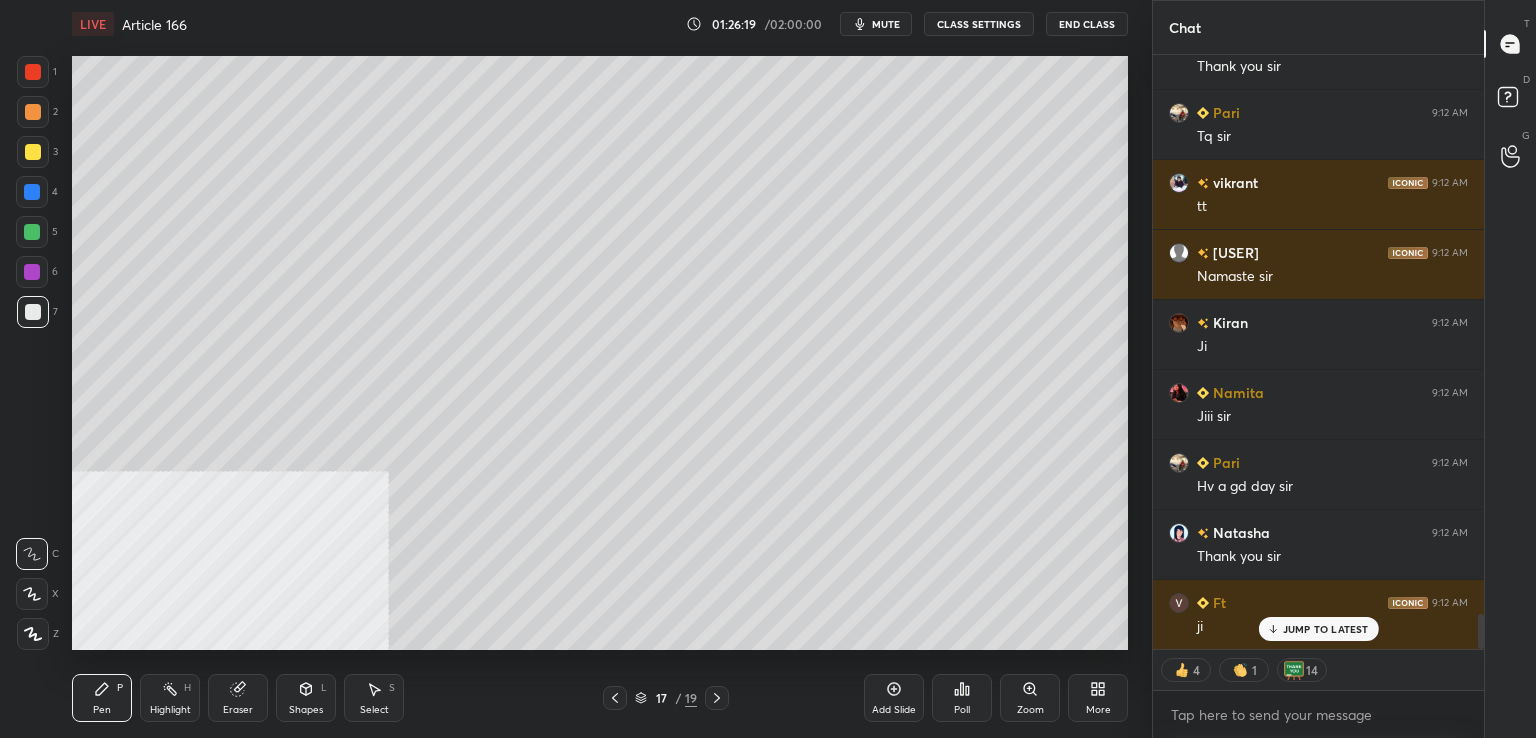 scroll, scrollTop: 9453, scrollLeft: 0, axis: vertical 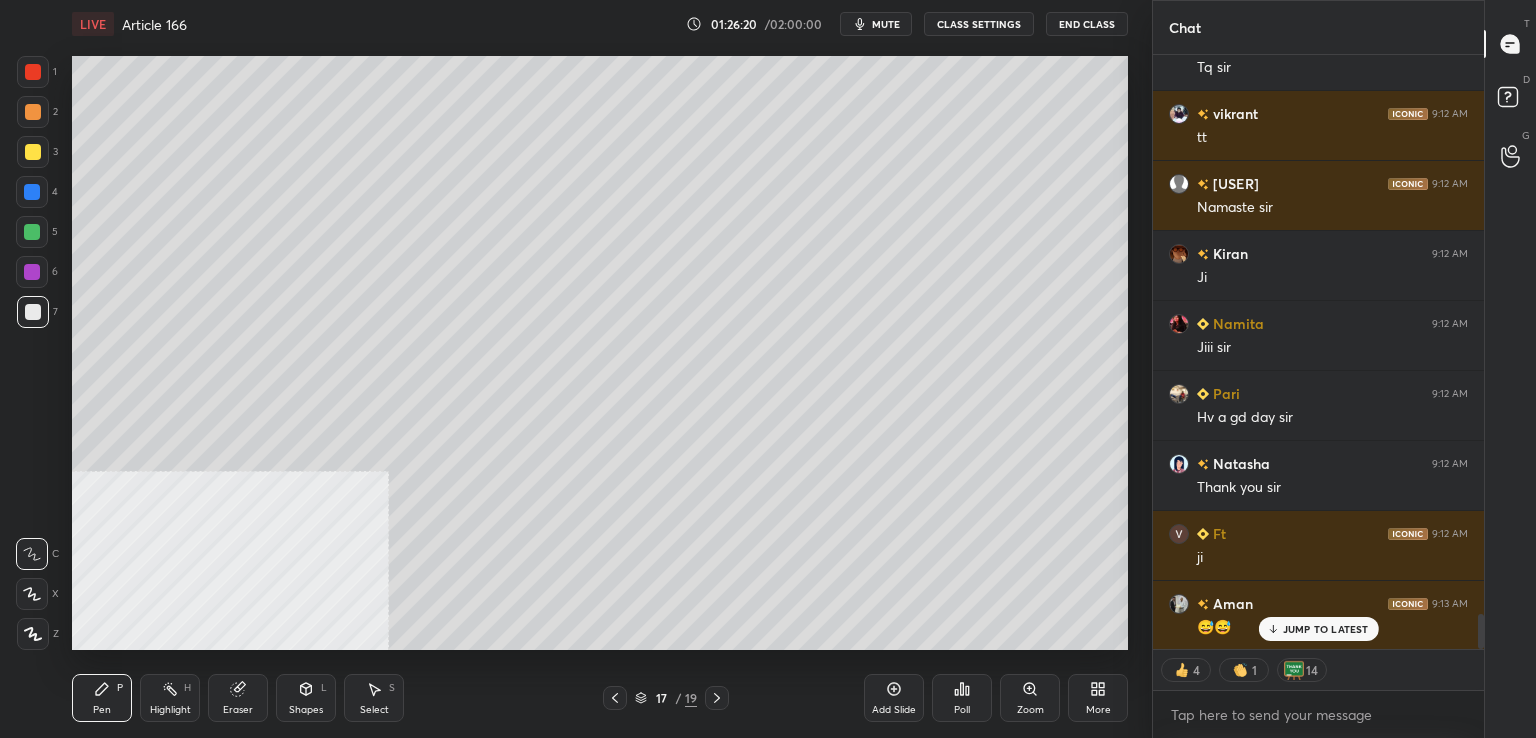 click on "End Class" at bounding box center [1087, 24] 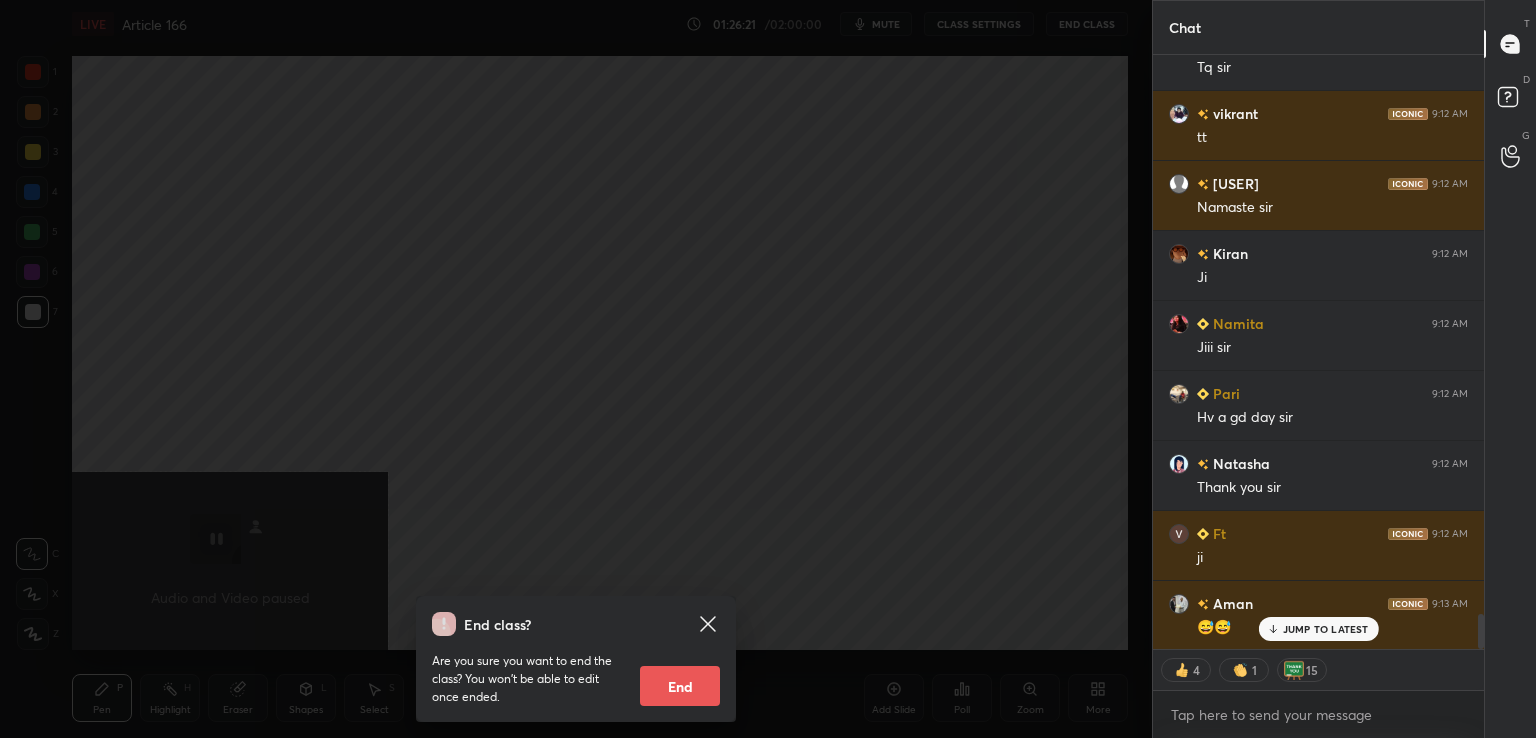 drag, startPoint x: 704, startPoint y: 679, endPoint x: 685, endPoint y: 681, distance: 19.104973 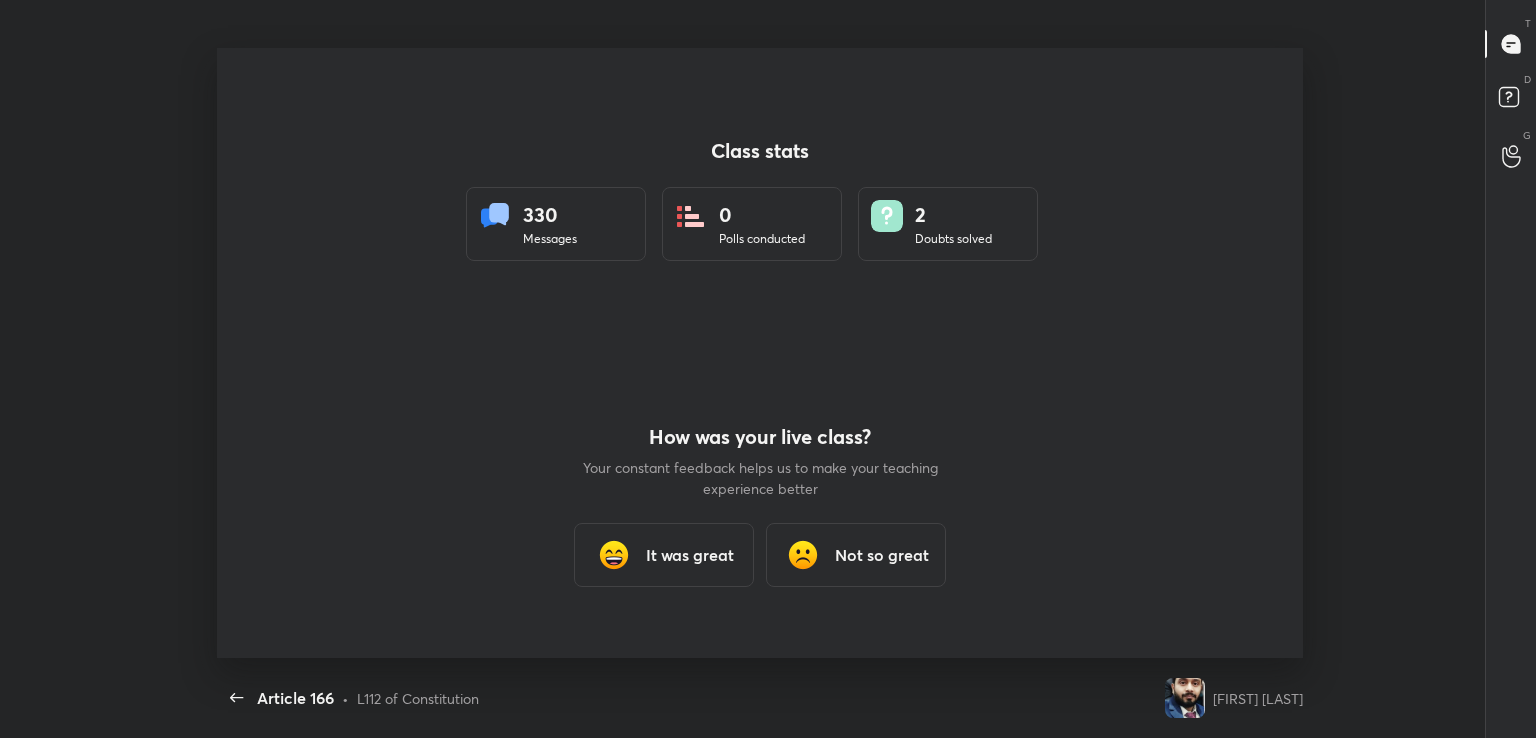 scroll, scrollTop: 99389, scrollLeft: 98672, axis: both 